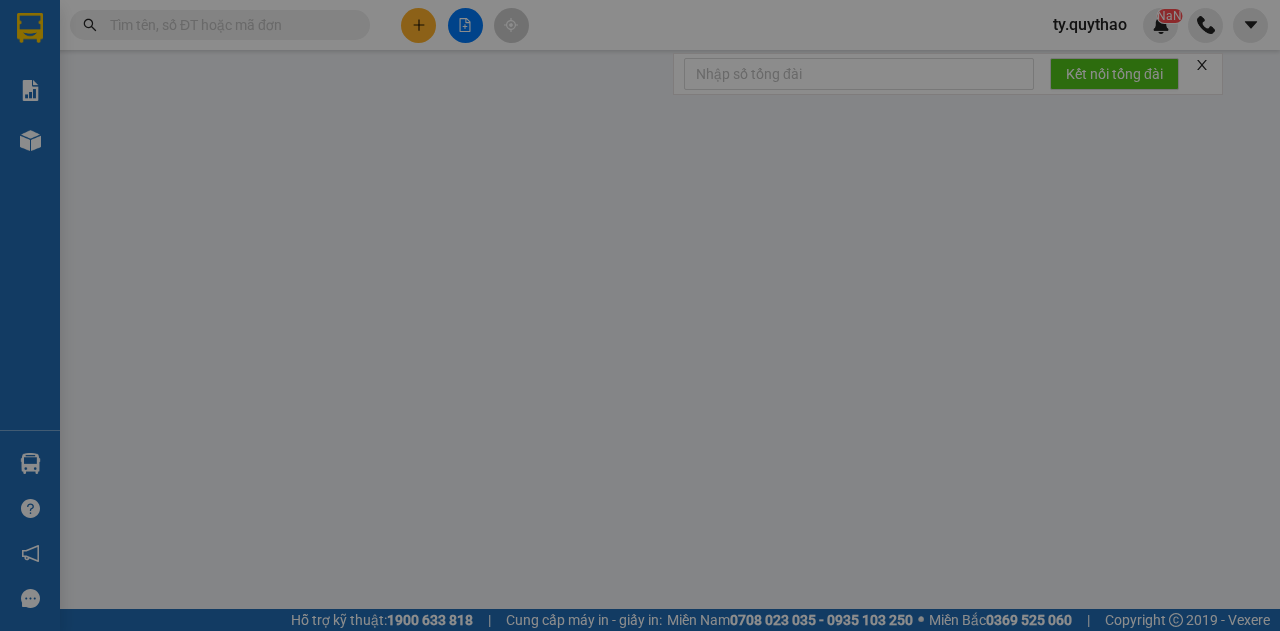 scroll, scrollTop: 0, scrollLeft: 0, axis: both 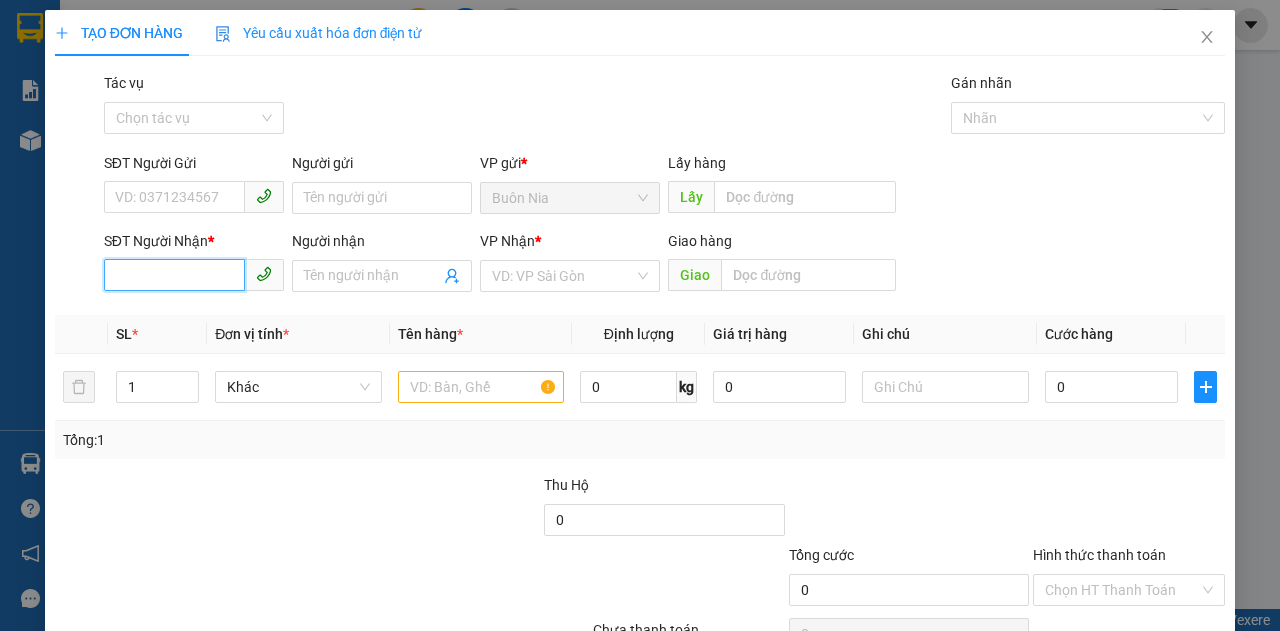 click on "SĐT Người Nhận  *" at bounding box center [174, 275] 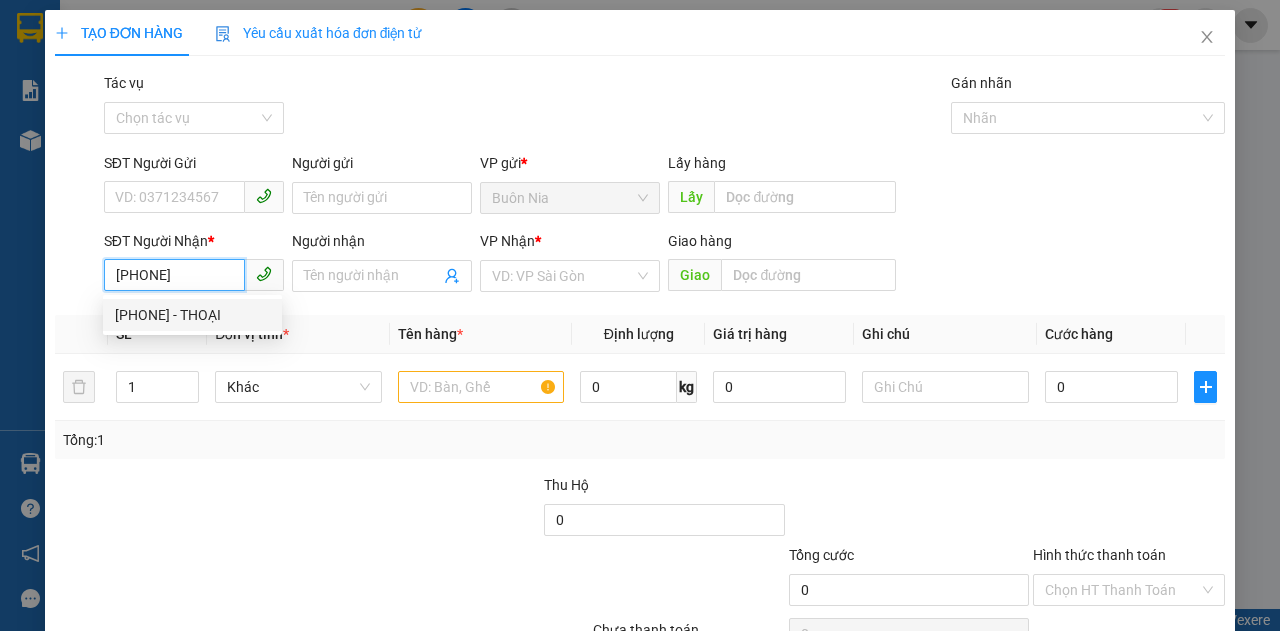 click on "[PHONE] - THOẠI" at bounding box center [192, 315] 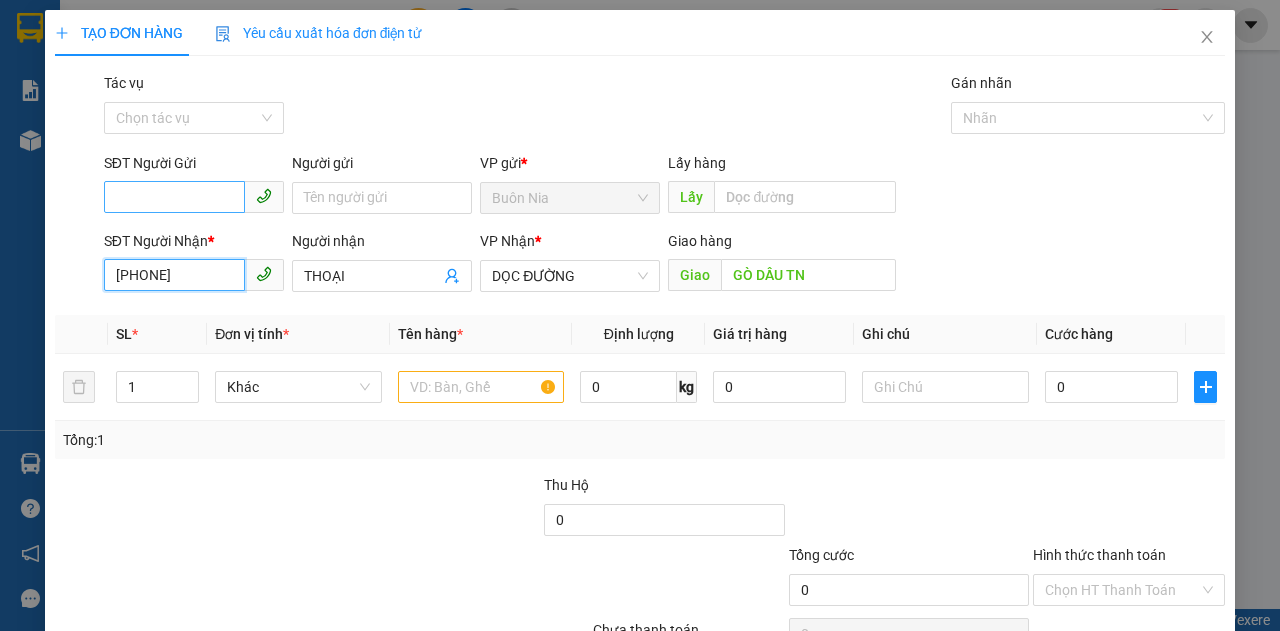 type on "[PHONE]" 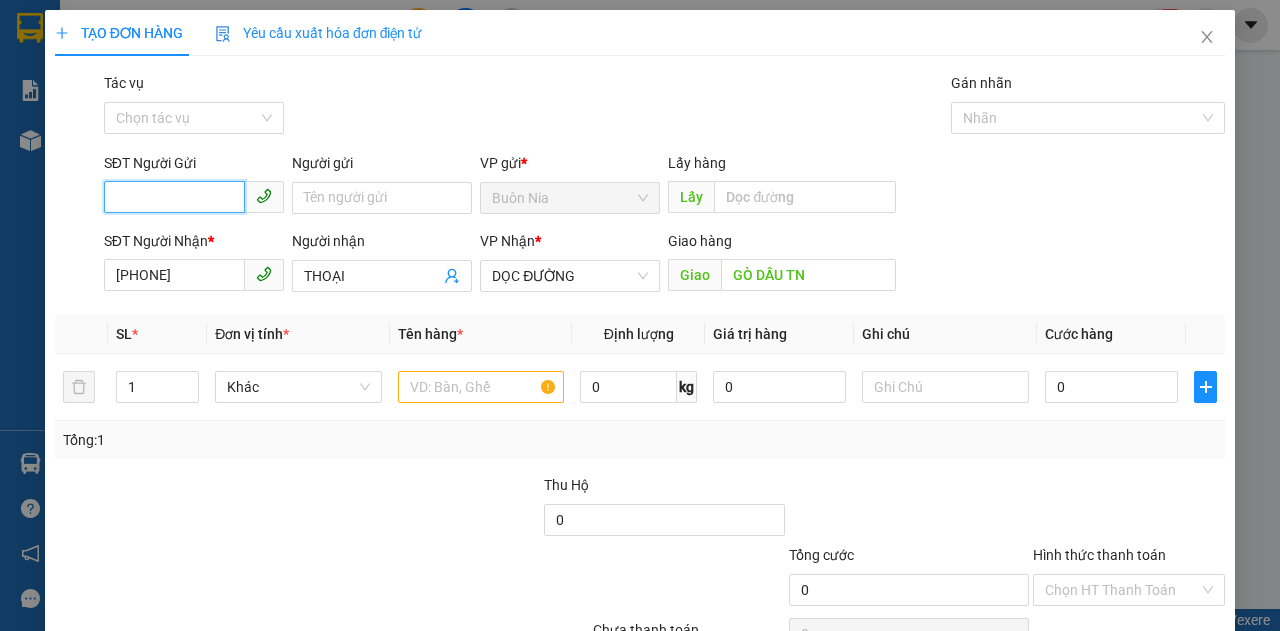 click on "SĐT Người Gửi" at bounding box center [174, 197] 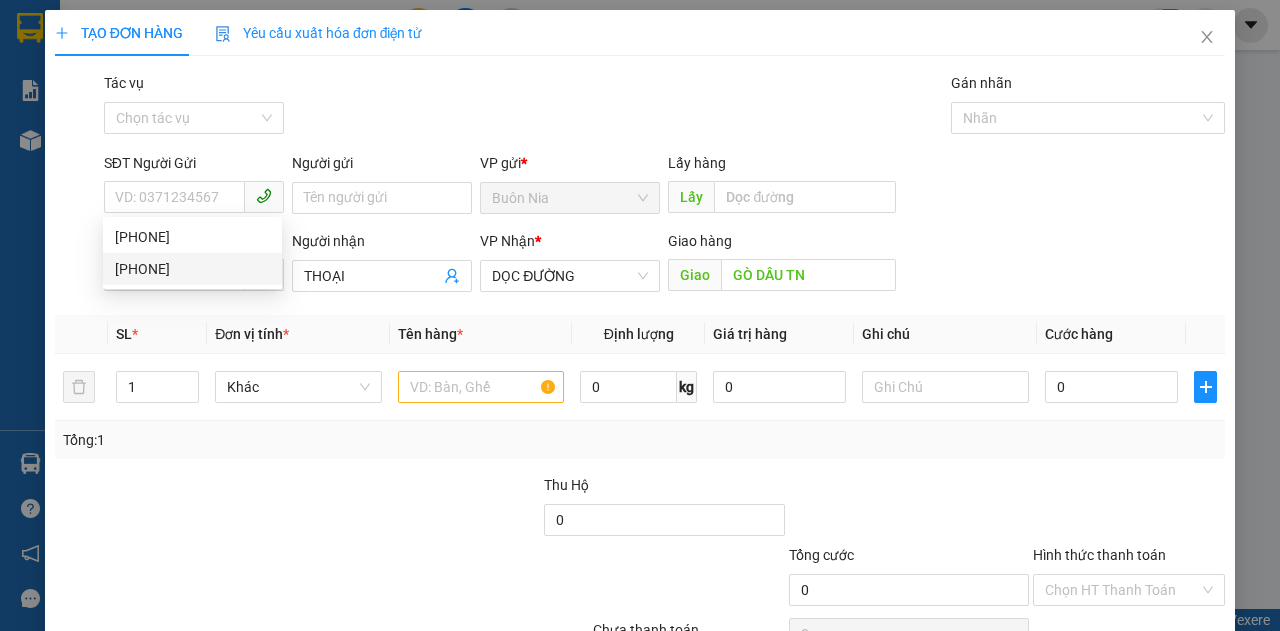 click at bounding box center [175, 509] 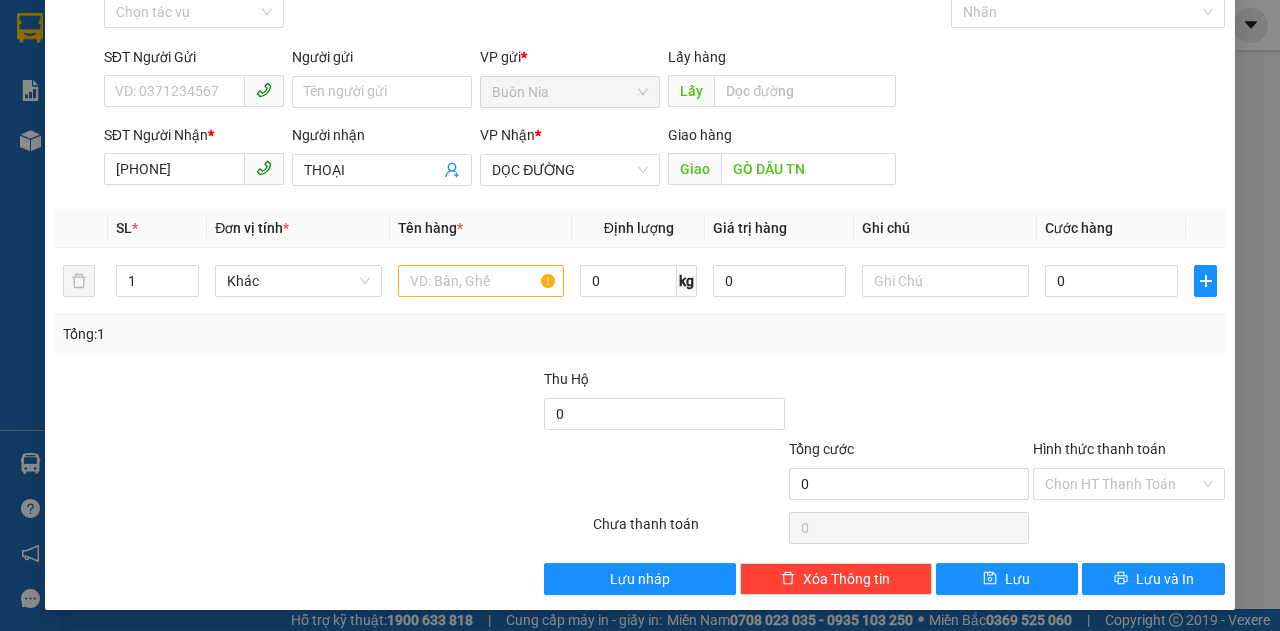 scroll, scrollTop: 0, scrollLeft: 0, axis: both 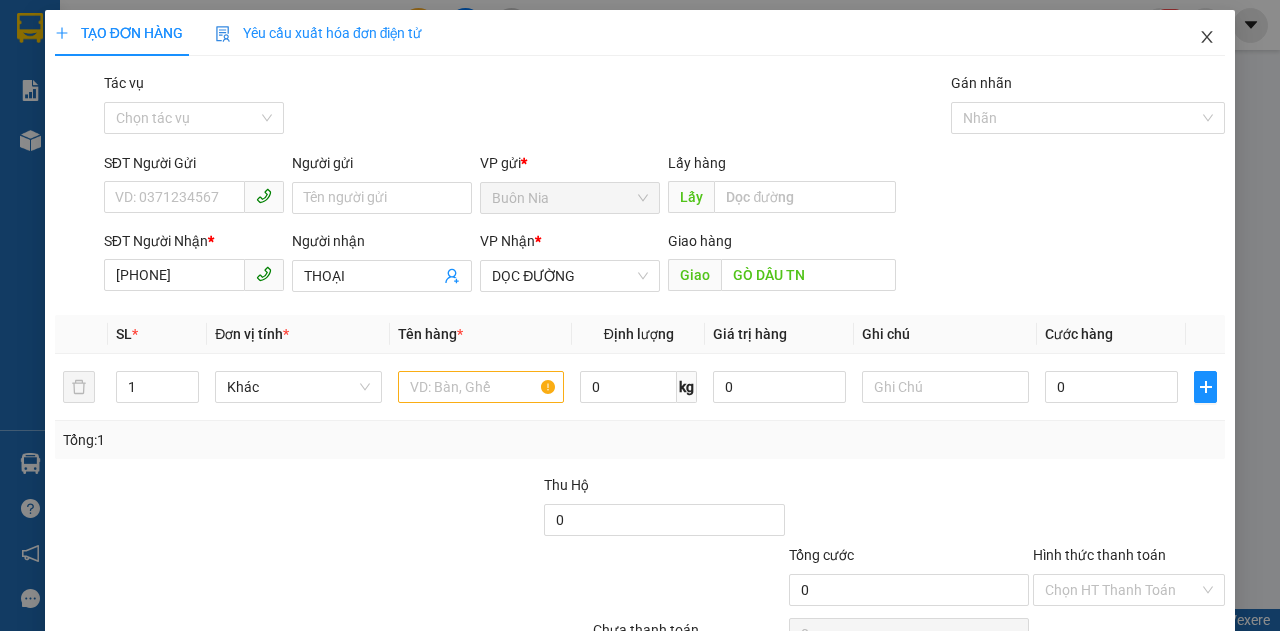 click 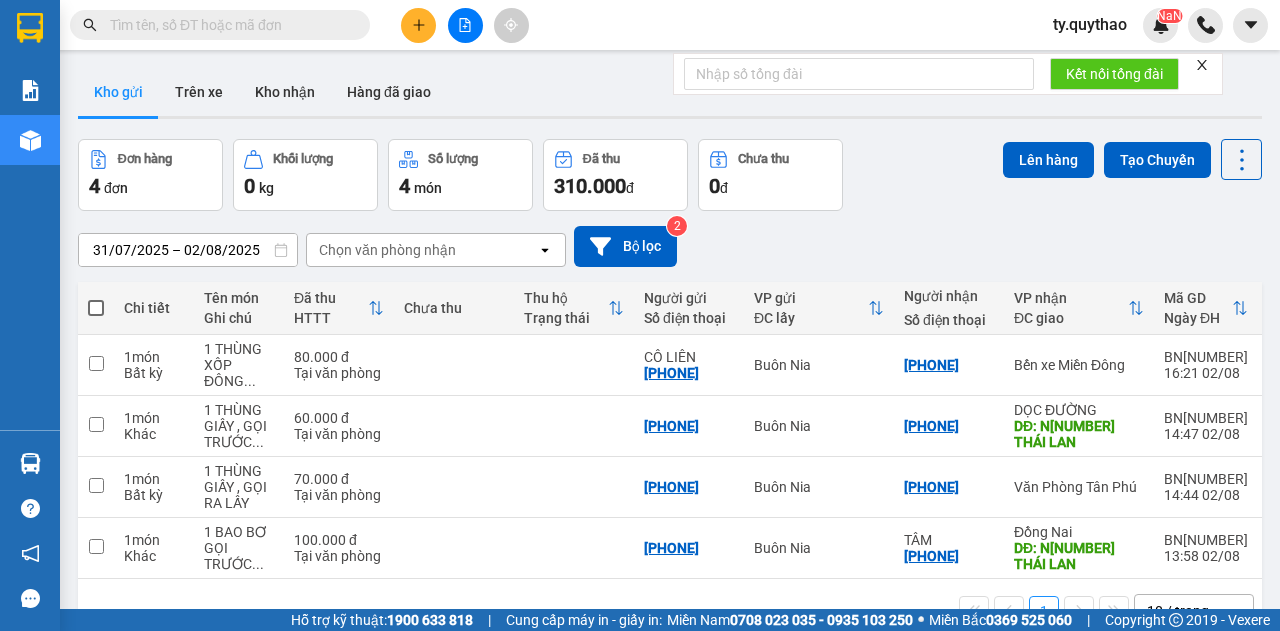 scroll, scrollTop: 92, scrollLeft: 0, axis: vertical 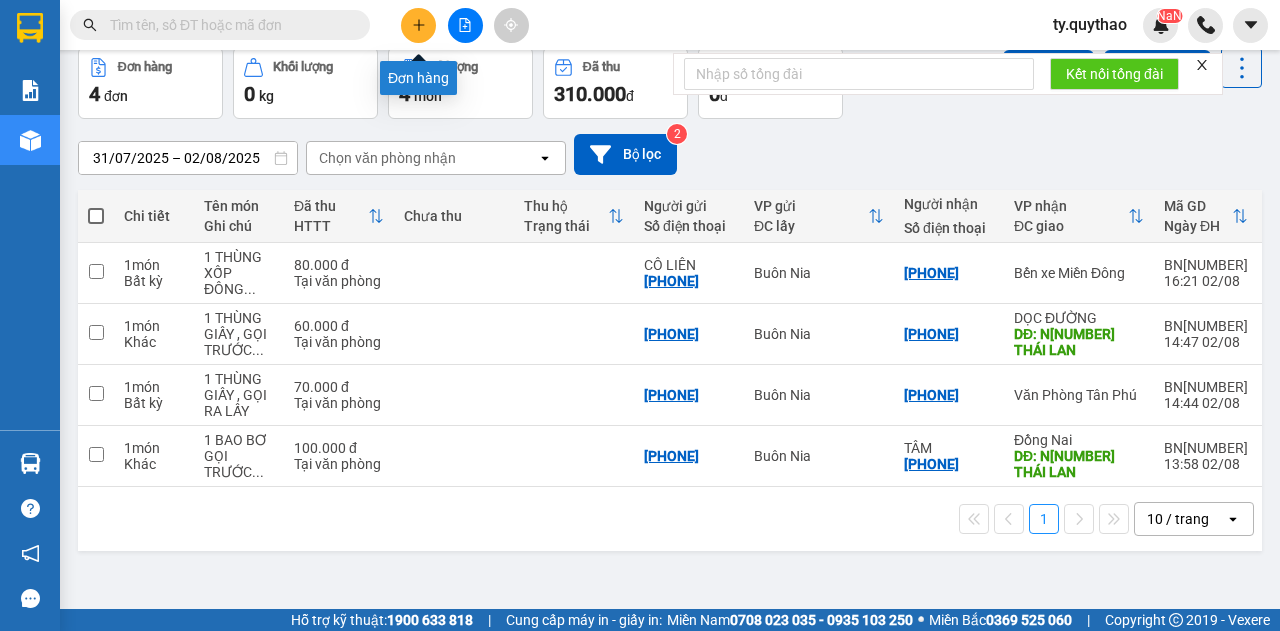 click 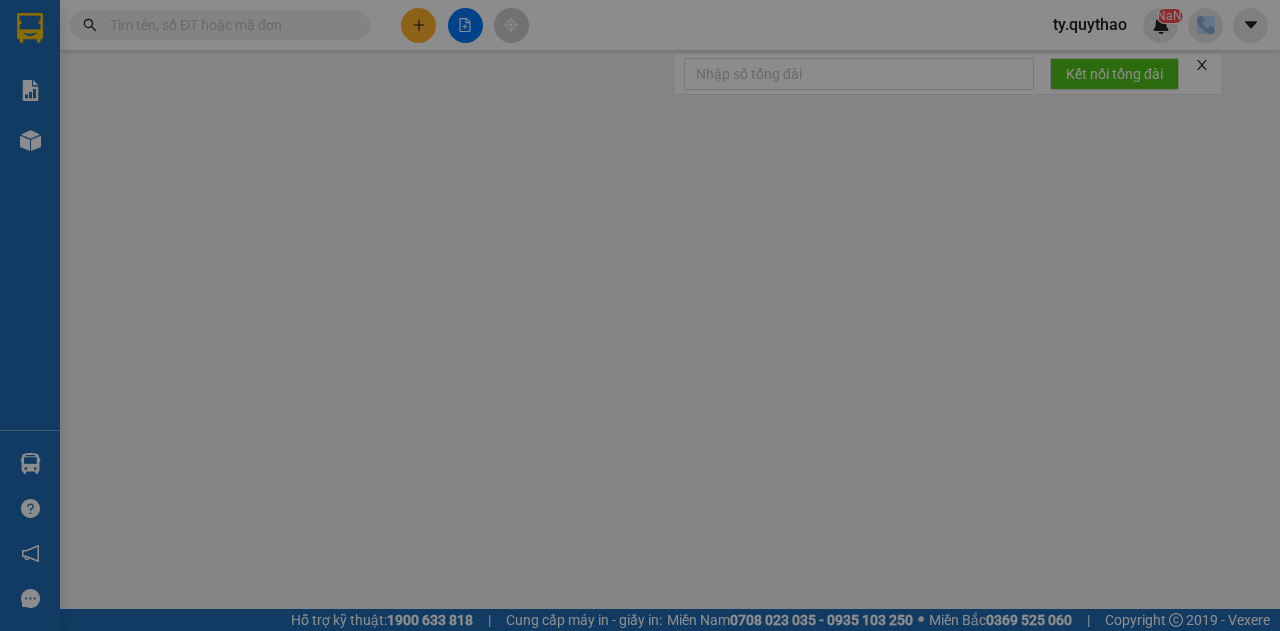 scroll, scrollTop: 0, scrollLeft: 0, axis: both 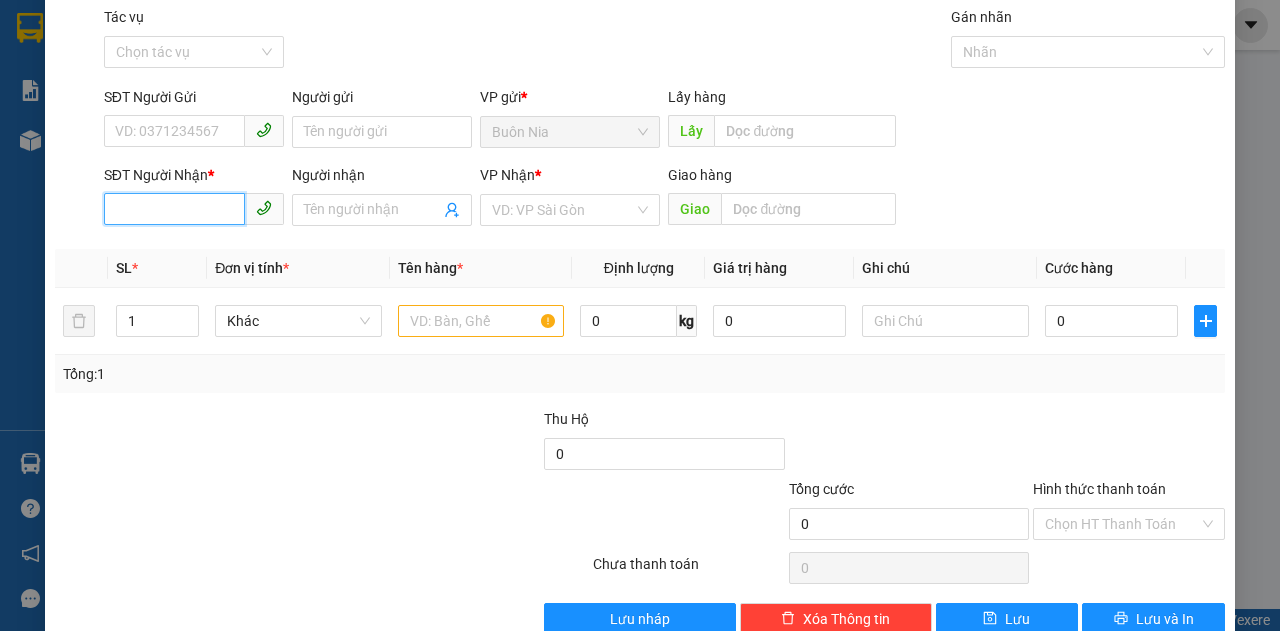 click on "SĐT Người Nhận  *" at bounding box center (174, 209) 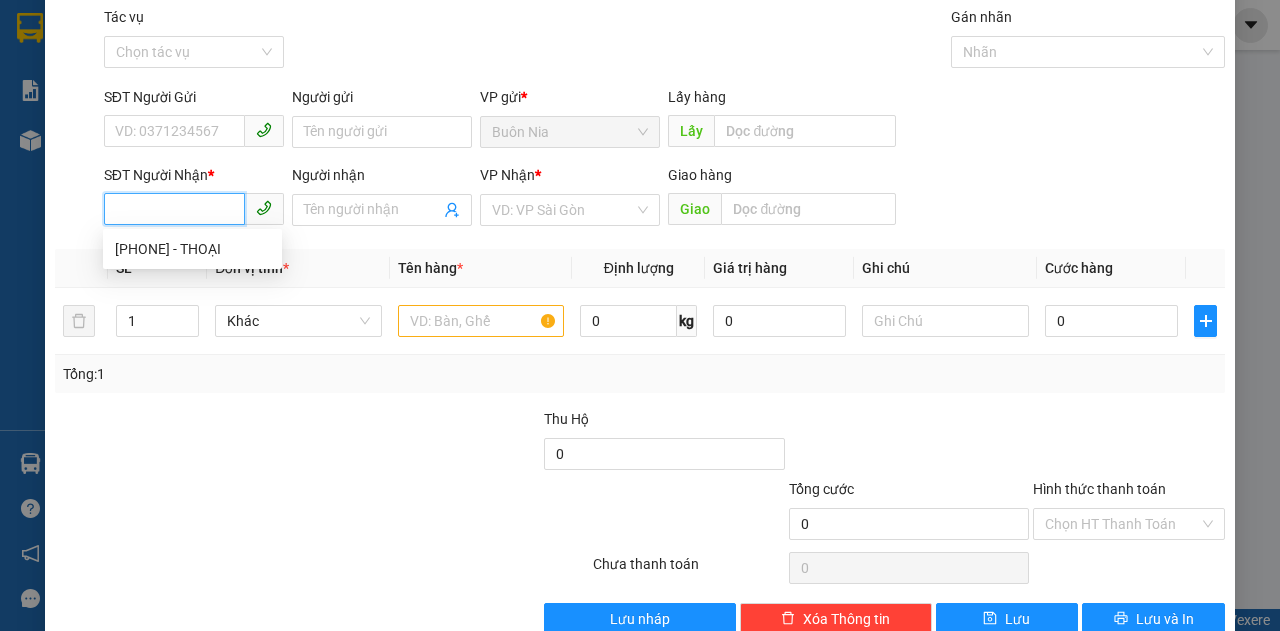 click on "SĐT Người Nhận  *" at bounding box center (174, 209) 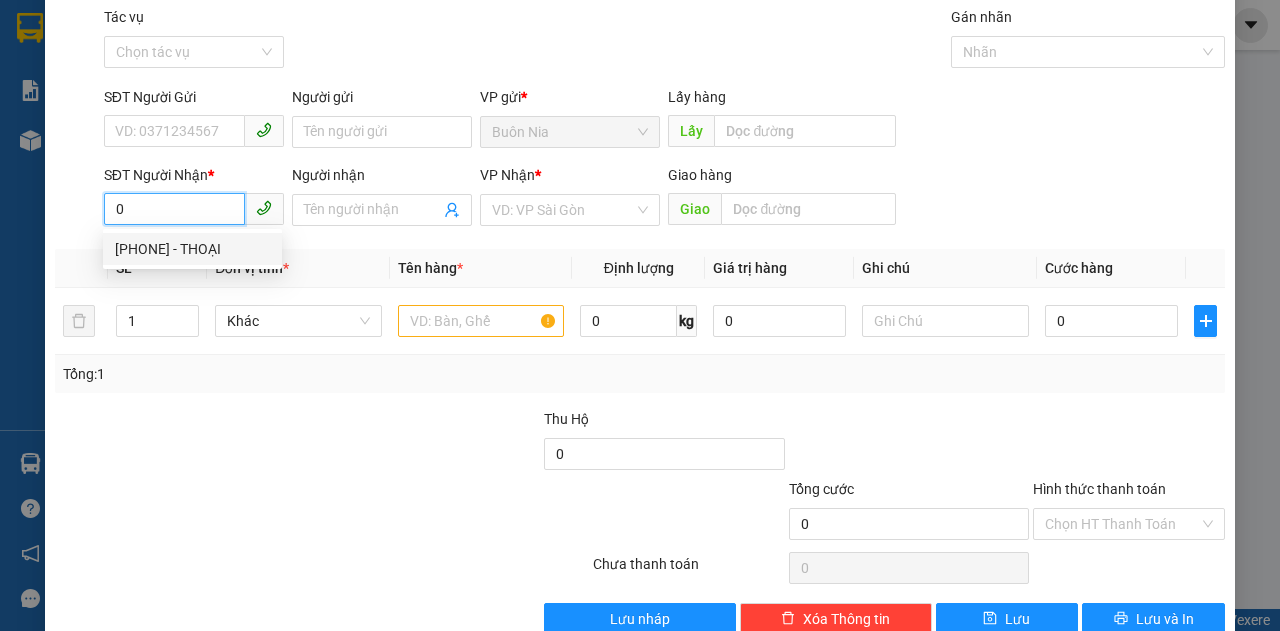 click on "0" at bounding box center [174, 209] 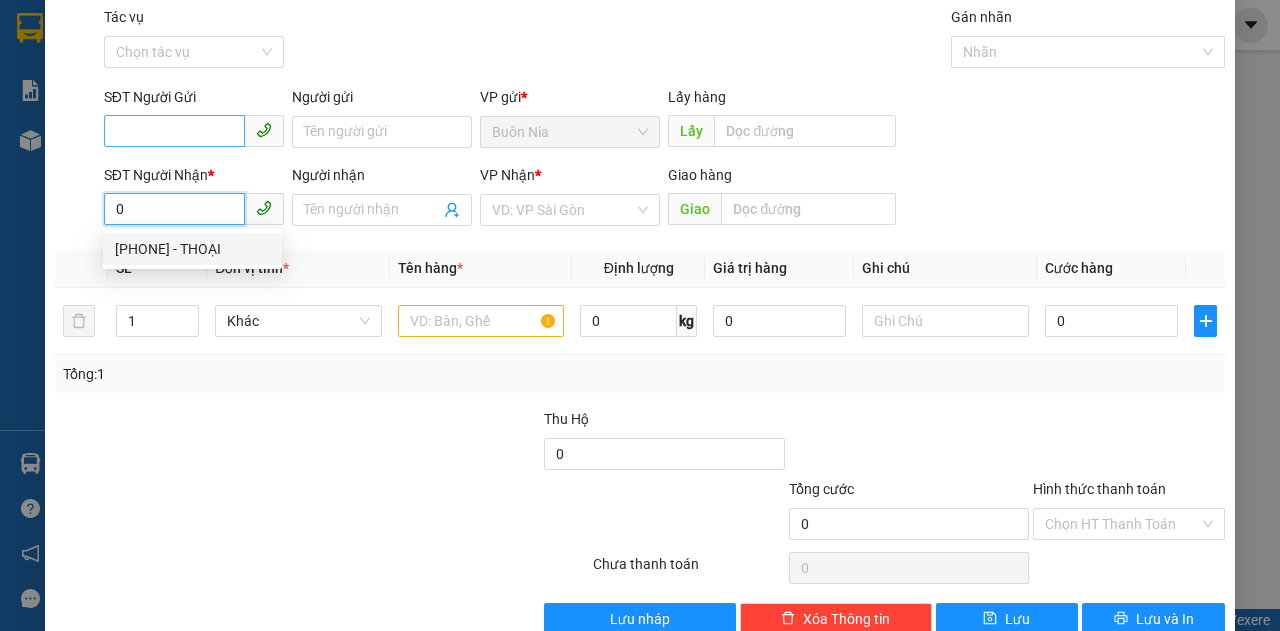 type on "0" 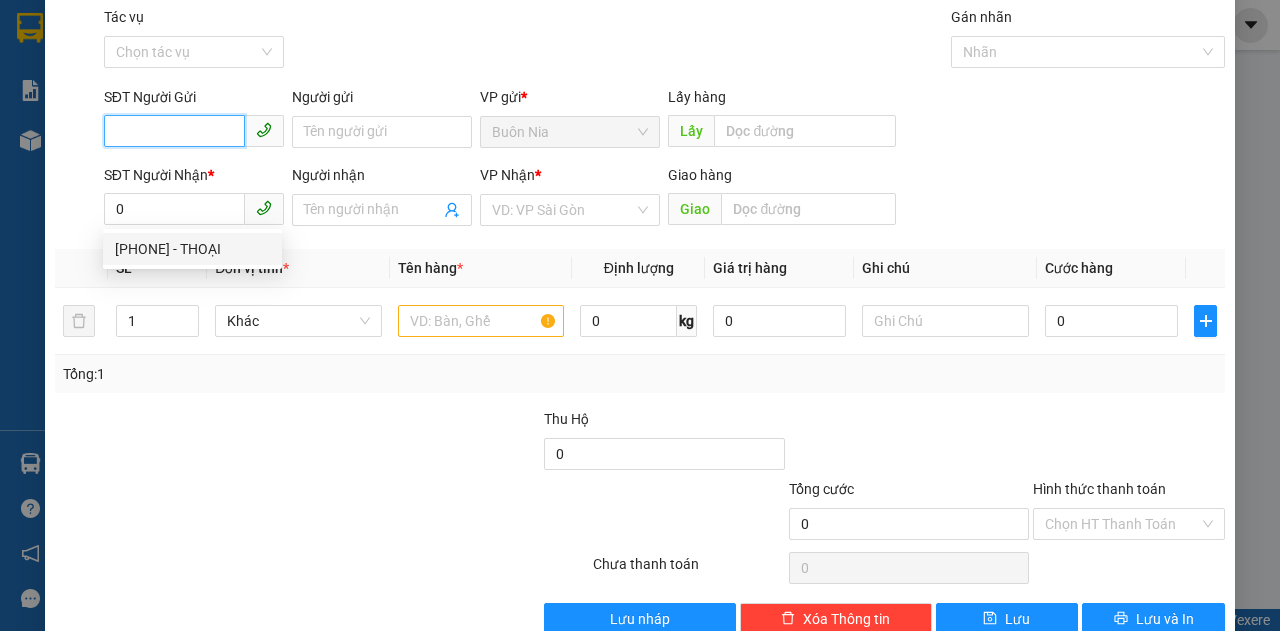 click on "SĐT Người Gửi" at bounding box center (174, 131) 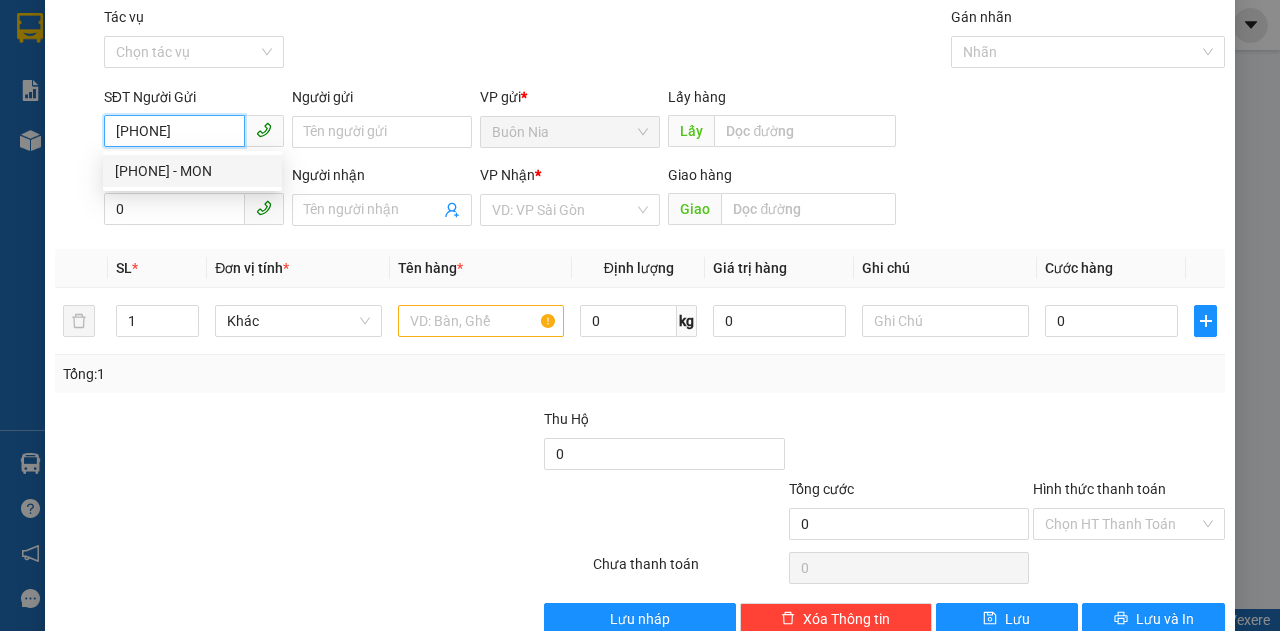 click on "0337121410 - MON" at bounding box center (192, 171) 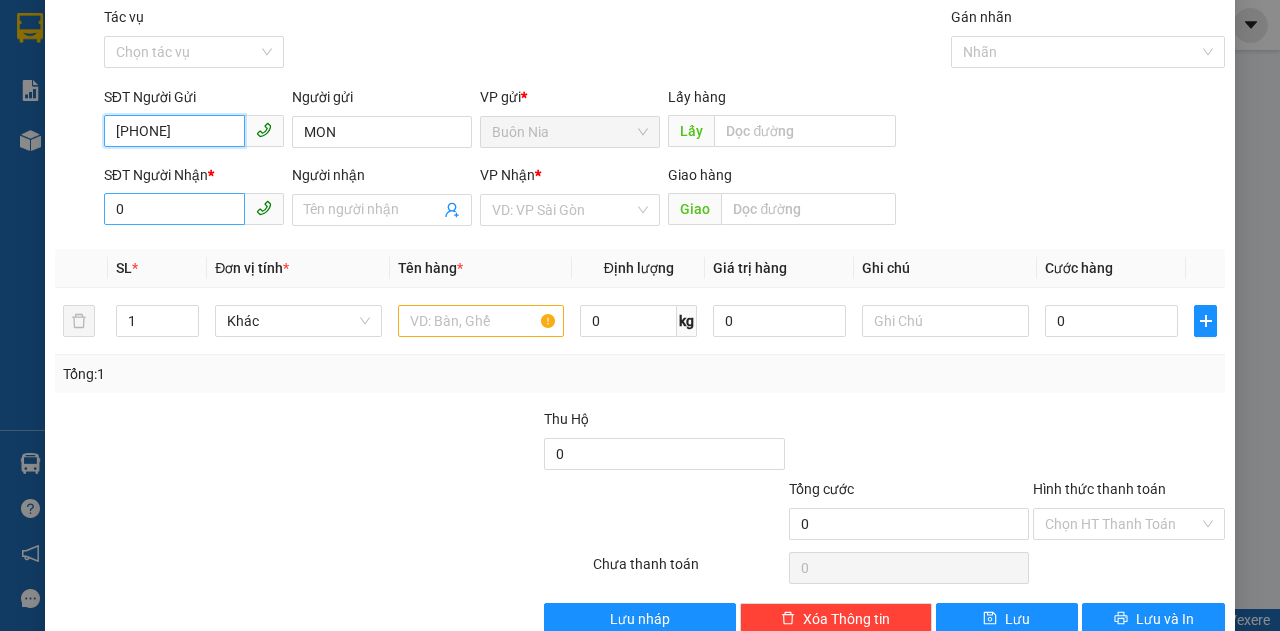 type on "0337121410" 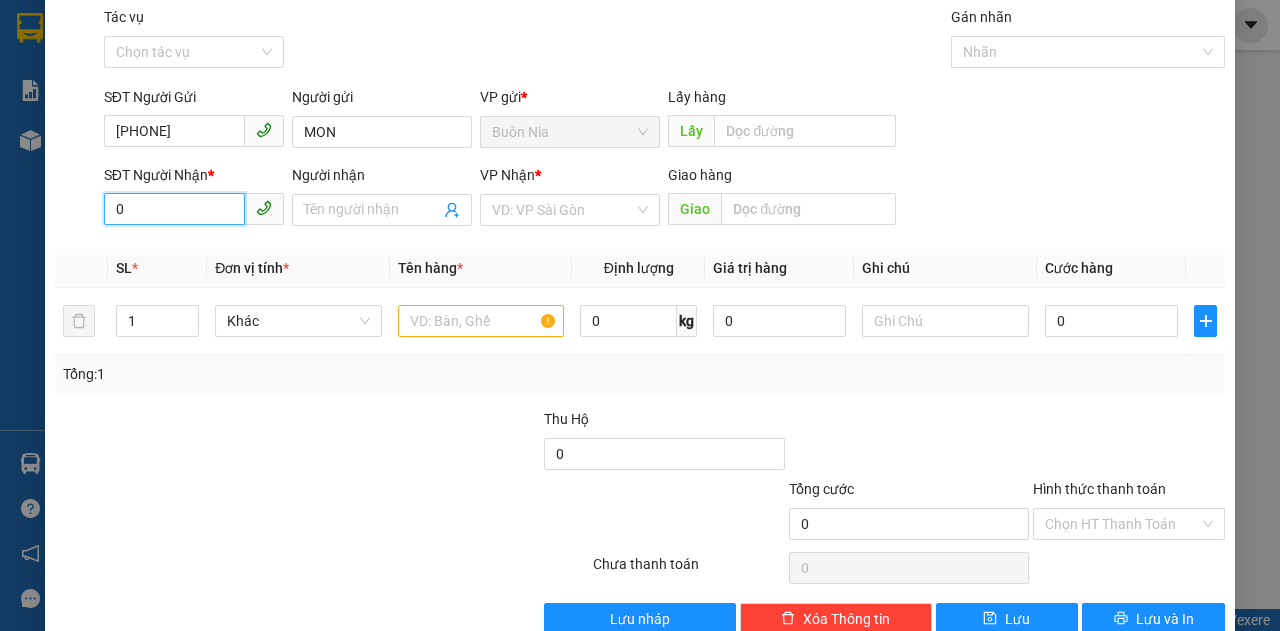 click on "0" at bounding box center (174, 209) 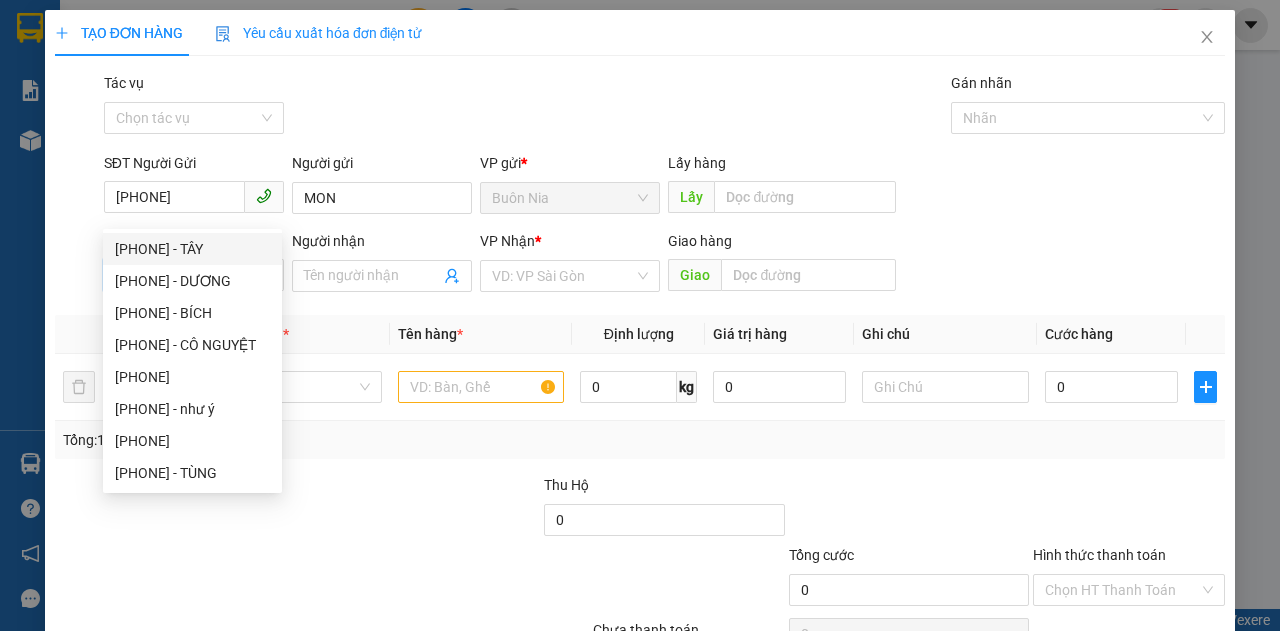 scroll, scrollTop: 66, scrollLeft: 0, axis: vertical 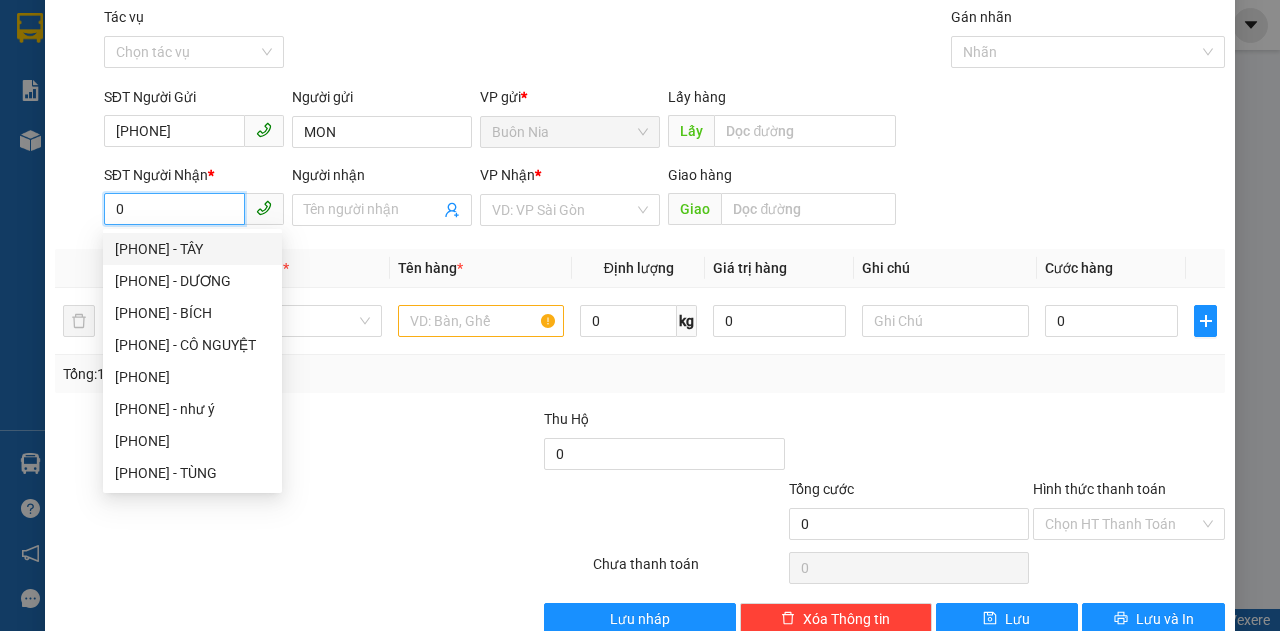 click on "0" at bounding box center [174, 209] 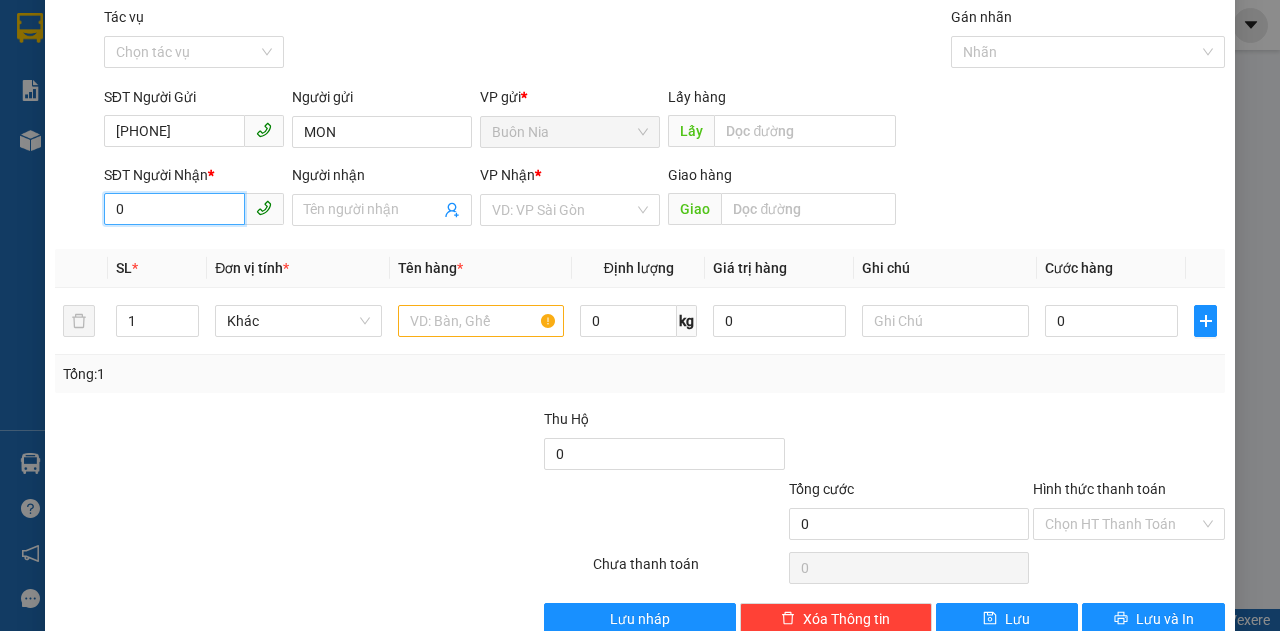 click on "0" at bounding box center [174, 209] 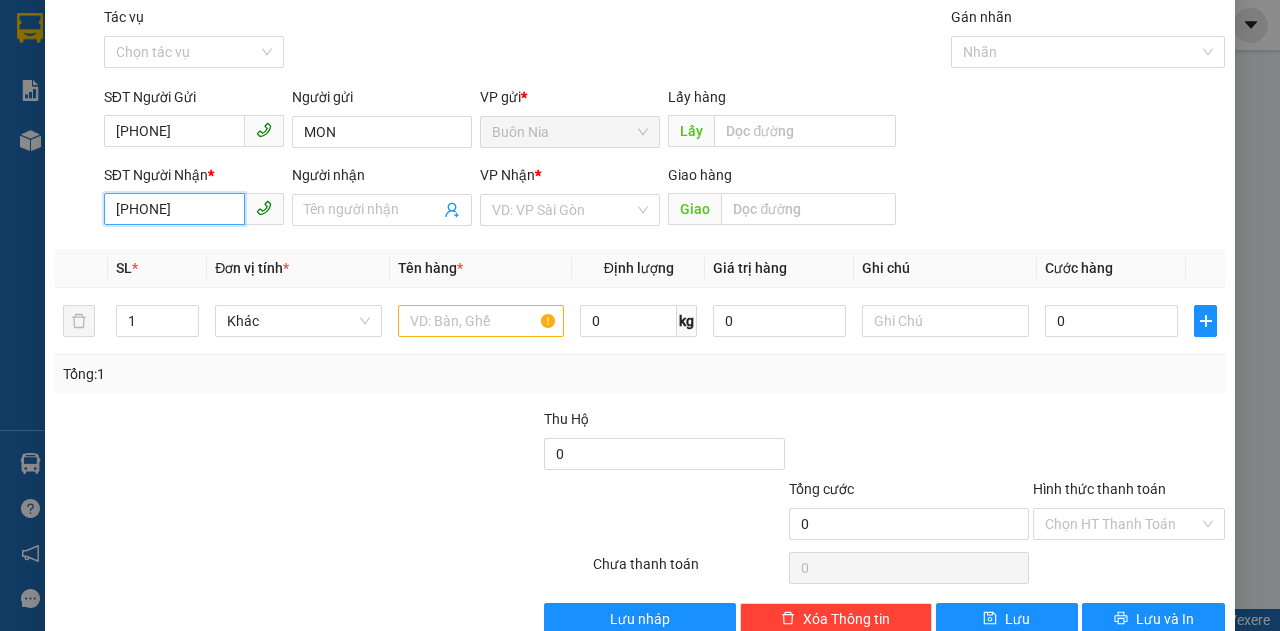 scroll, scrollTop: 0, scrollLeft: 0, axis: both 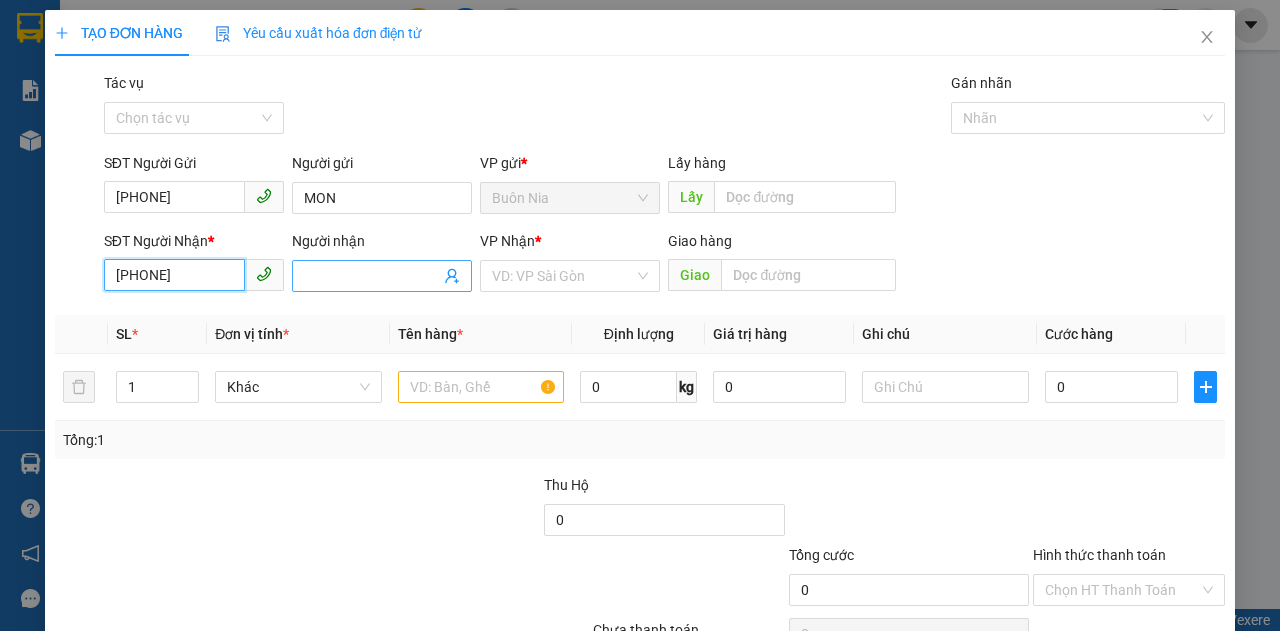 type on "0981597619" 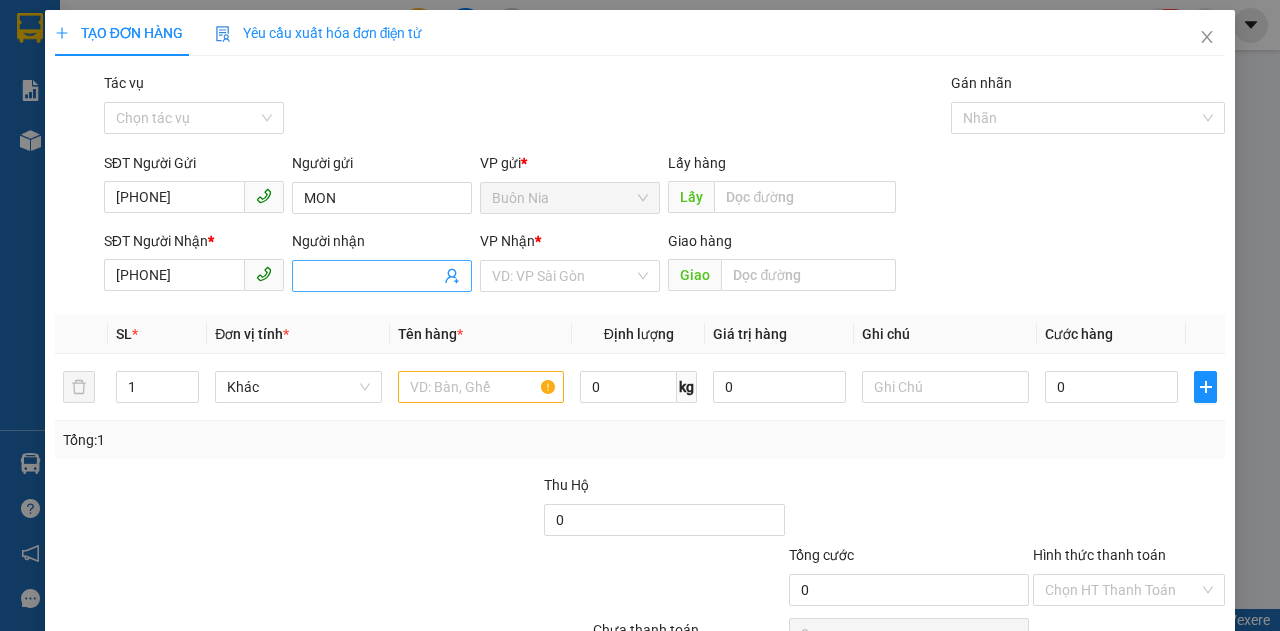 click on "Người nhận" at bounding box center [372, 276] 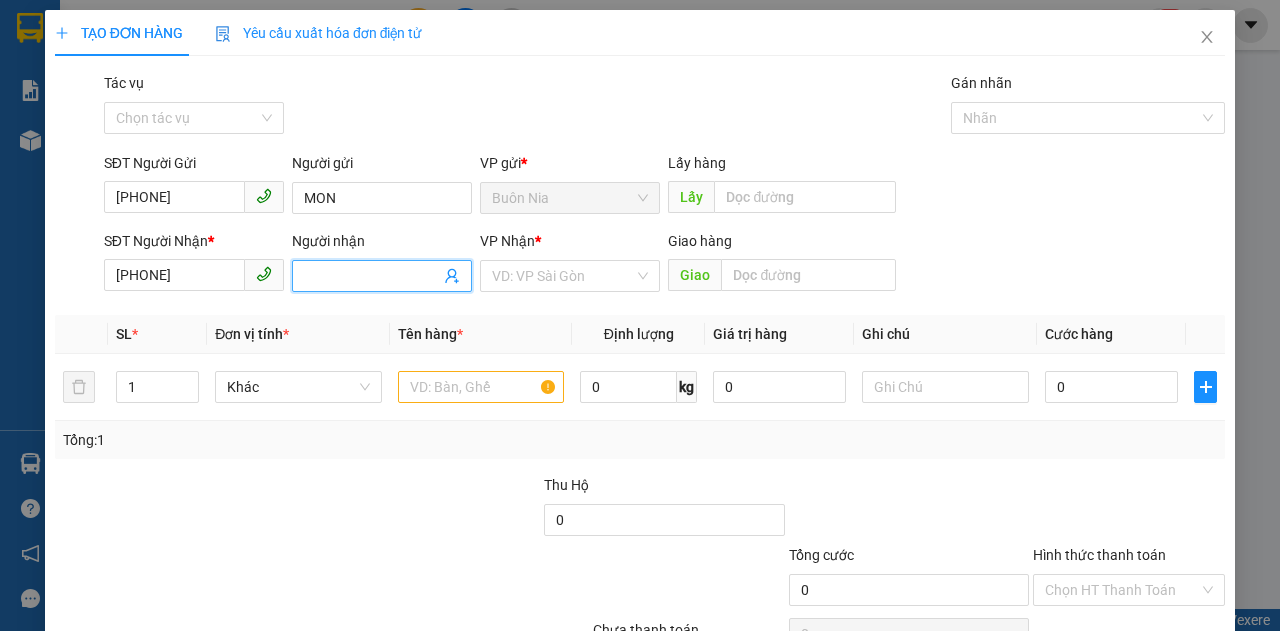 click on "Người nhận" at bounding box center [372, 276] 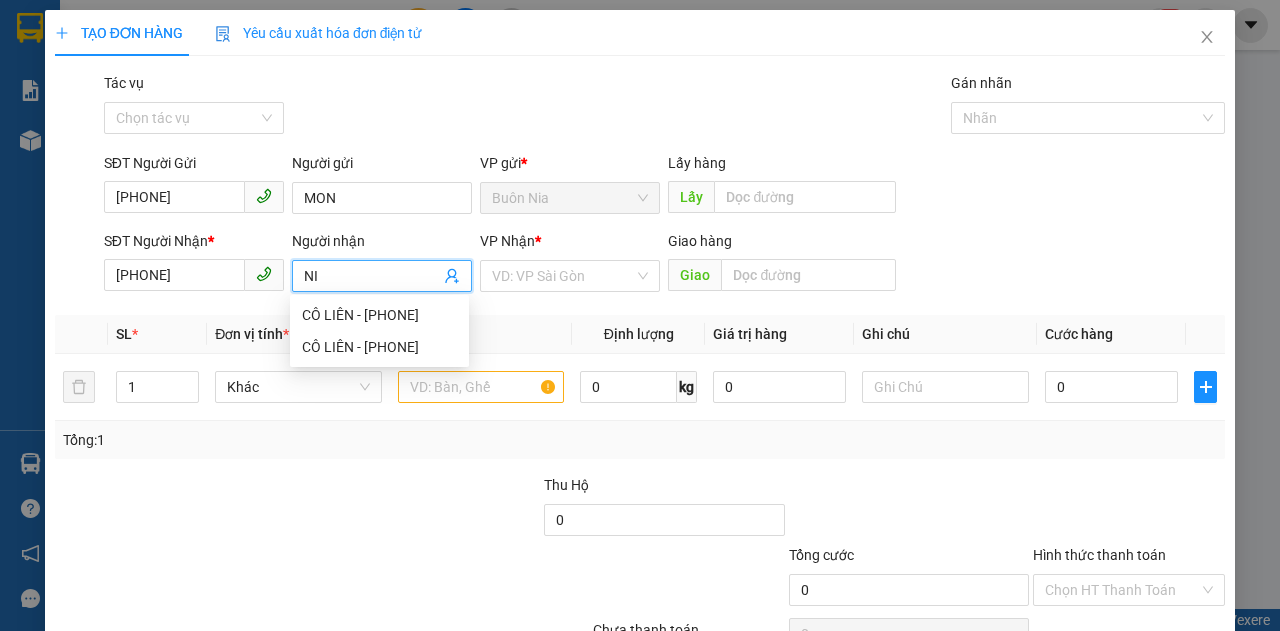type on "N" 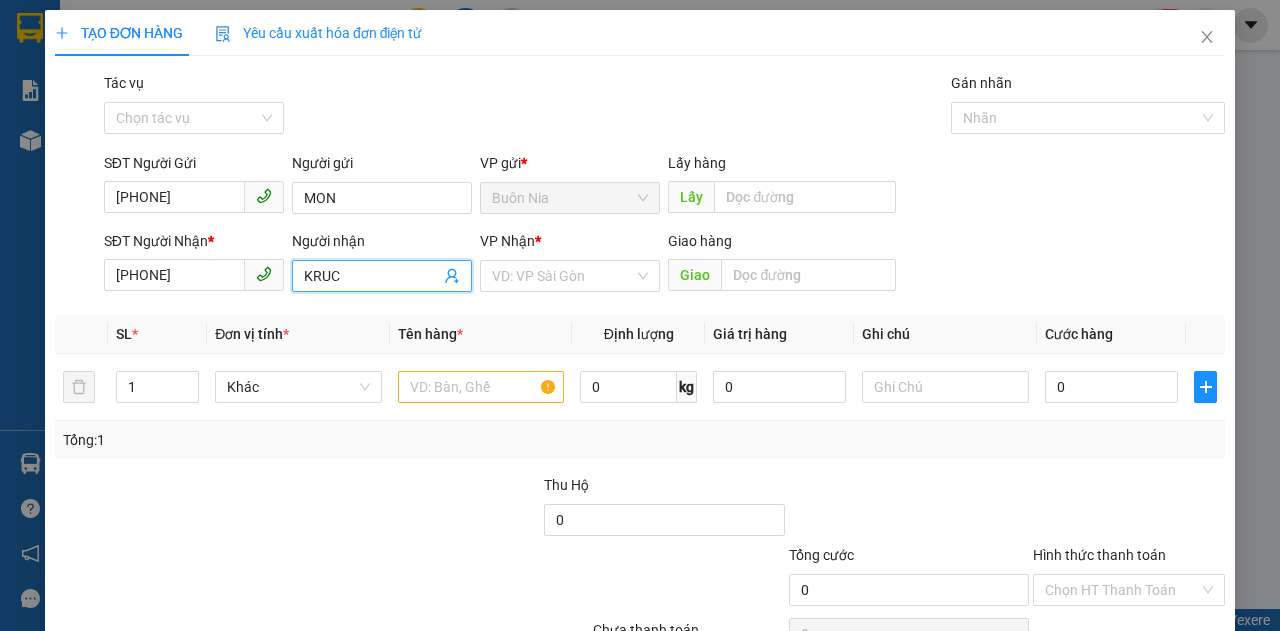 click on "KRUC" at bounding box center [372, 276] 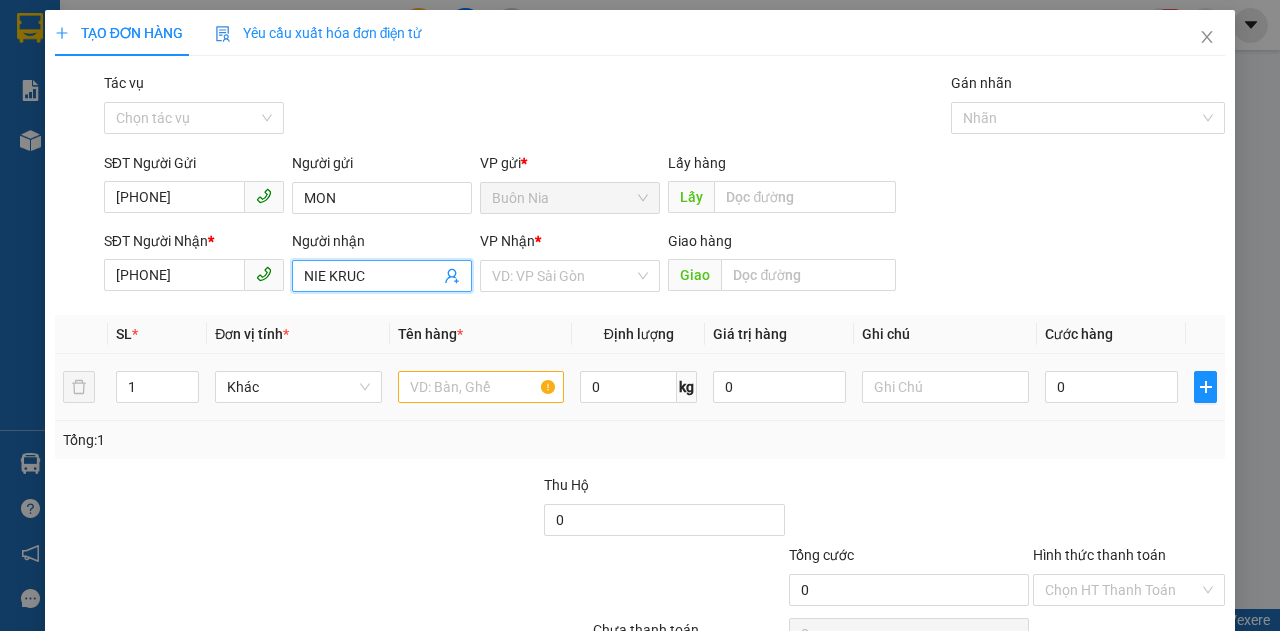 type on "NIE KRUC" 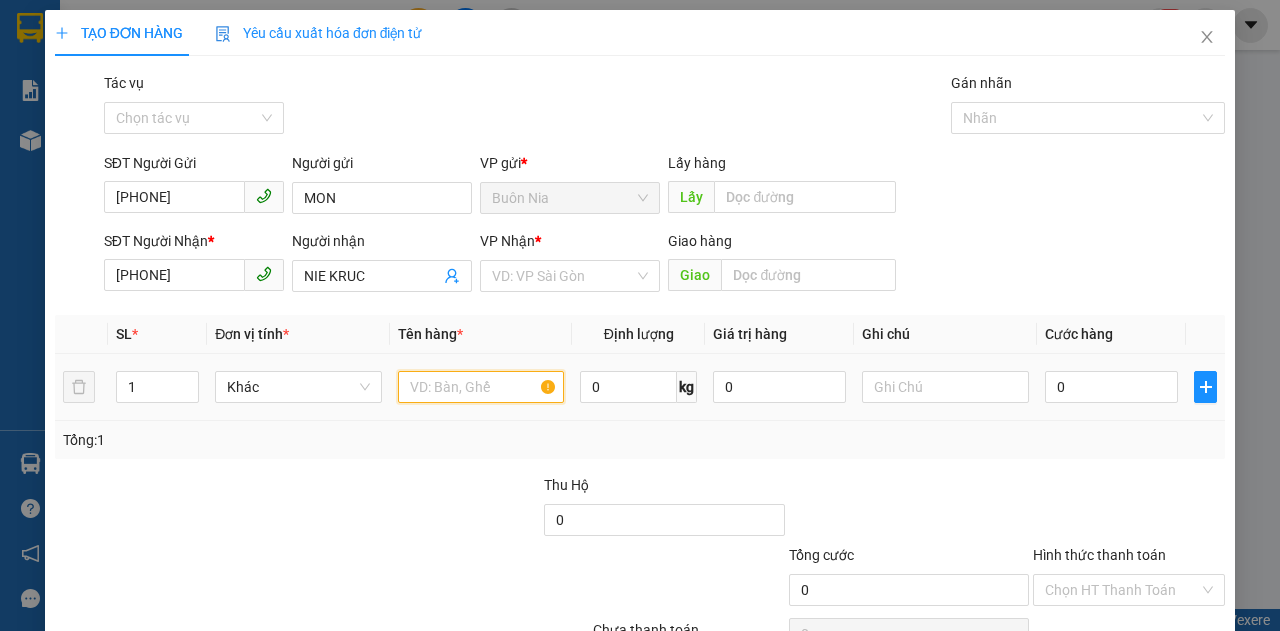 click at bounding box center (481, 387) 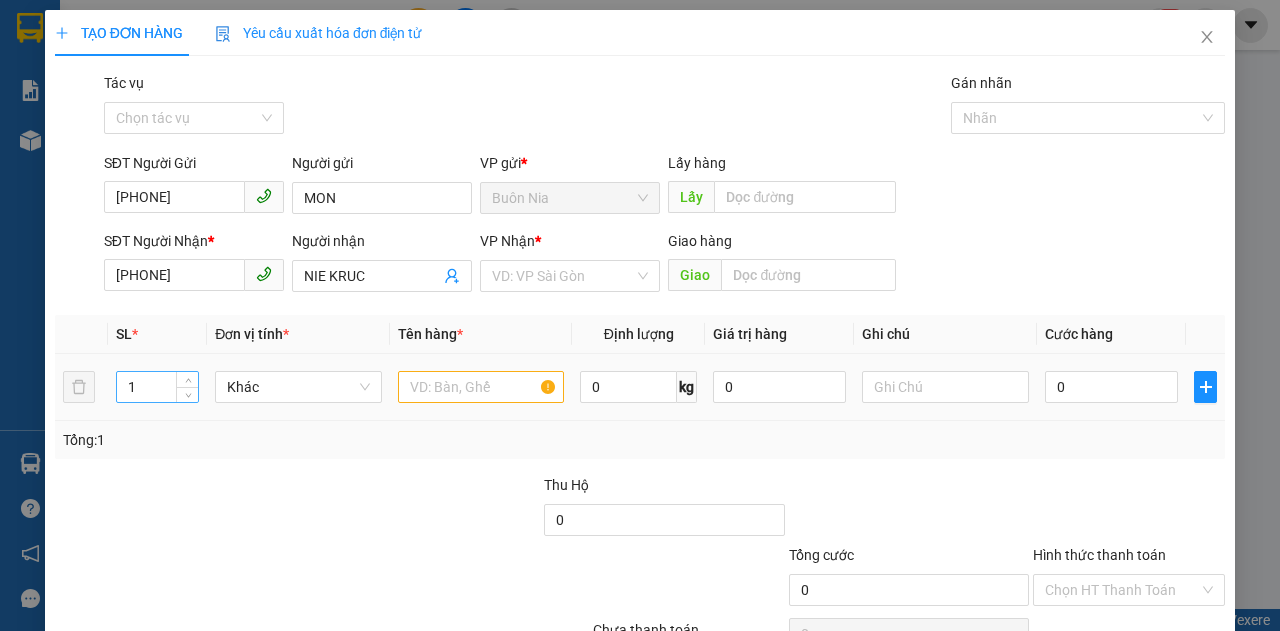 click on "1" at bounding box center [158, 387] 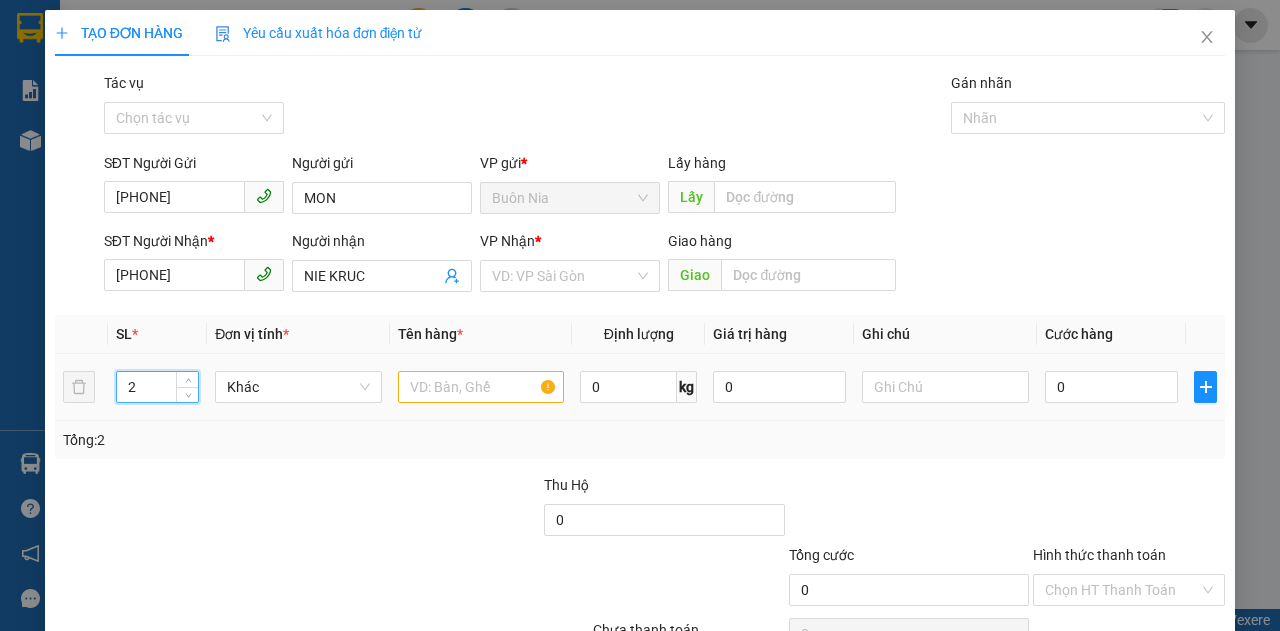 type on "2" 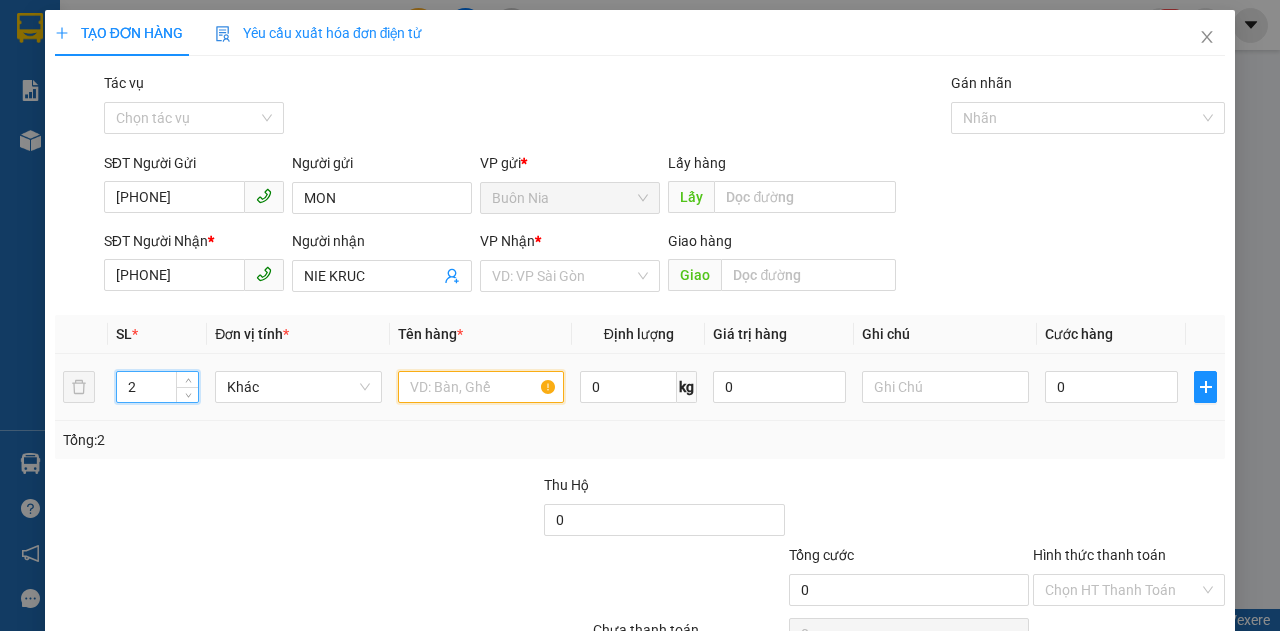 click at bounding box center (481, 387) 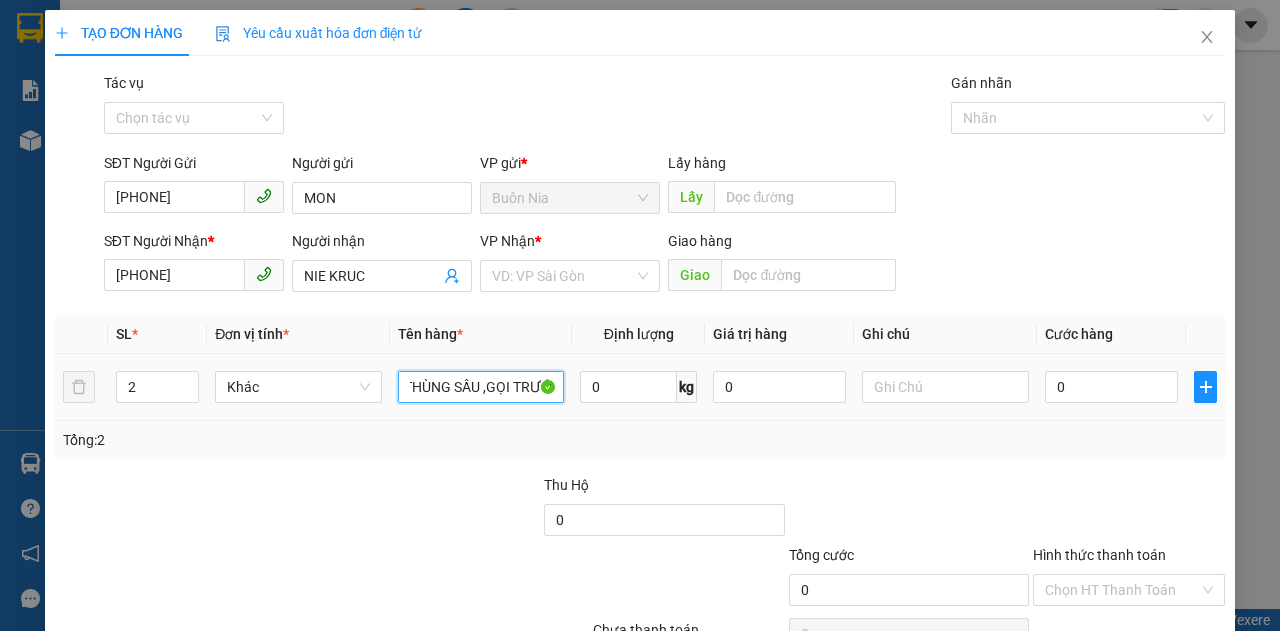scroll, scrollTop: 0, scrollLeft: 30, axis: horizontal 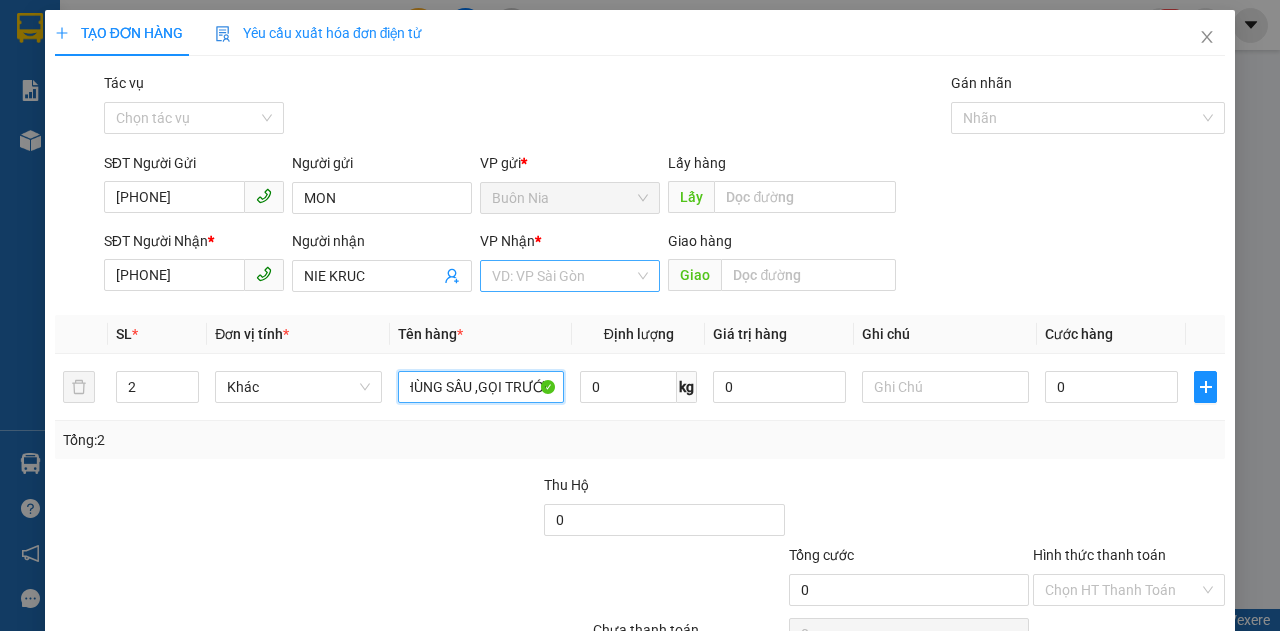 type on "2 THÙNG SẦU ,GỌI TRƯỚC" 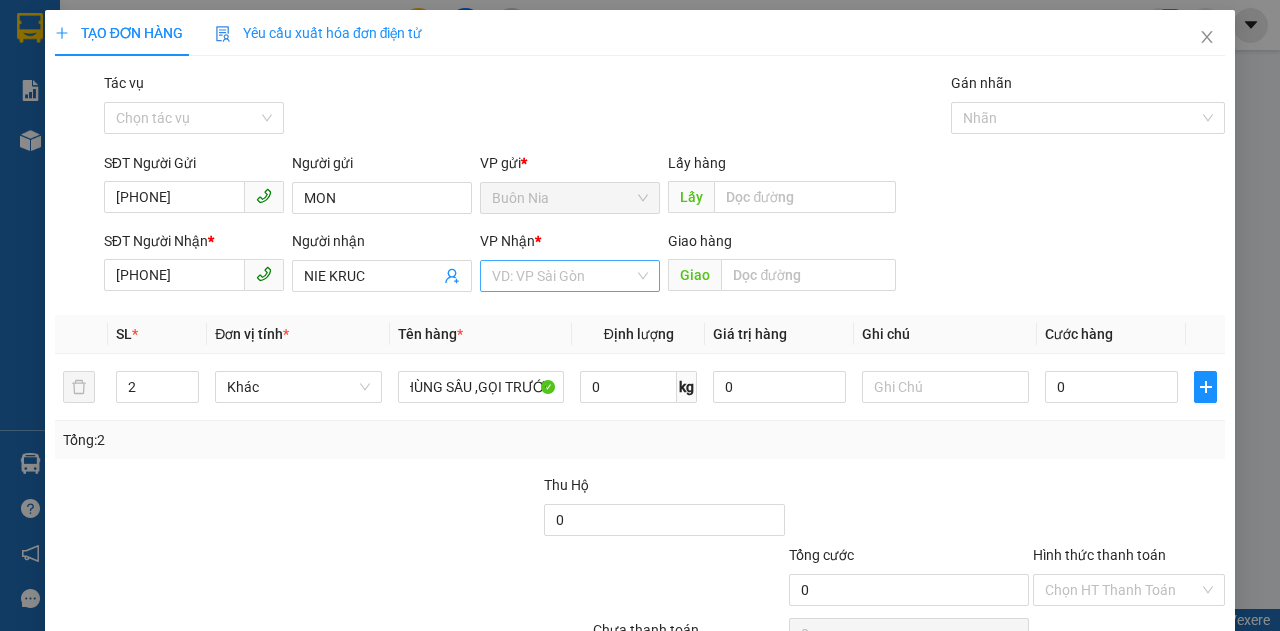 click at bounding box center [563, 276] 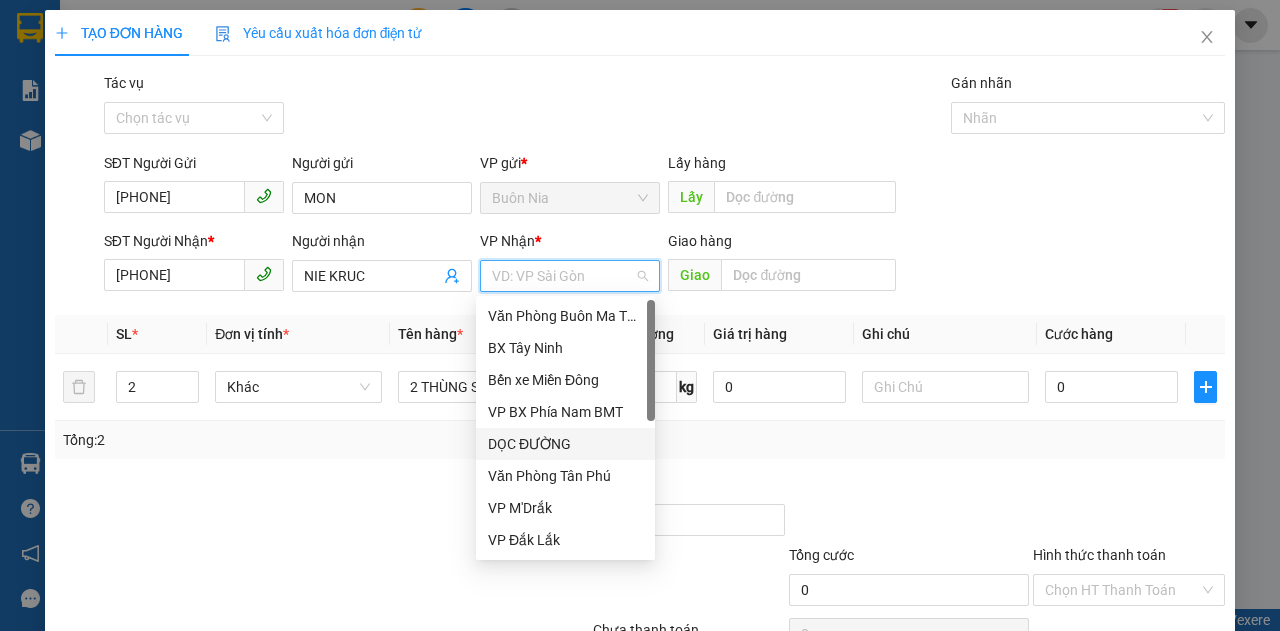 click on "DỌC ĐƯỜNG" at bounding box center [565, 444] 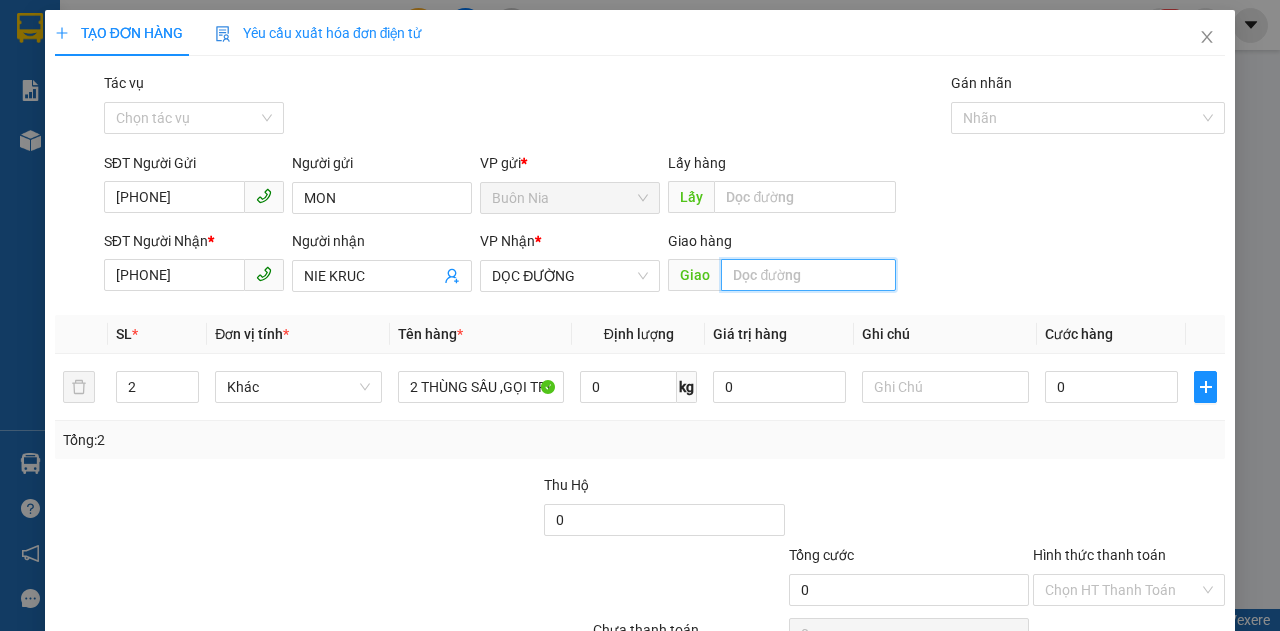 click at bounding box center [808, 275] 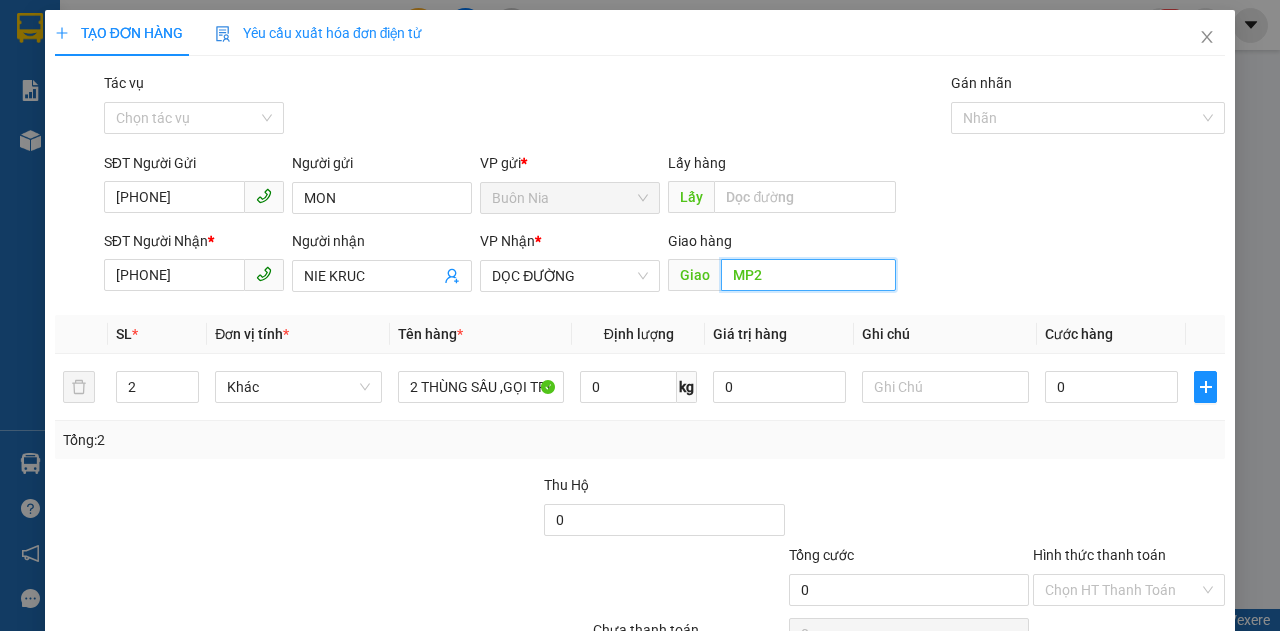 scroll, scrollTop: 106, scrollLeft: 0, axis: vertical 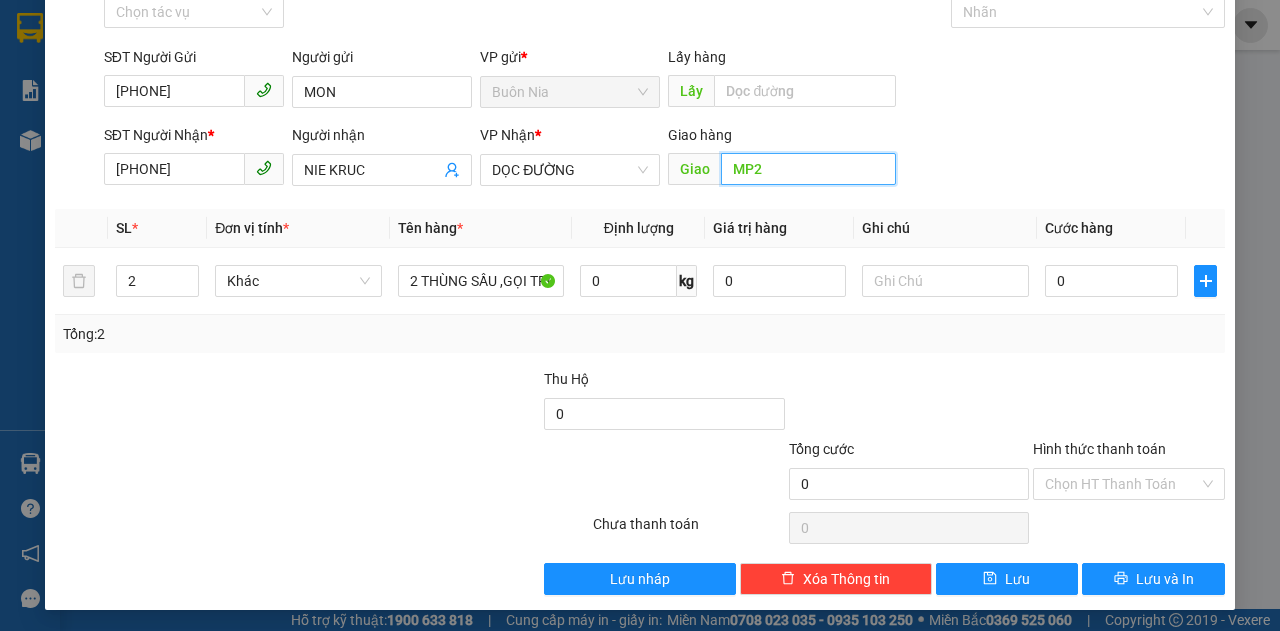 type on "MP2" 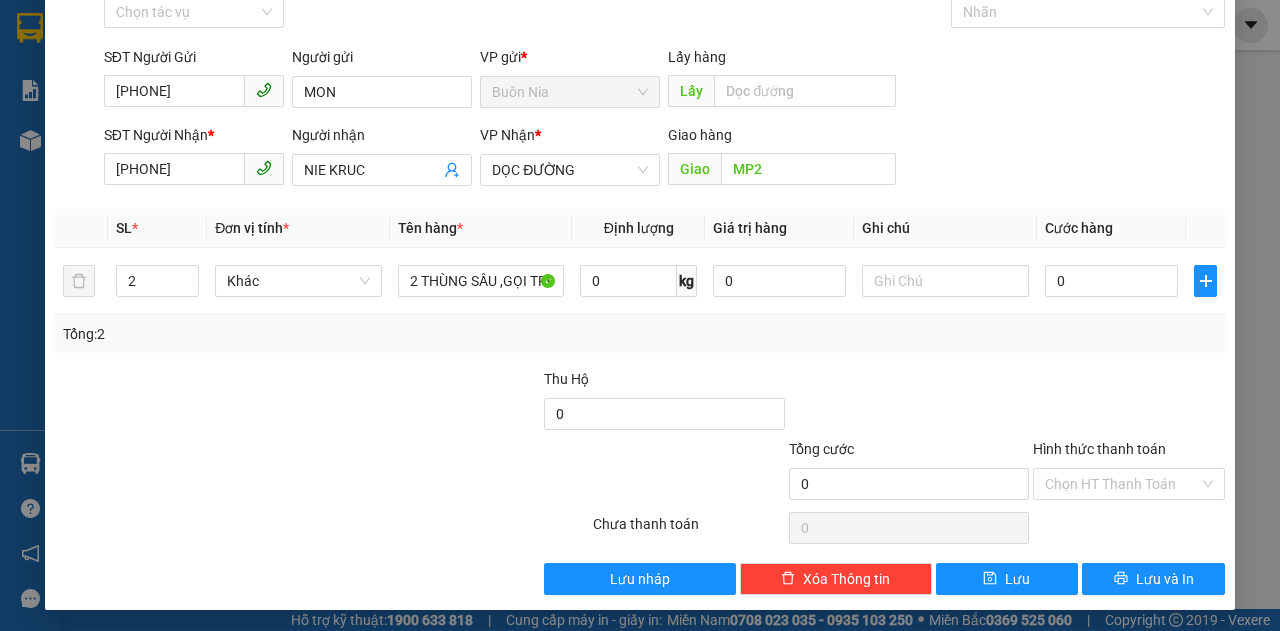 click on "Tổng:  2" at bounding box center [640, 334] 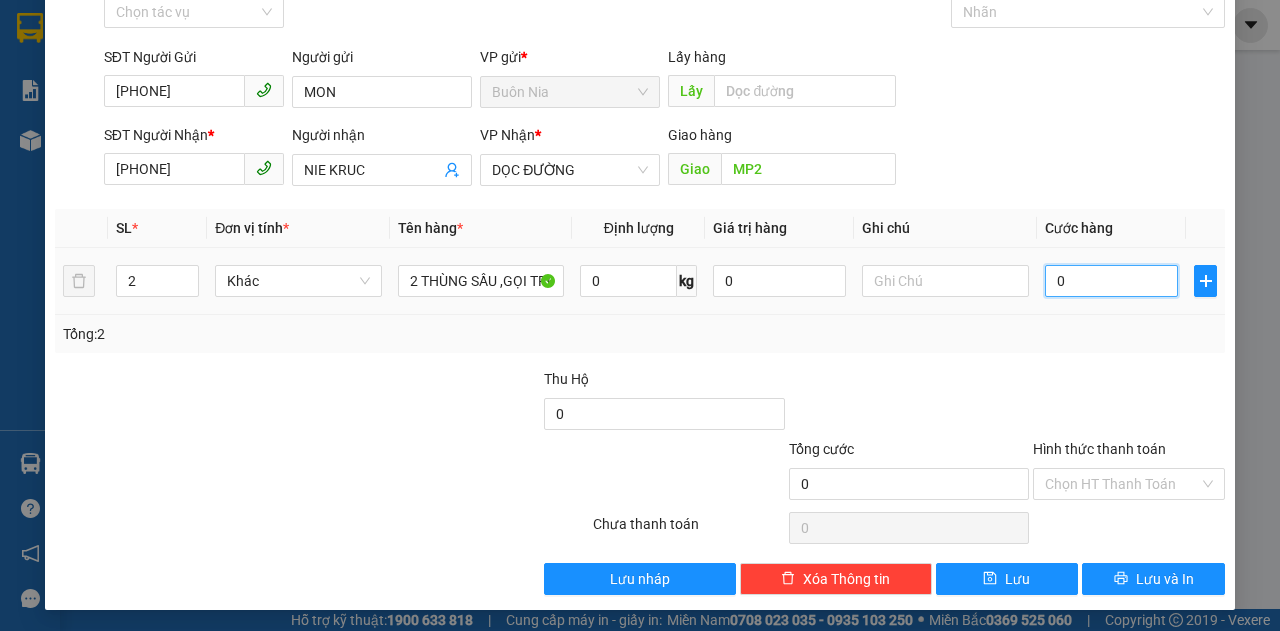 click on "0" at bounding box center [1111, 281] 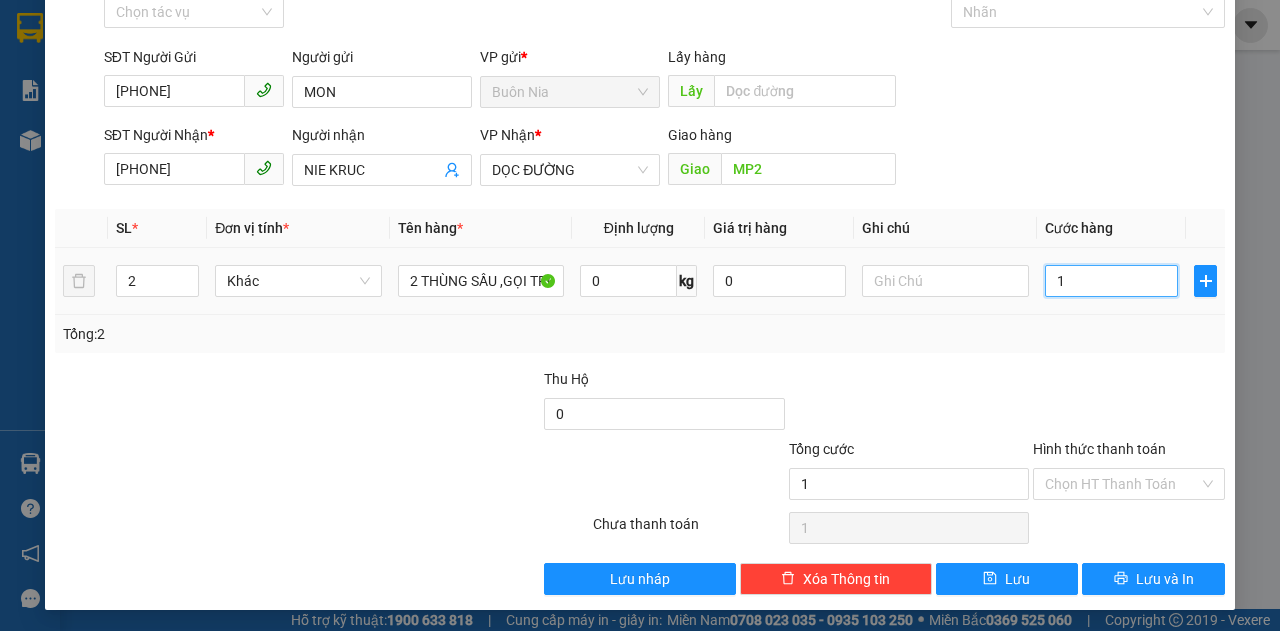 type on "15" 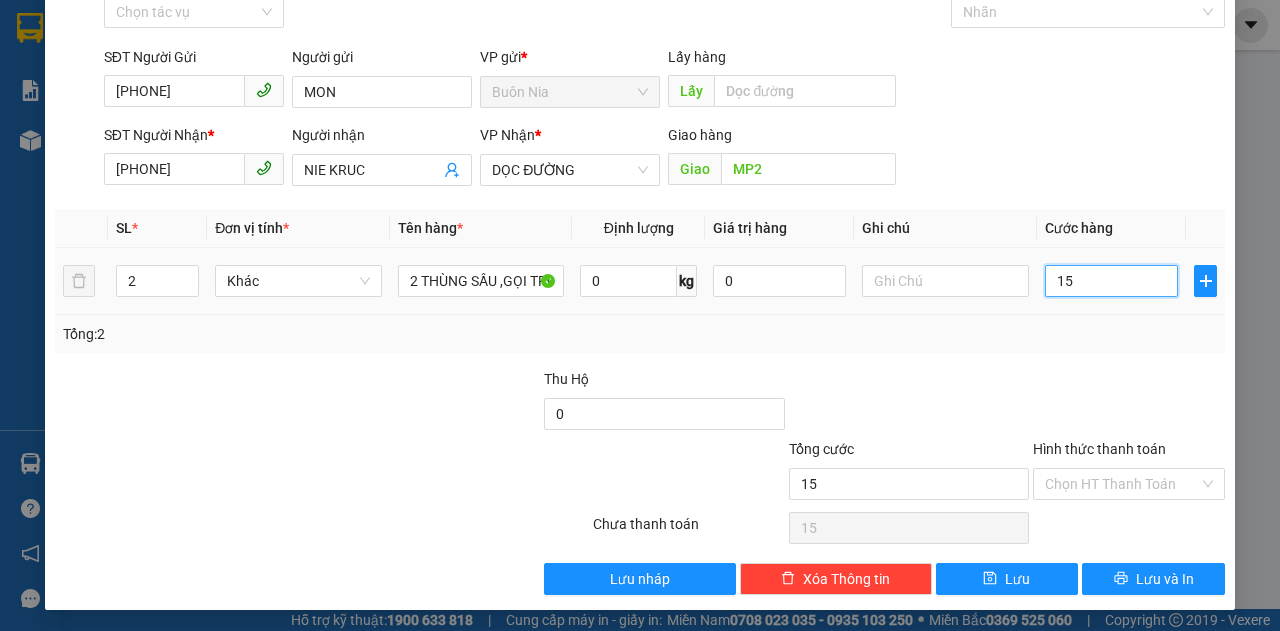 type on "150" 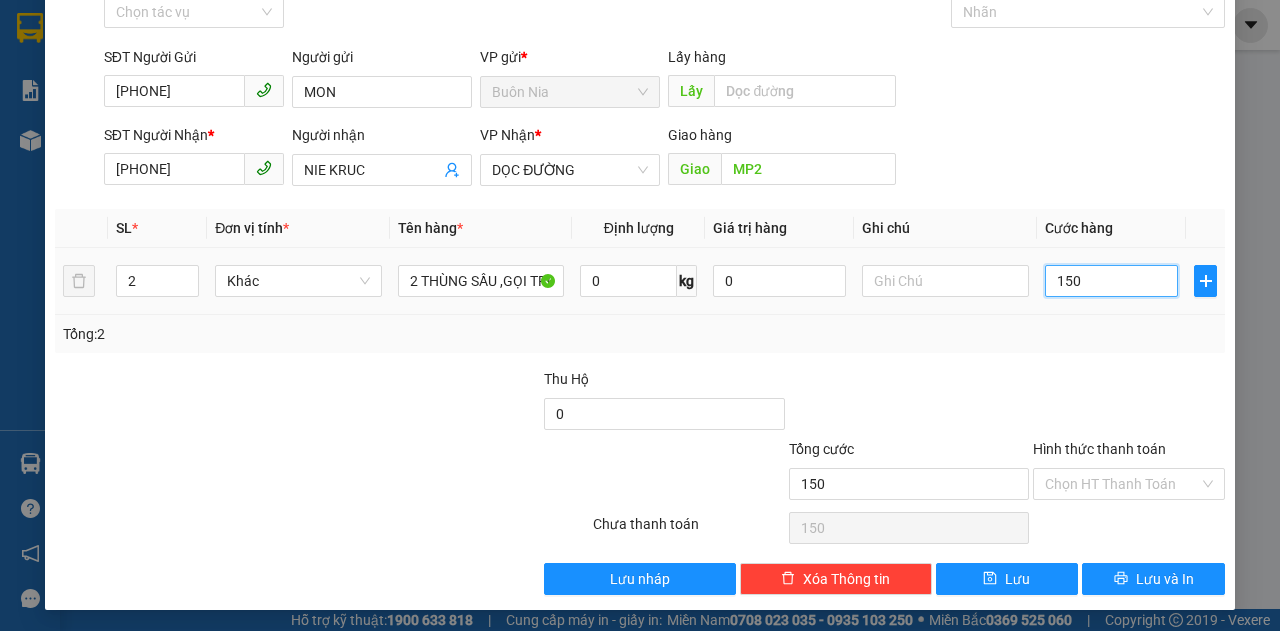 type on "1.500" 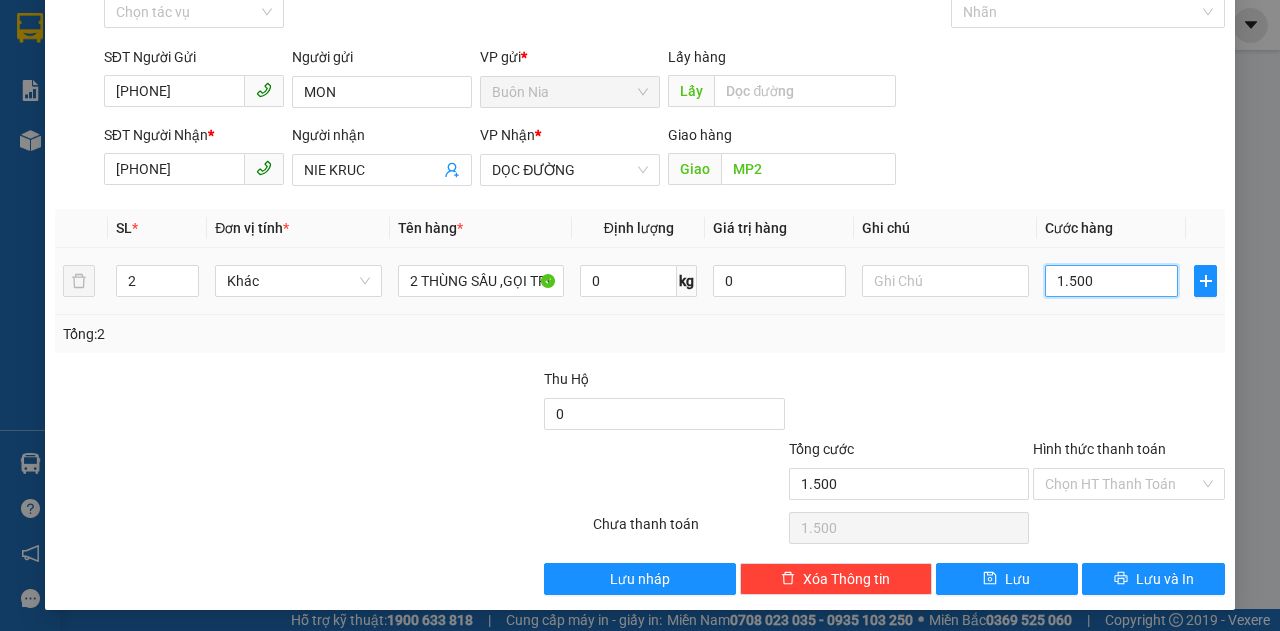 type on "15.000" 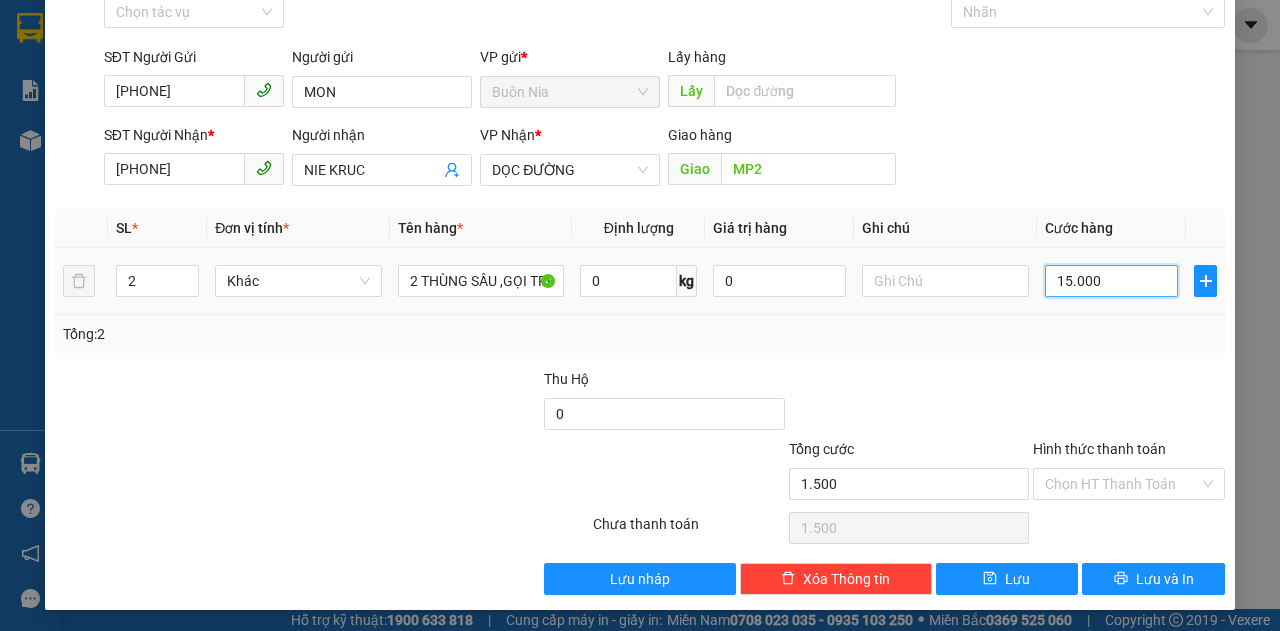 type on "15.000" 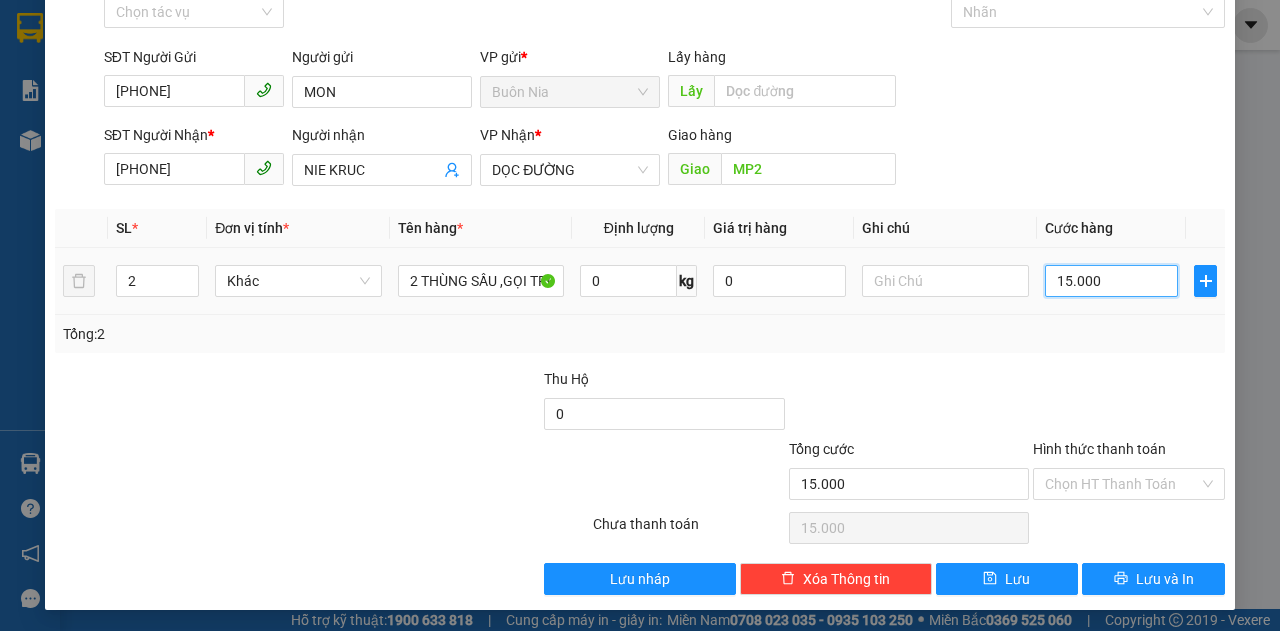 type on "150.000" 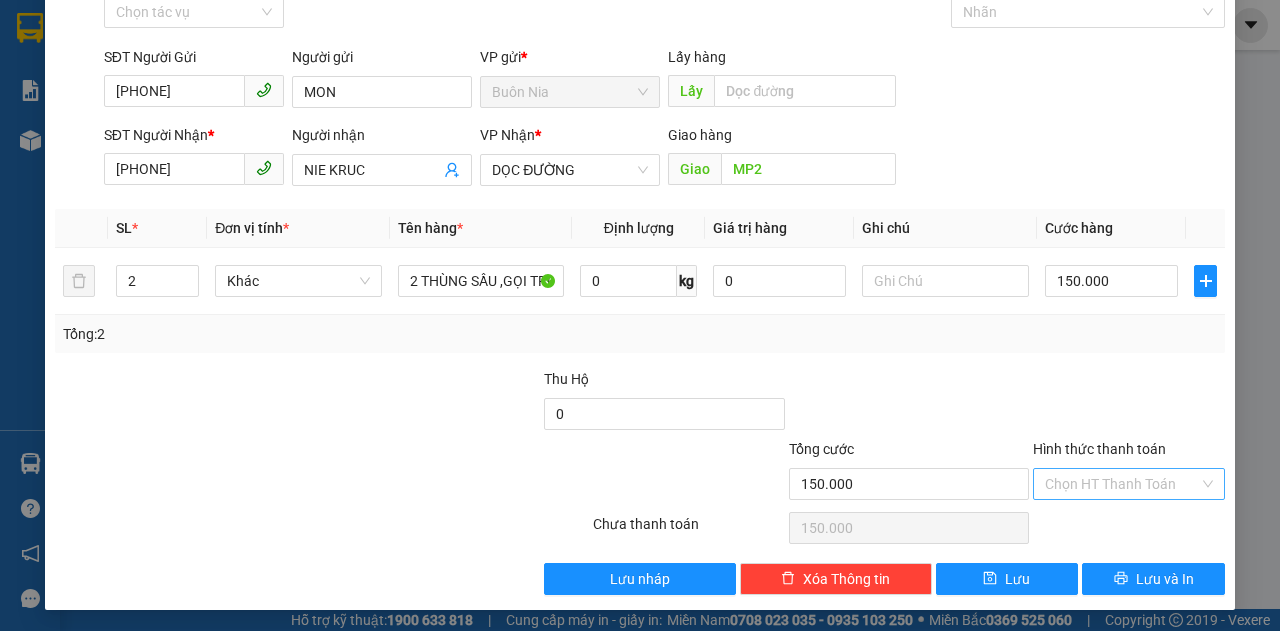 click on "Hình thức thanh toán" at bounding box center (1122, 484) 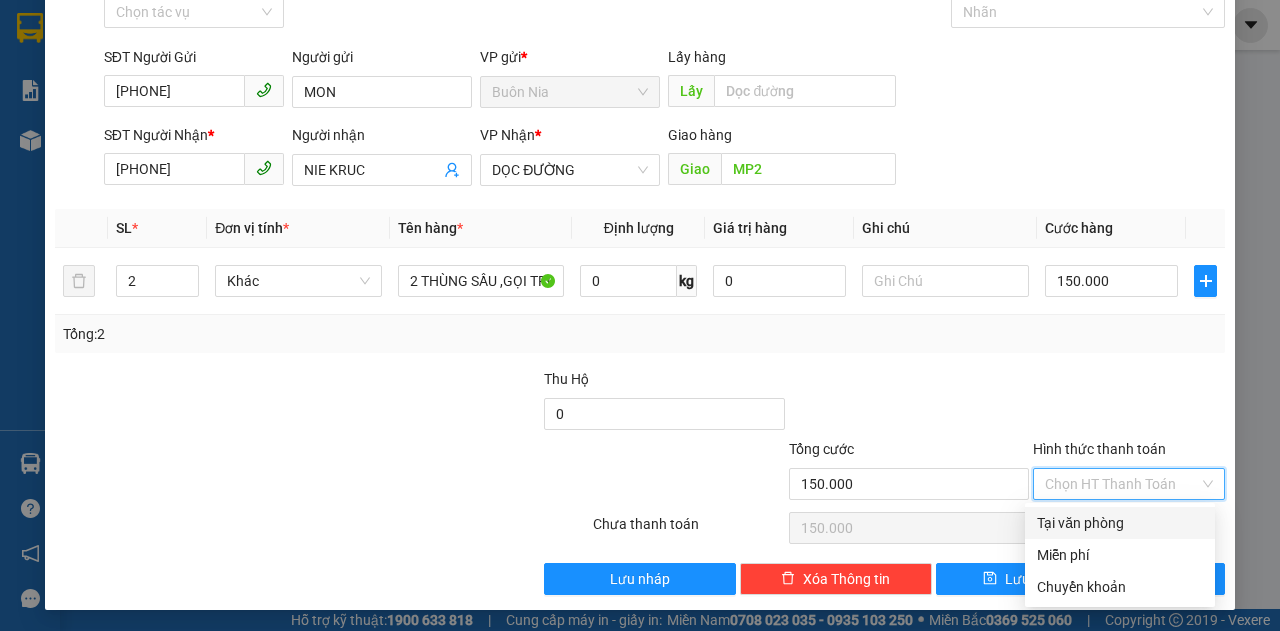 click on "Tại văn phòng" at bounding box center (1120, 523) 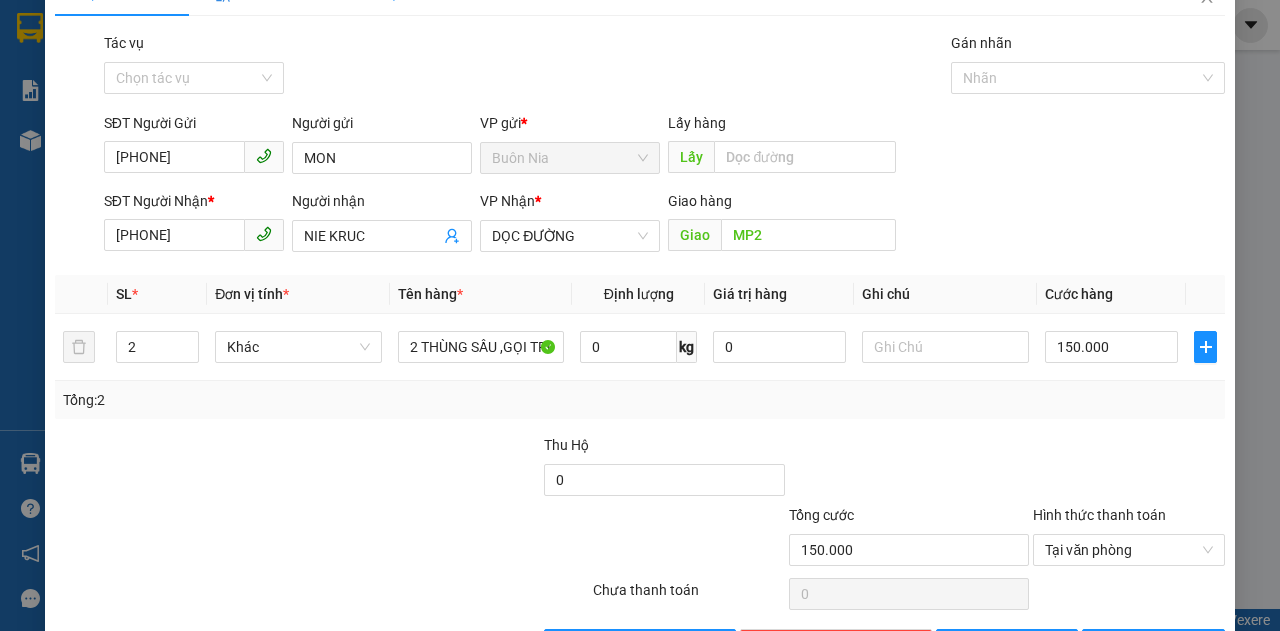 scroll, scrollTop: 106, scrollLeft: 0, axis: vertical 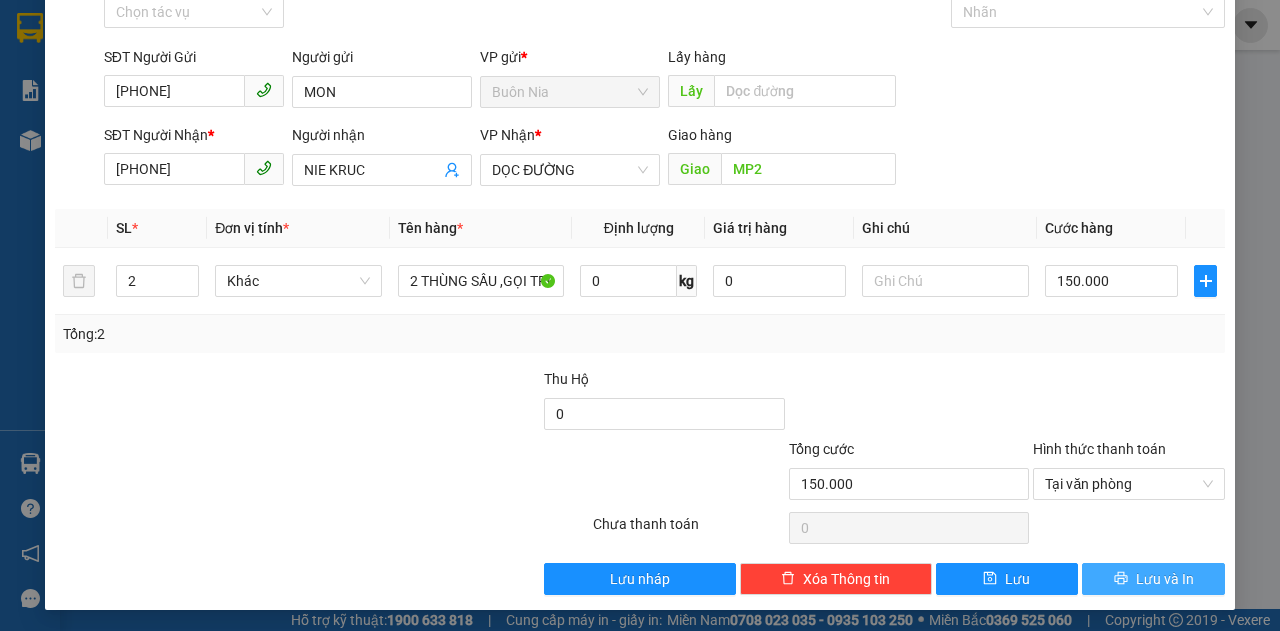 click on "Lưu và In" at bounding box center (1165, 579) 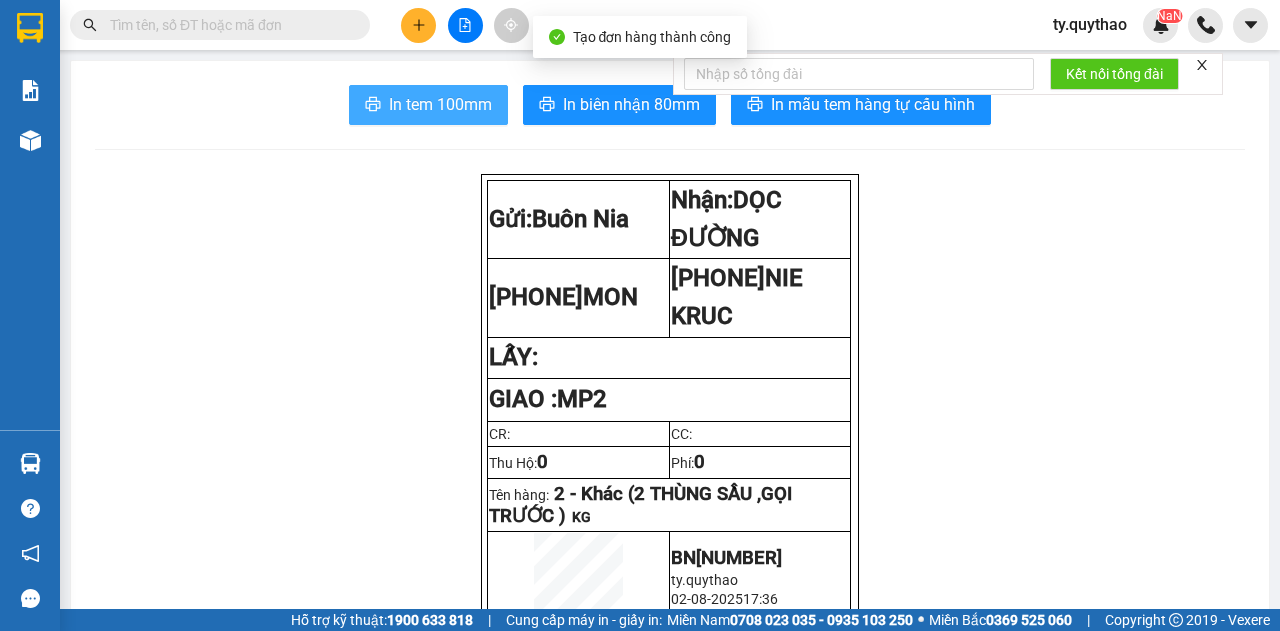 click on "In tem 100mm" at bounding box center (440, 104) 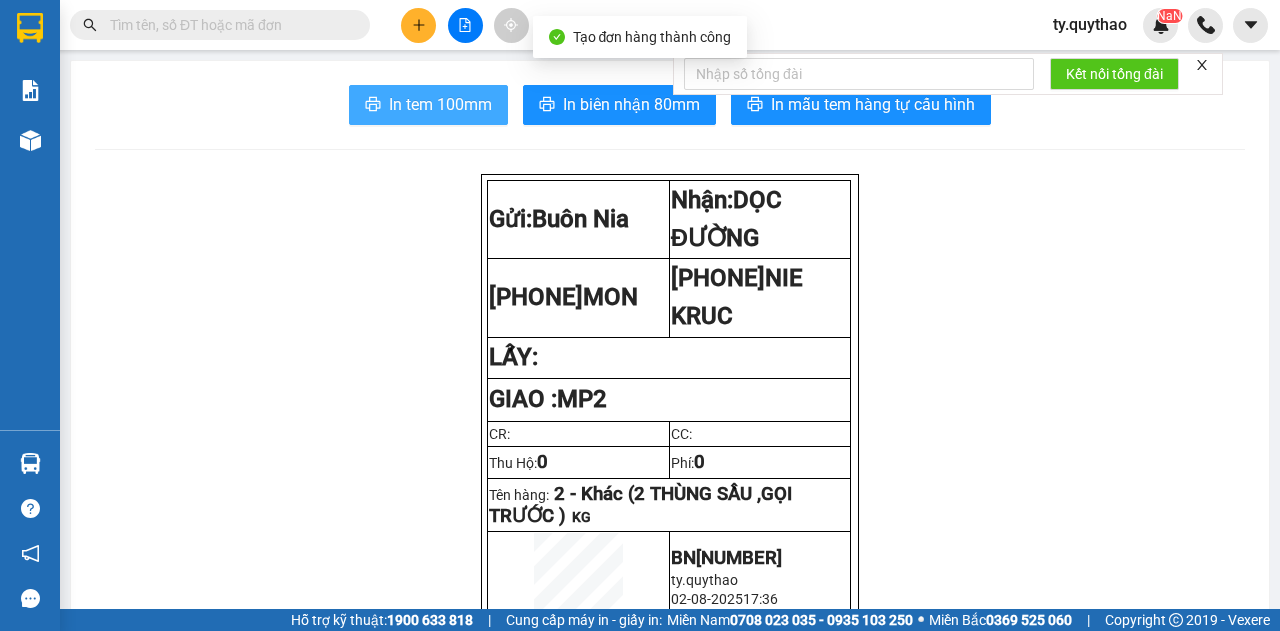 scroll, scrollTop: 0, scrollLeft: 0, axis: both 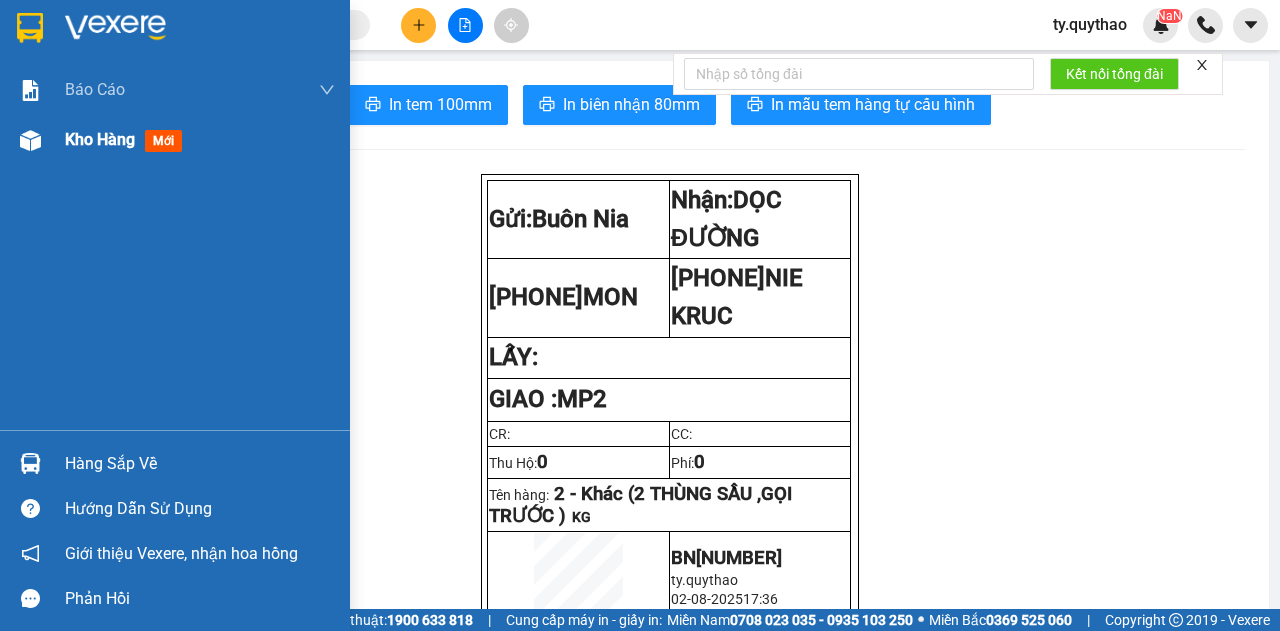 click on "Kho hàng" at bounding box center (100, 139) 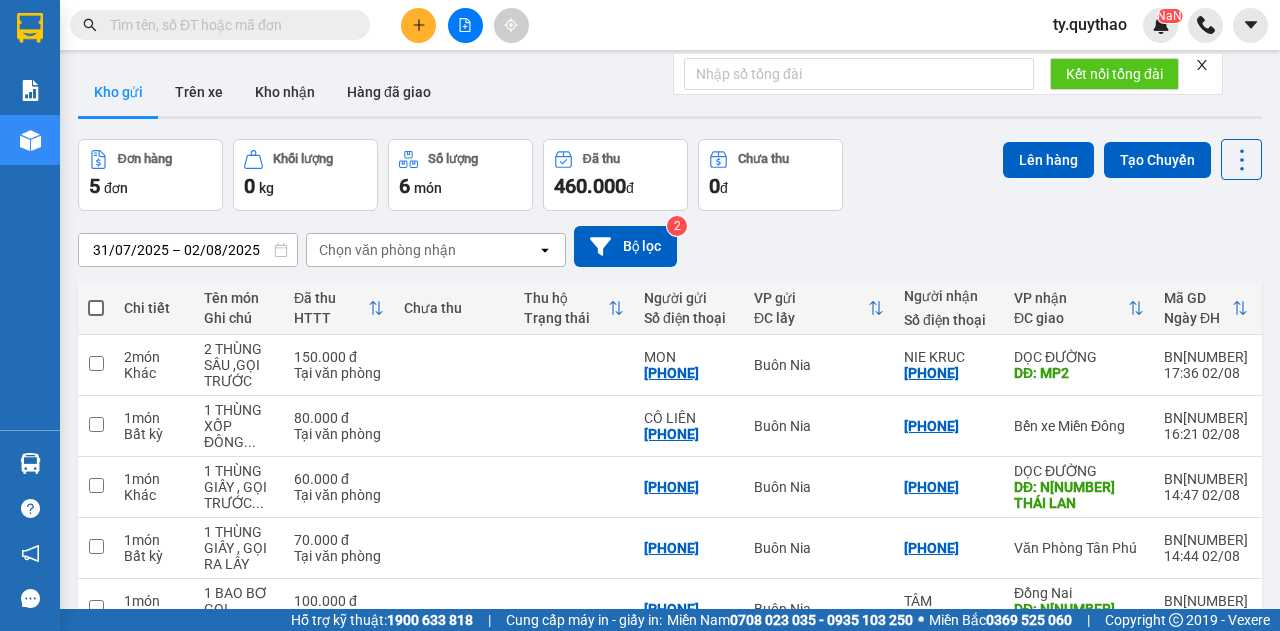 scroll, scrollTop: 121, scrollLeft: 0, axis: vertical 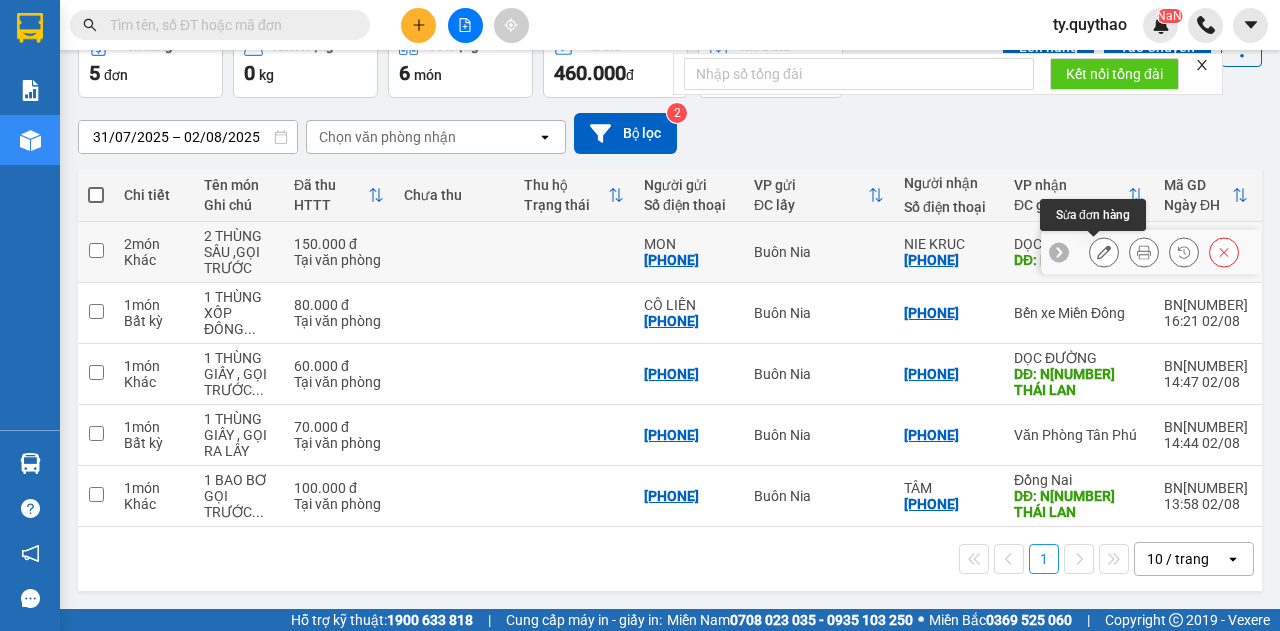 click 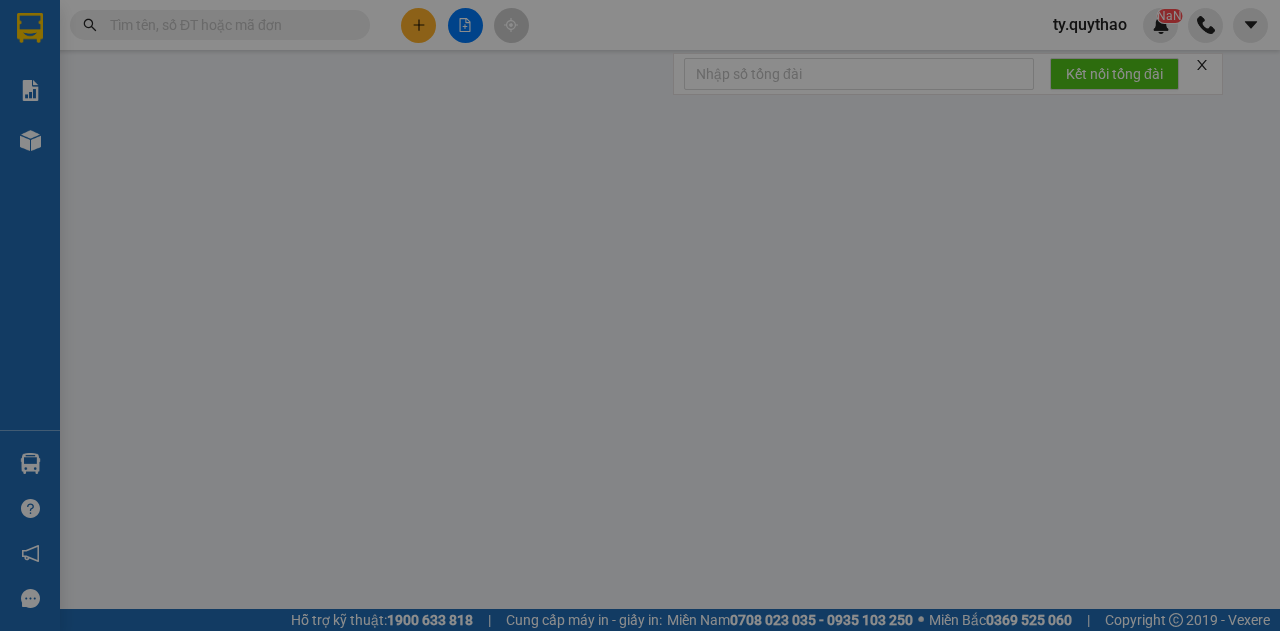 scroll, scrollTop: 0, scrollLeft: 0, axis: both 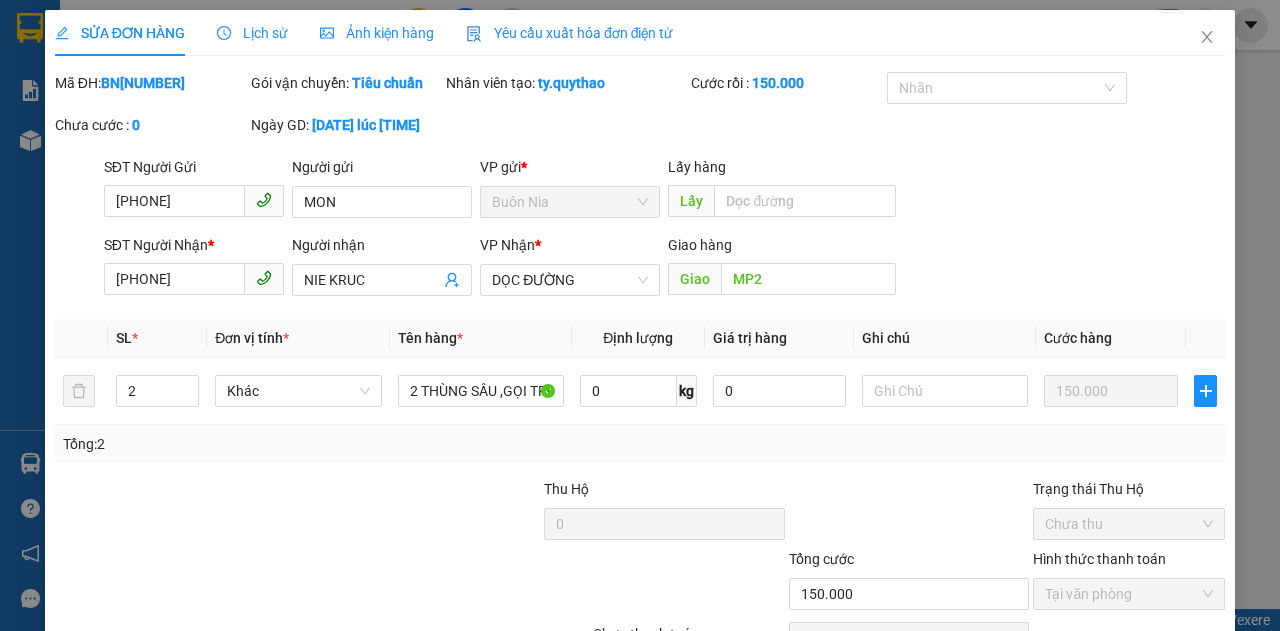 type on "0337121410" 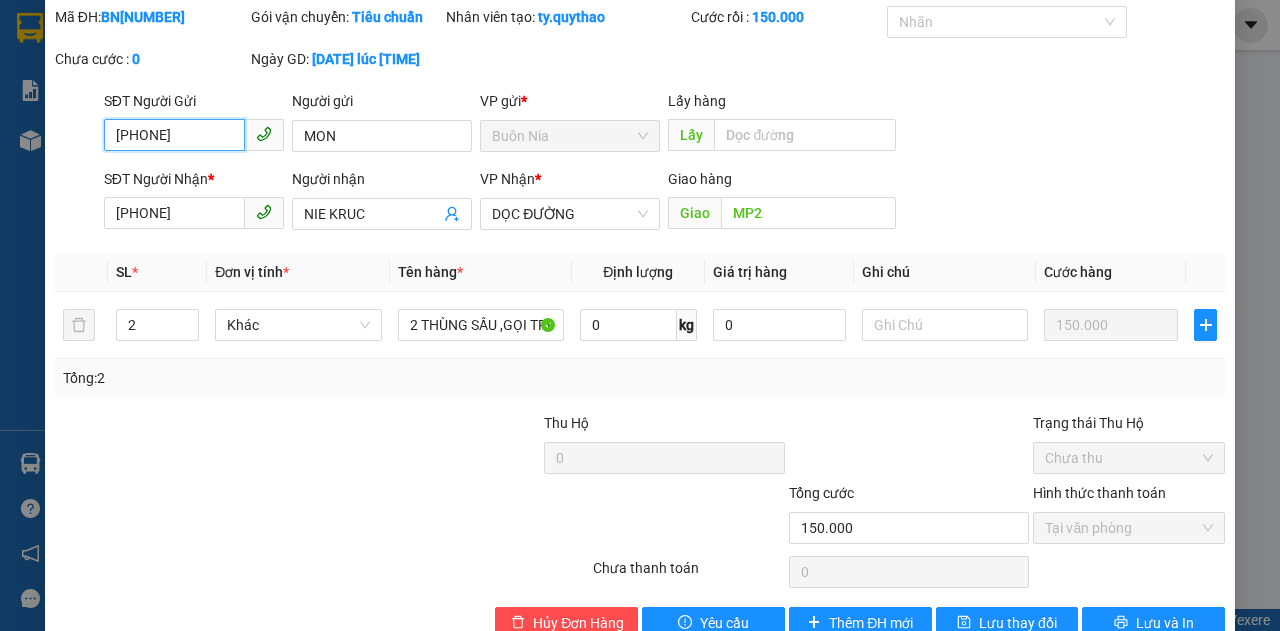 scroll, scrollTop: 133, scrollLeft: 0, axis: vertical 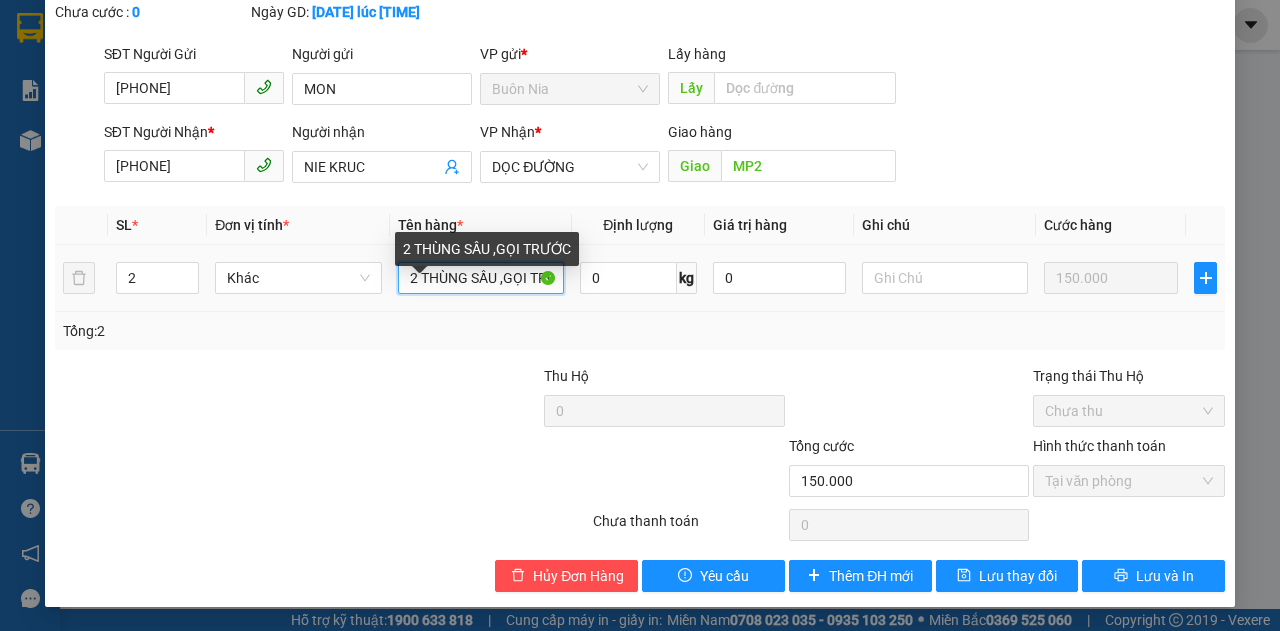 click on "2 THÙNG SẦU ,GỌI TRƯỚC" at bounding box center (481, 278) 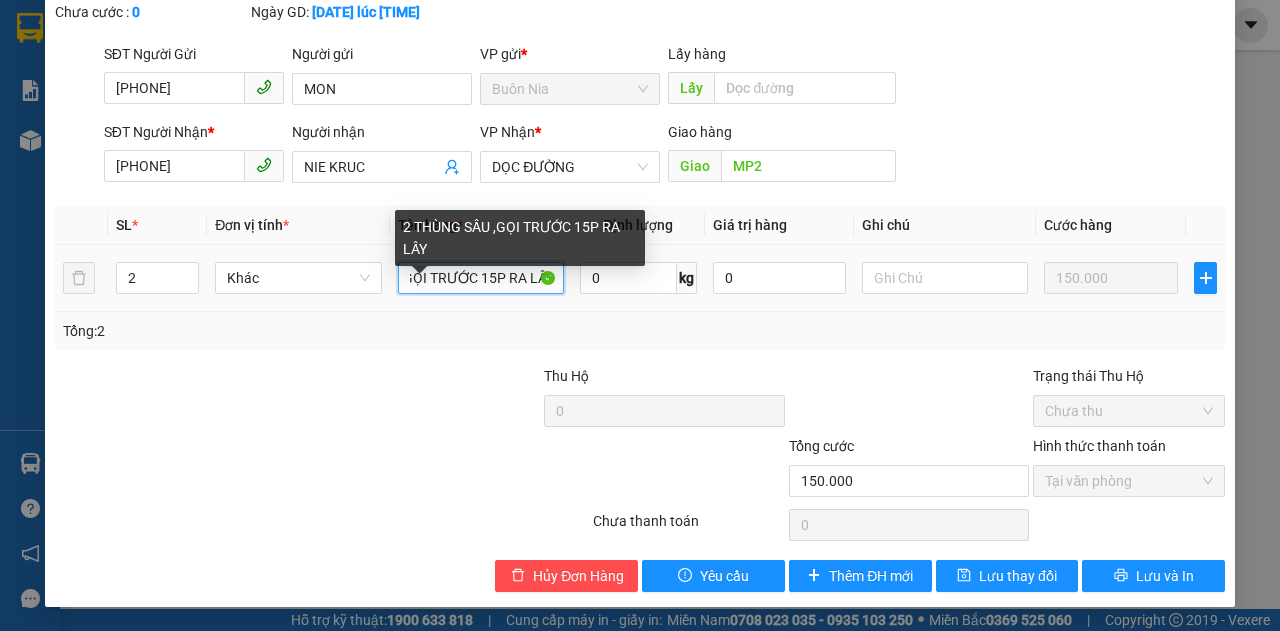 scroll, scrollTop: 0, scrollLeft: 105, axis: horizontal 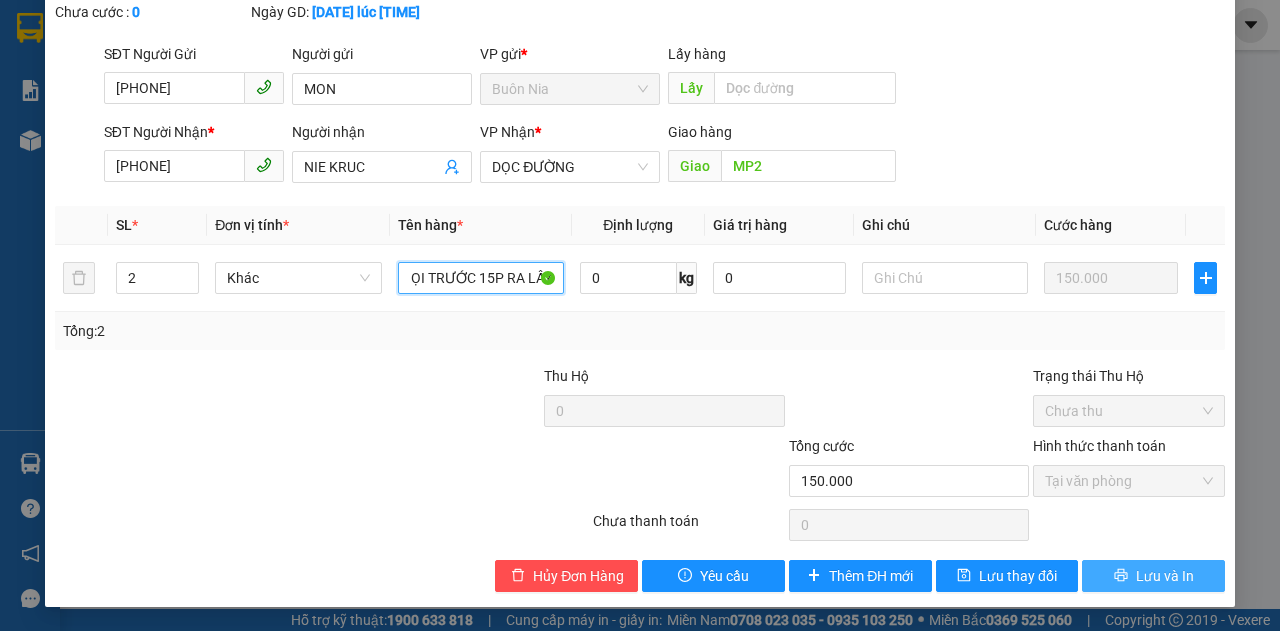 type on "2 THÙNG SẦU ,GỌI TRƯỚC 15P RA LẤY" 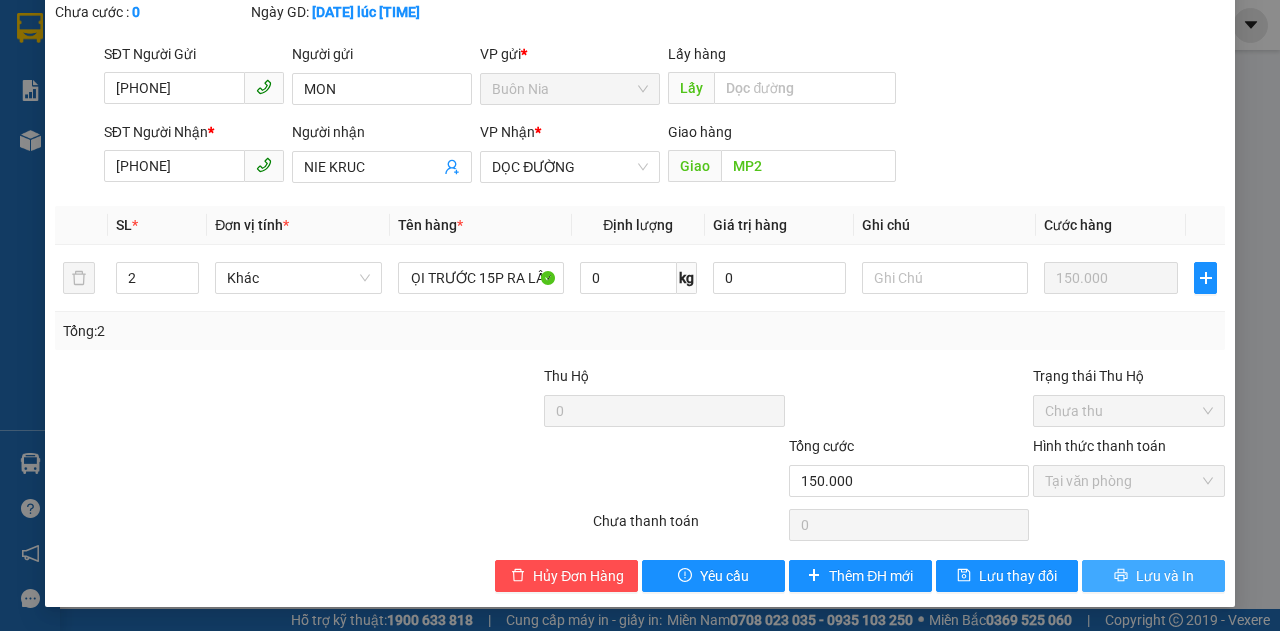 click on "Lưu và In" at bounding box center [1165, 576] 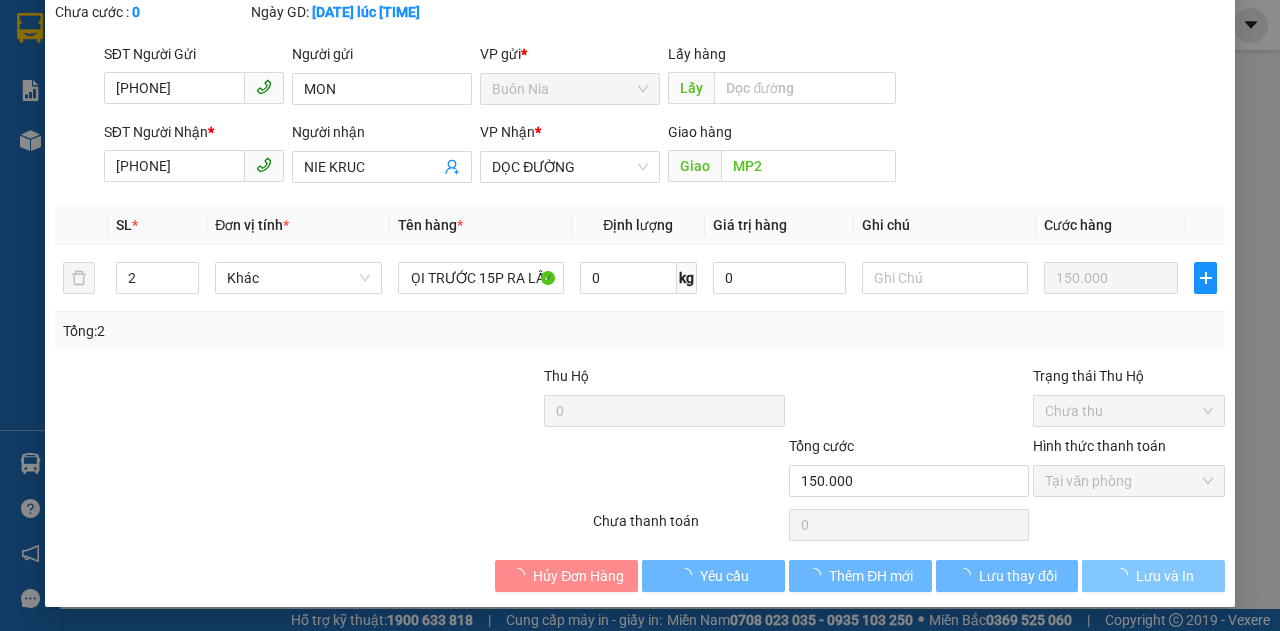 scroll, scrollTop: 0, scrollLeft: 0, axis: both 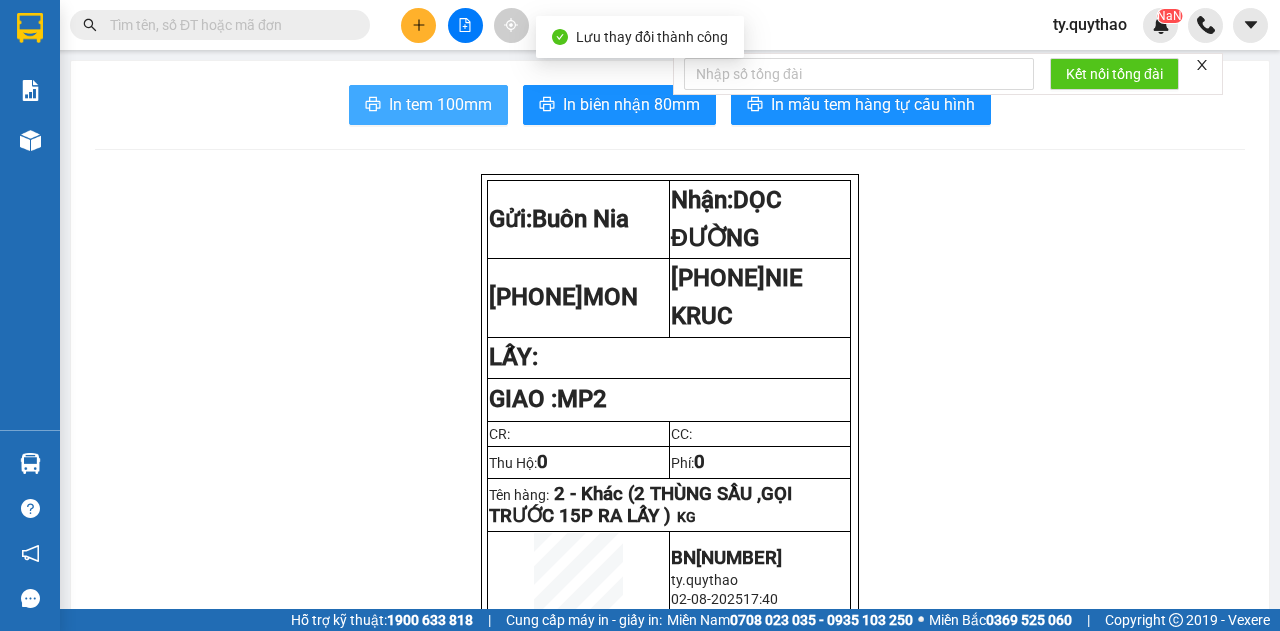 click on "In tem 100mm" at bounding box center [440, 104] 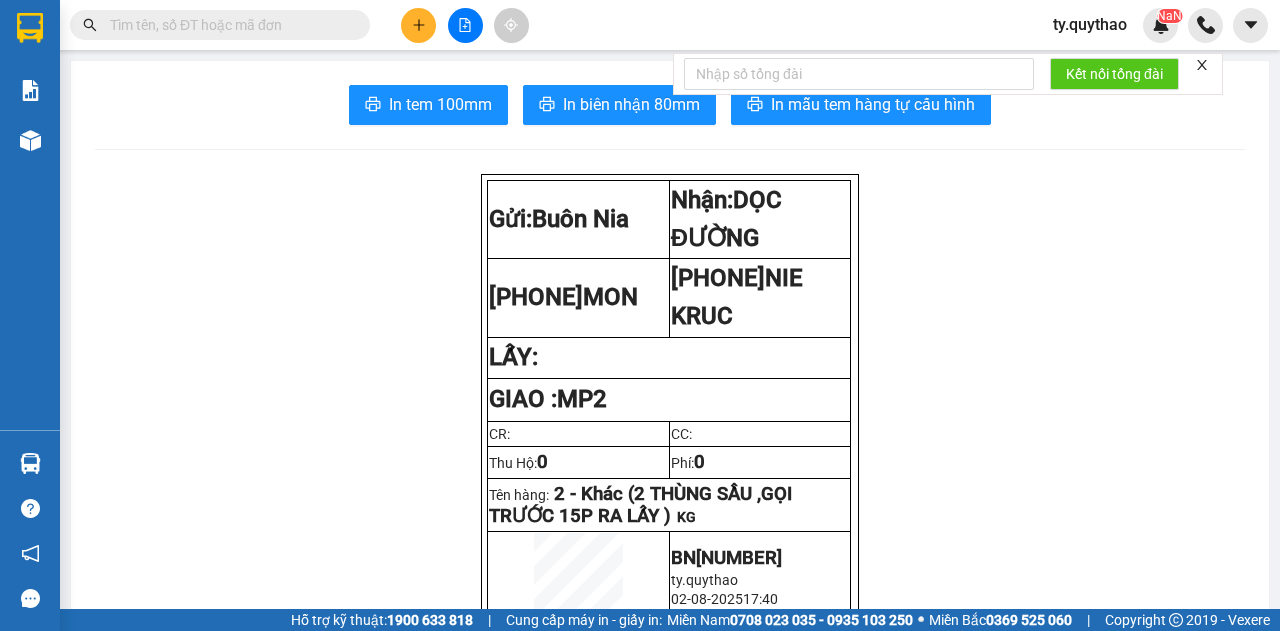 scroll, scrollTop: 122, scrollLeft: 0, axis: vertical 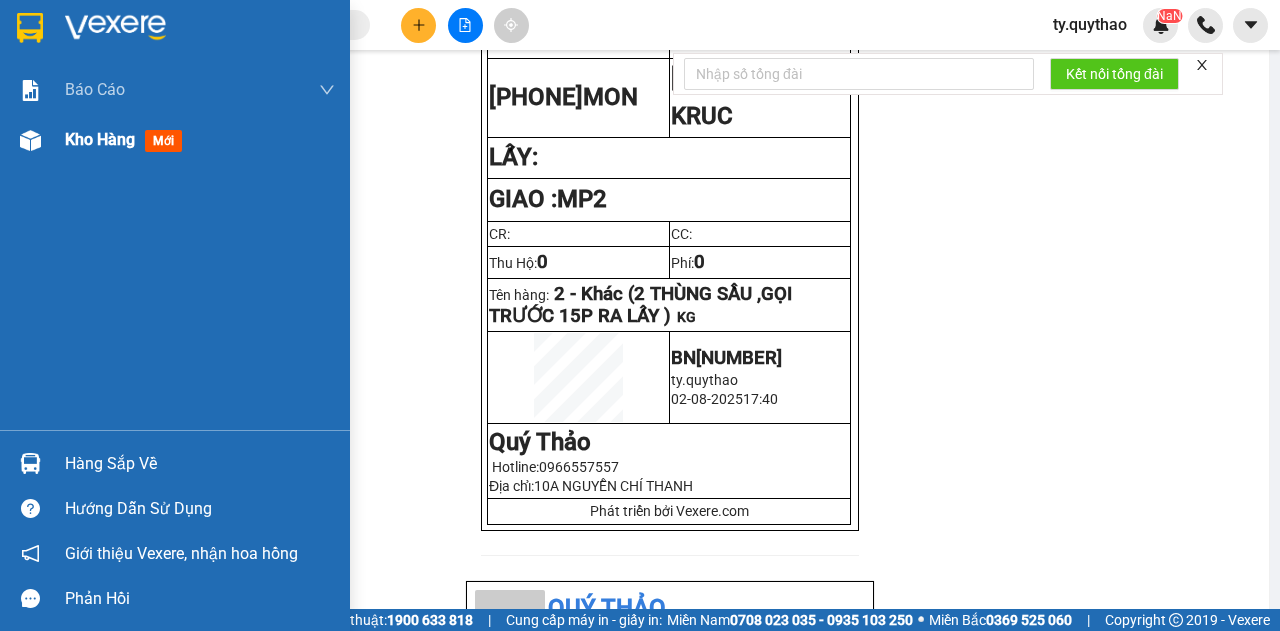 click on "Kho hàng" at bounding box center (100, 139) 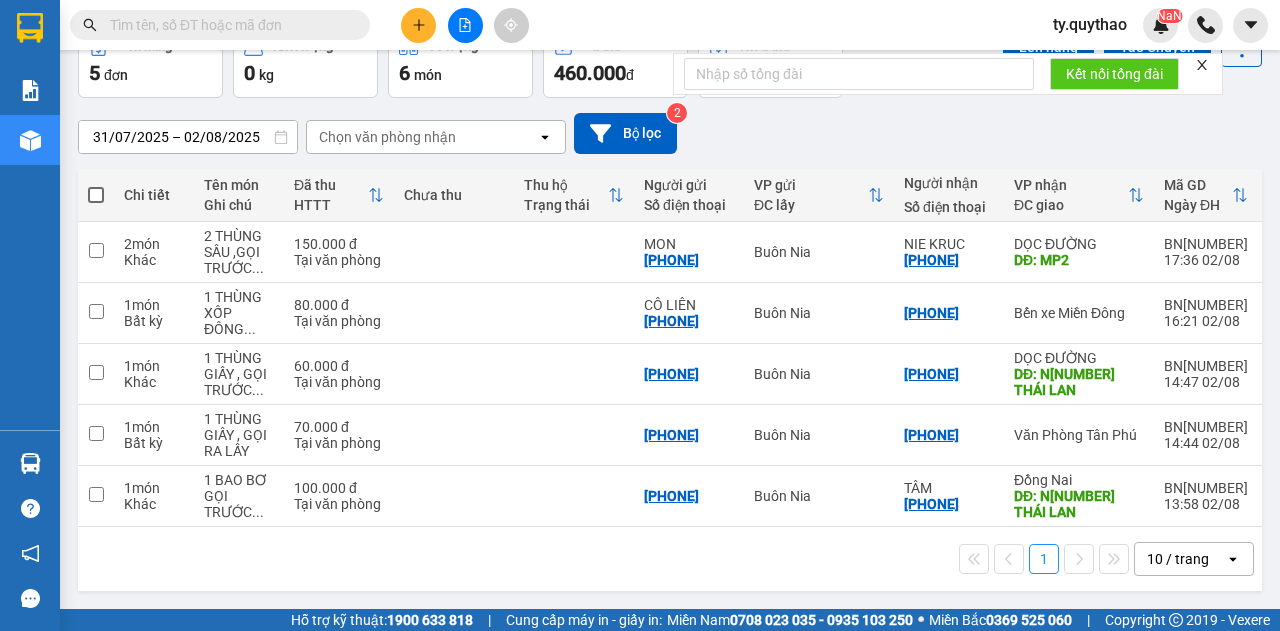 scroll, scrollTop: 121, scrollLeft: 0, axis: vertical 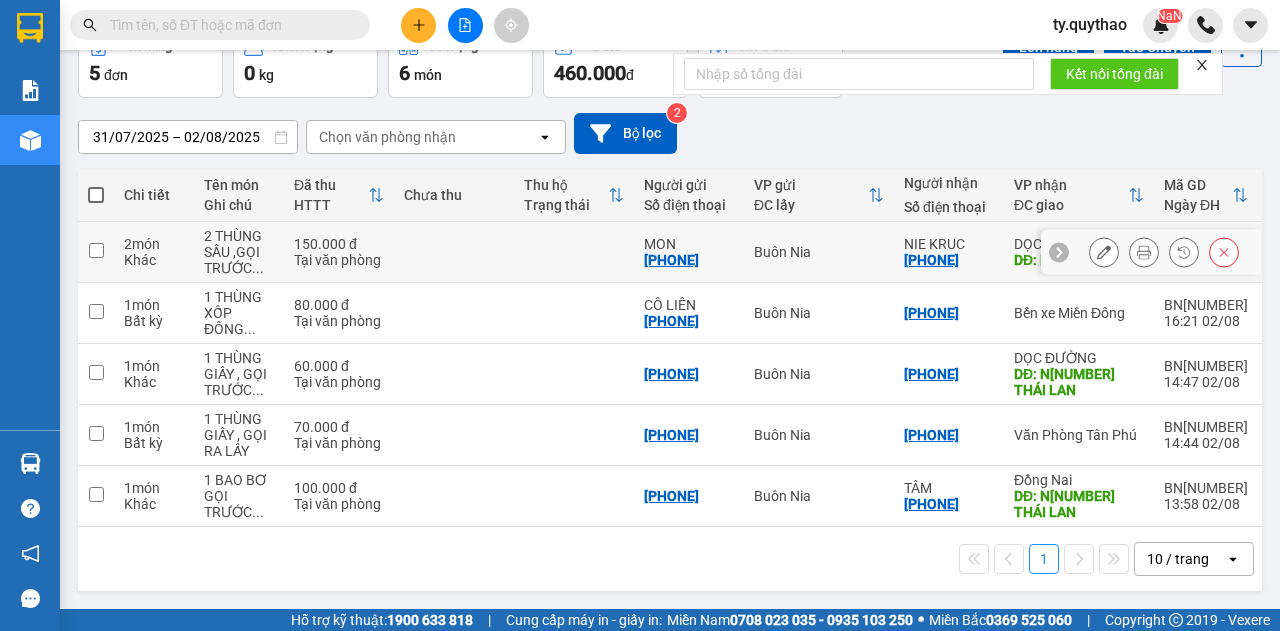 click at bounding box center [96, 250] 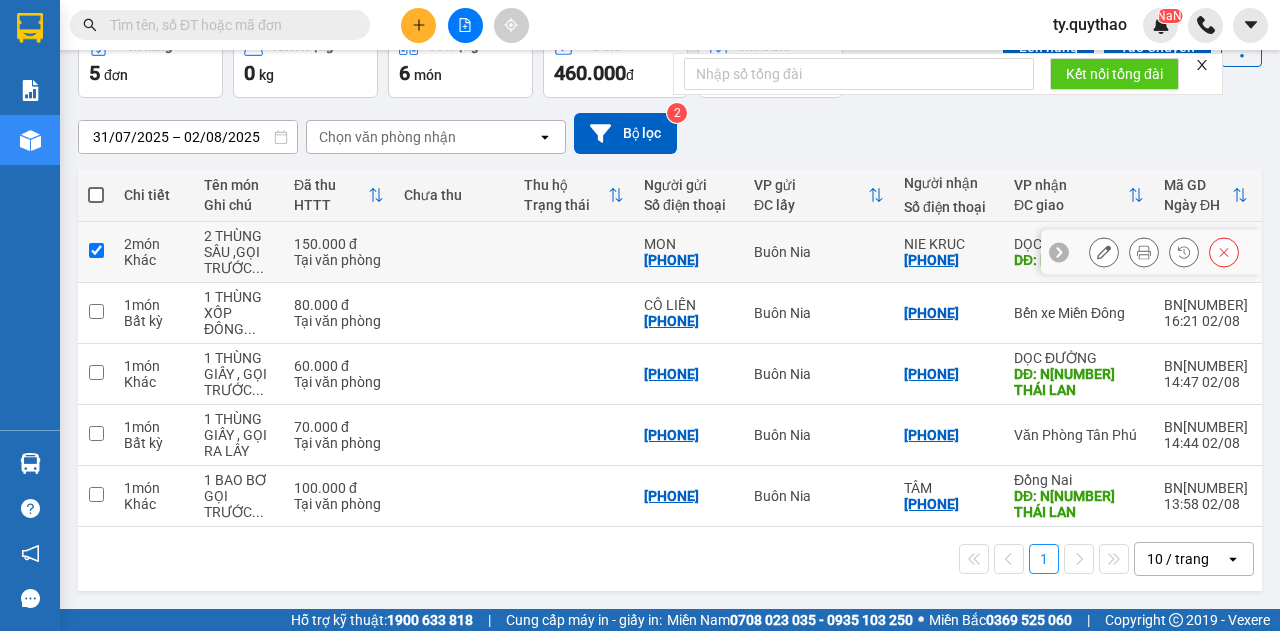 checkbox on "true" 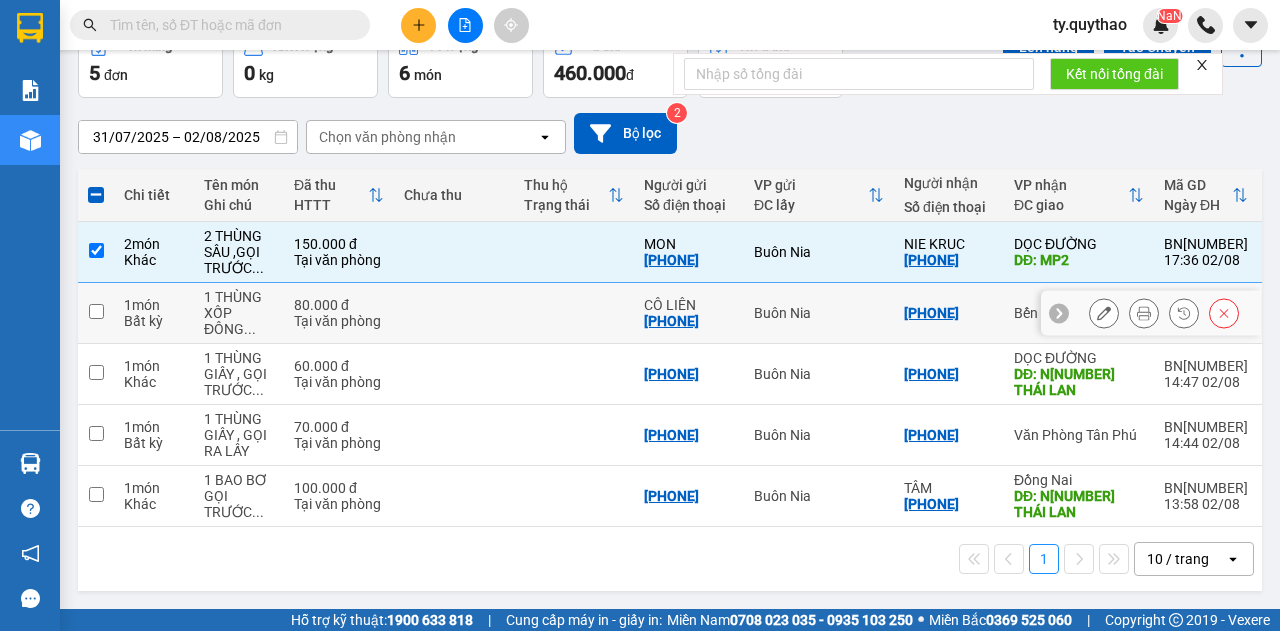 click at bounding box center (96, 311) 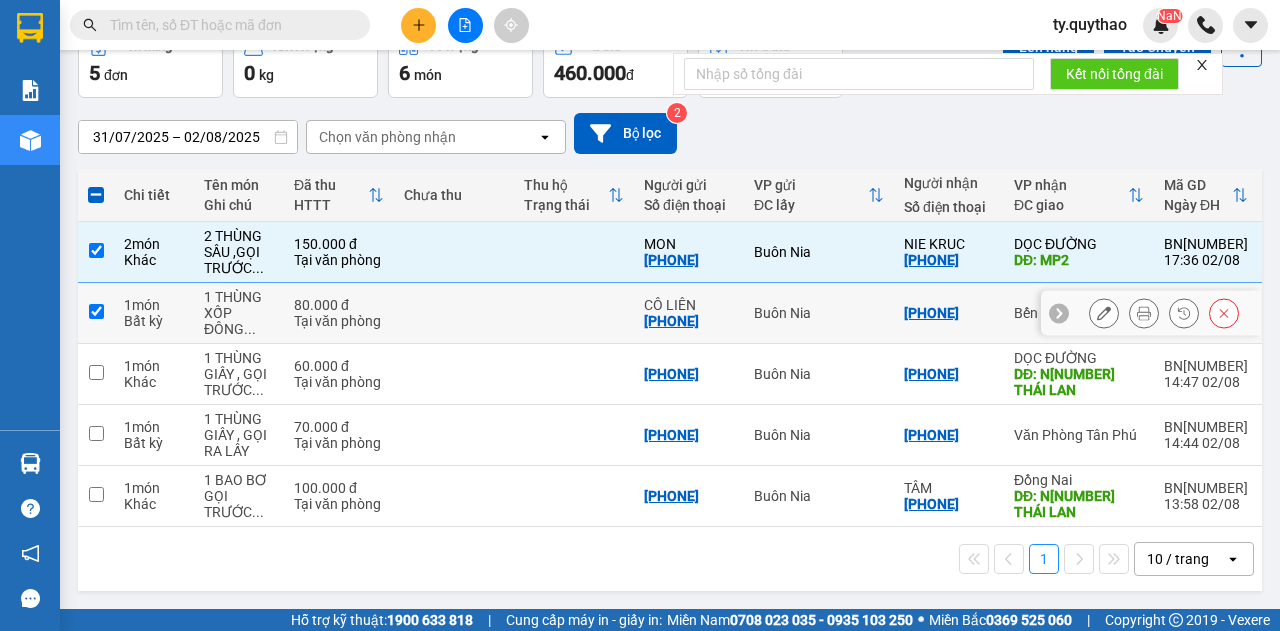 checkbox on "true" 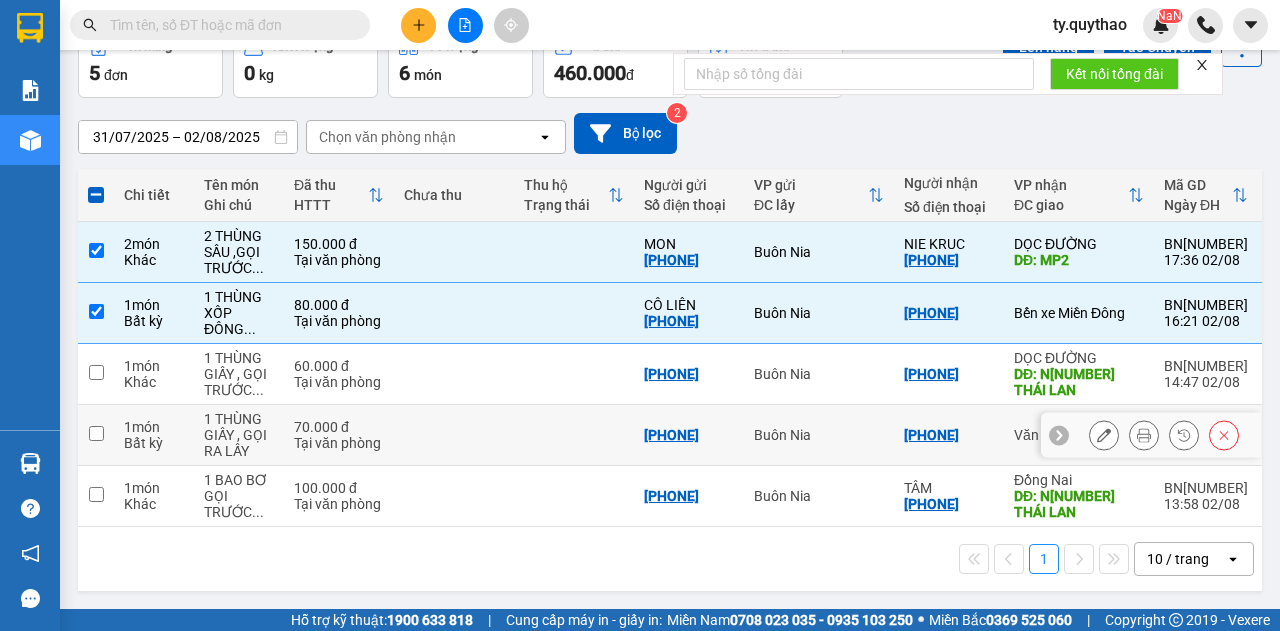 click at bounding box center (96, 433) 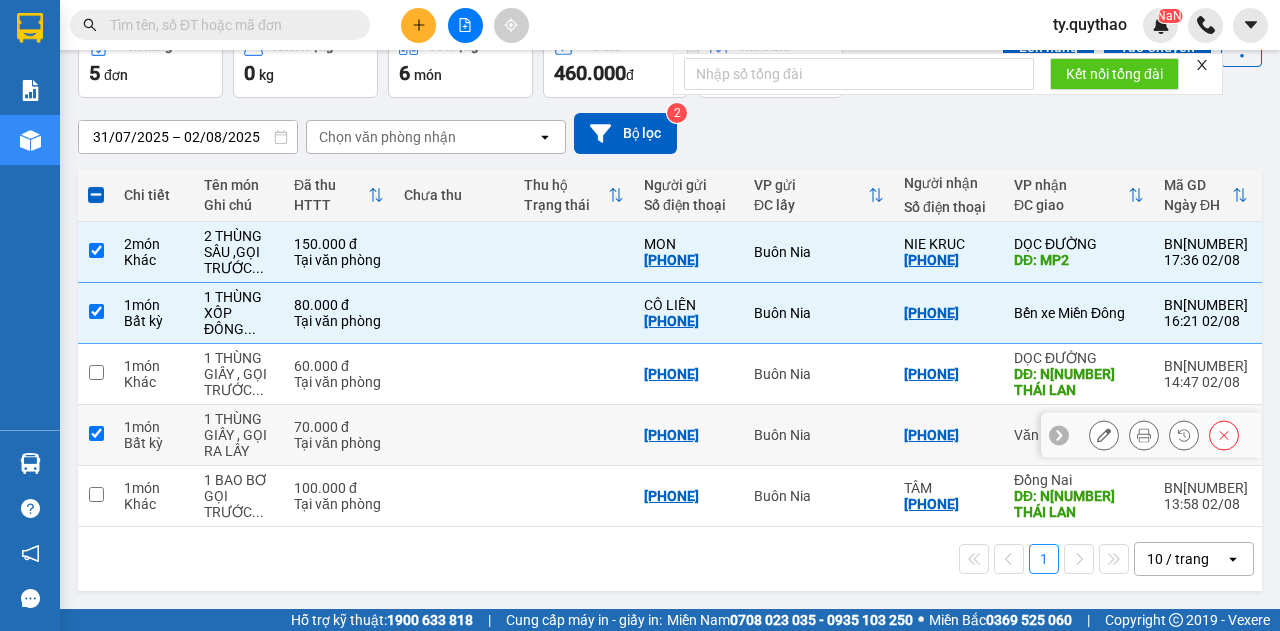 checkbox on "true" 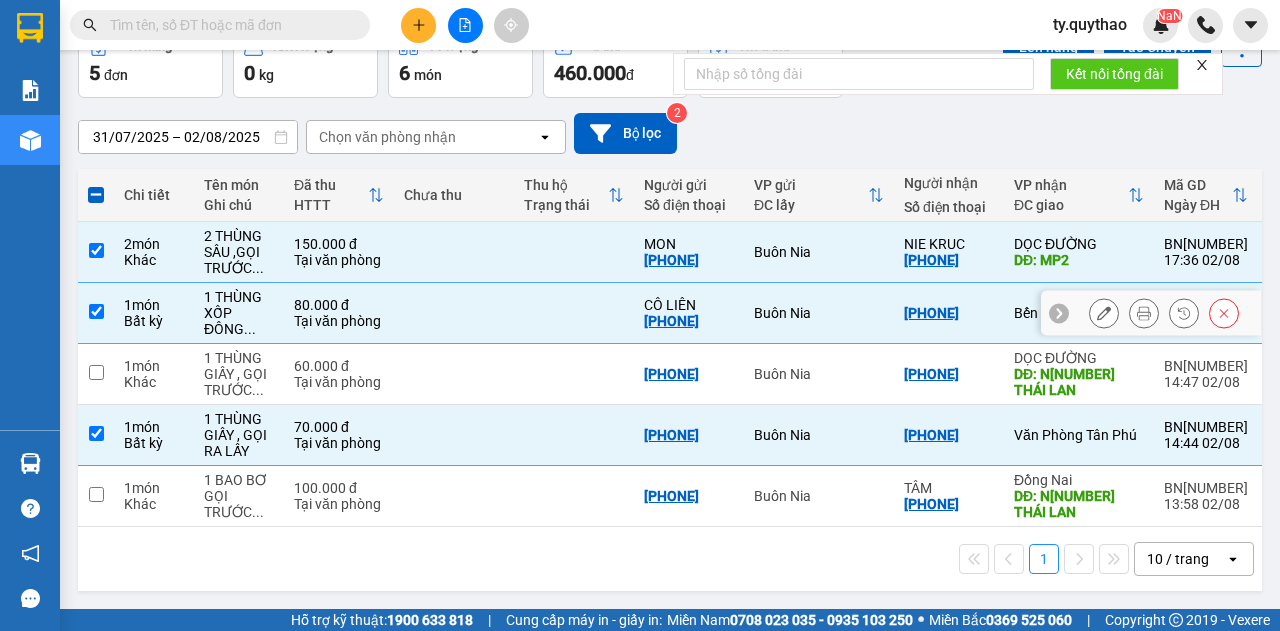 scroll, scrollTop: 0, scrollLeft: 0, axis: both 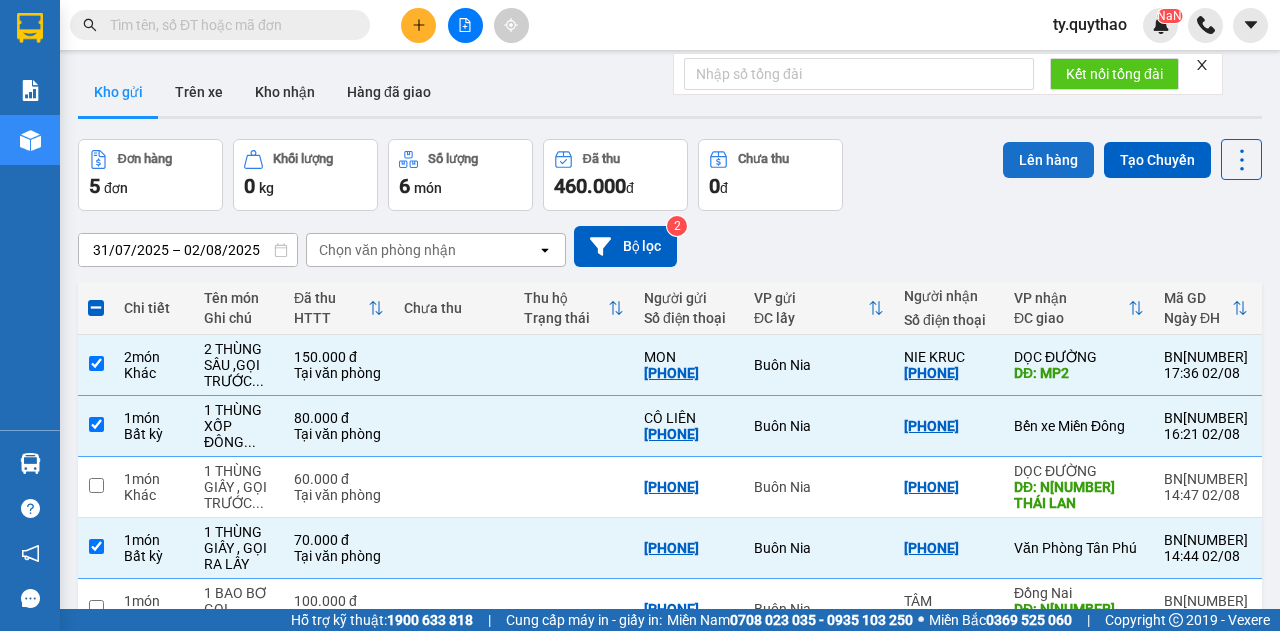 click on "Lên hàng" at bounding box center (1048, 160) 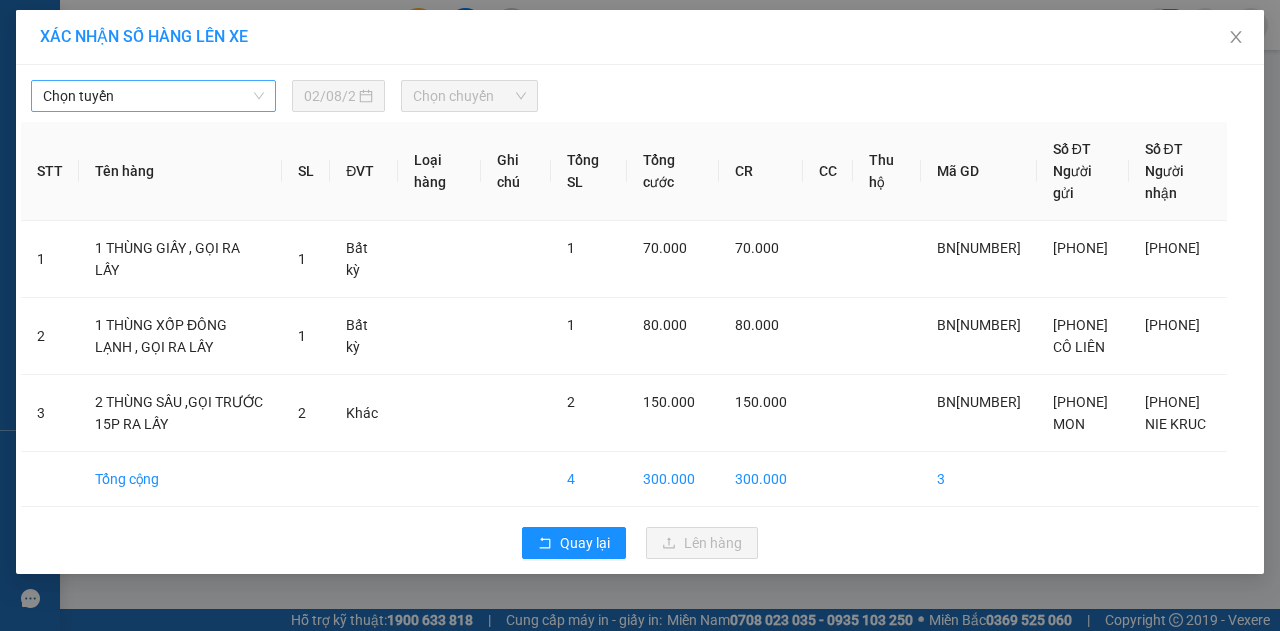 click on "Chọn tuyến" at bounding box center (153, 96) 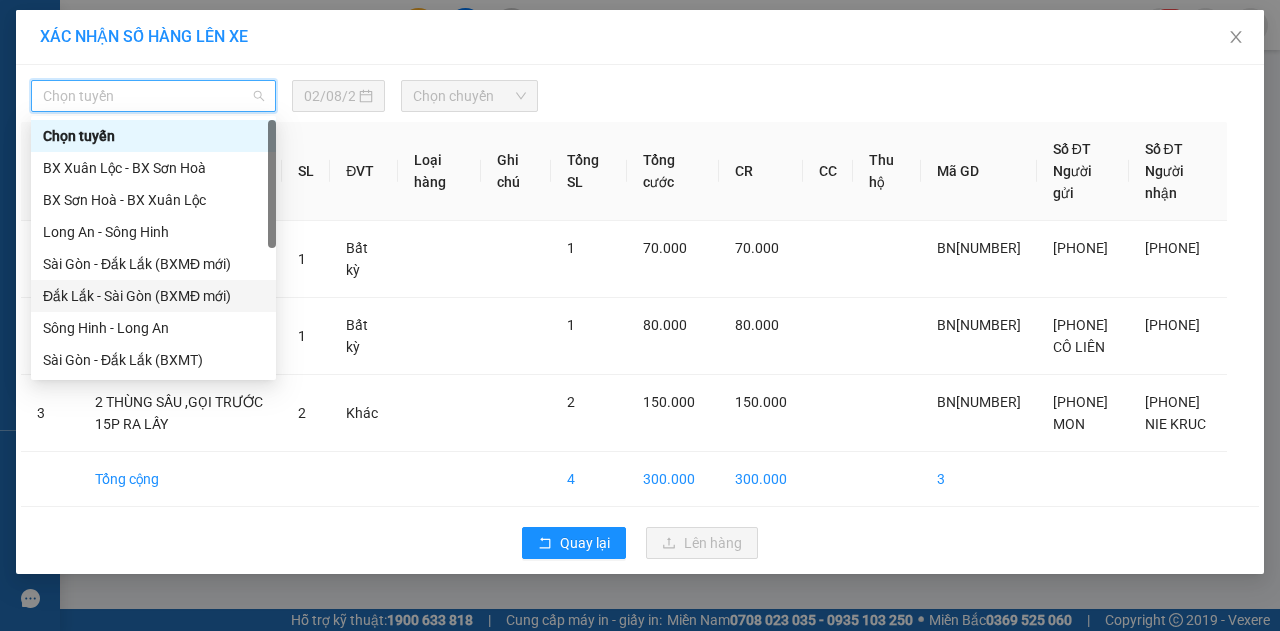 click on "Đắk Lắk - Sài Gòn (BXMĐ mới)" at bounding box center (153, 296) 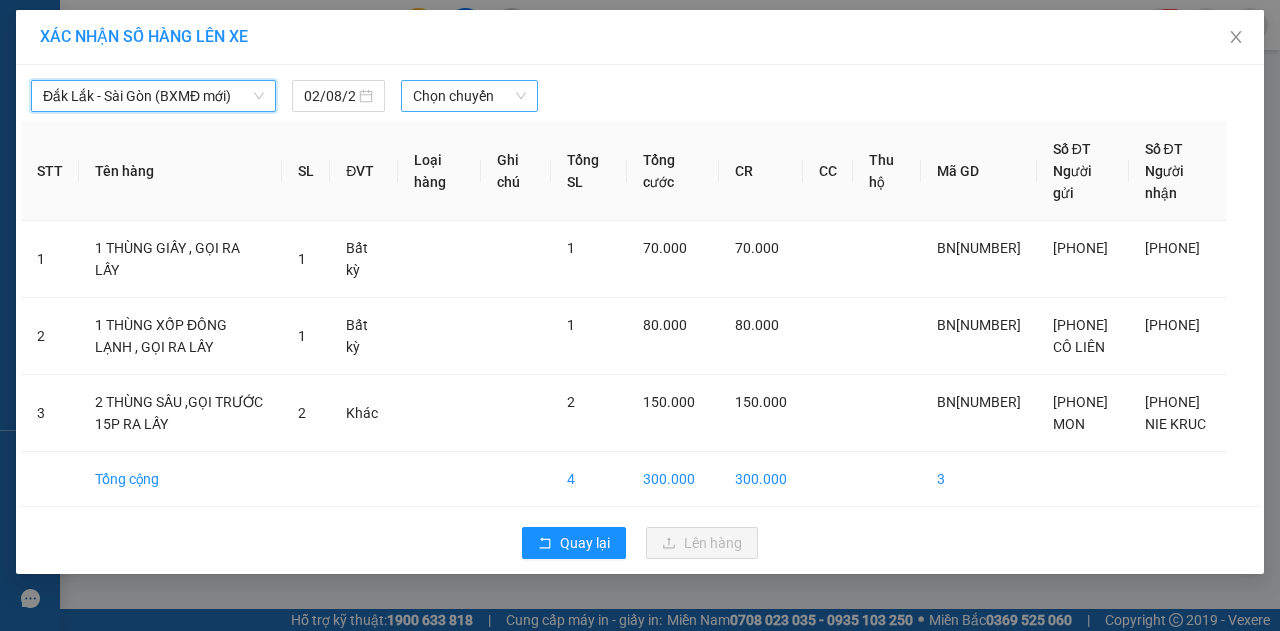 click on "Chọn chuyến" at bounding box center (469, 96) 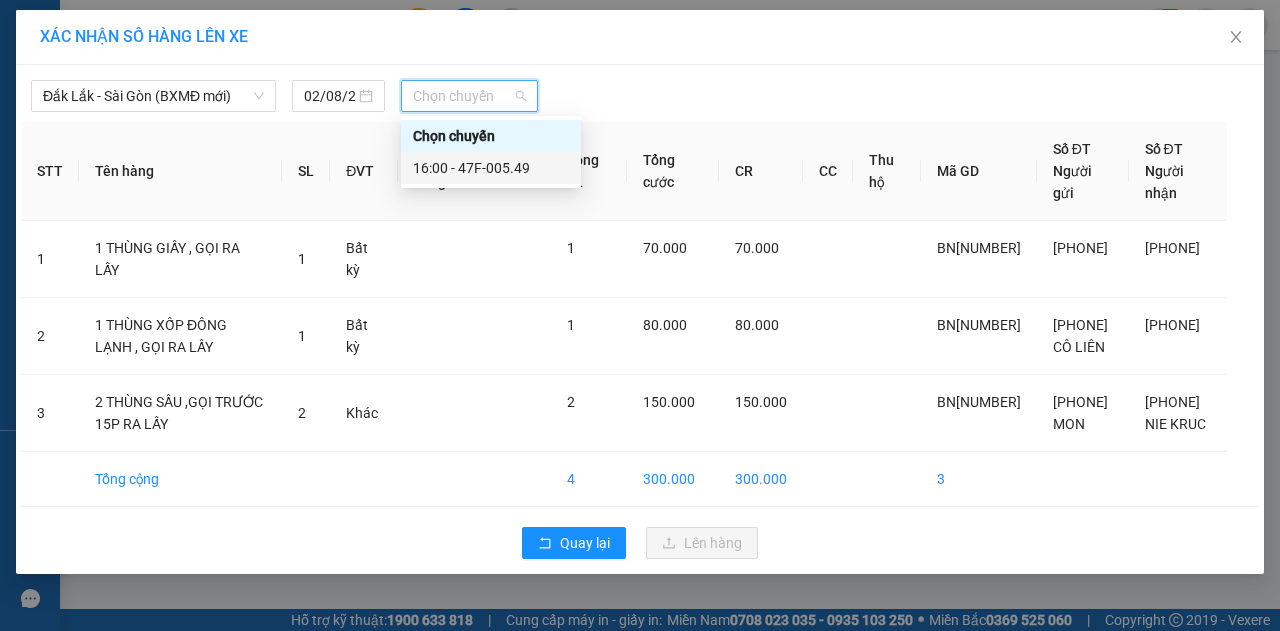 click on "16:00     - 47F-005.49" at bounding box center [491, 168] 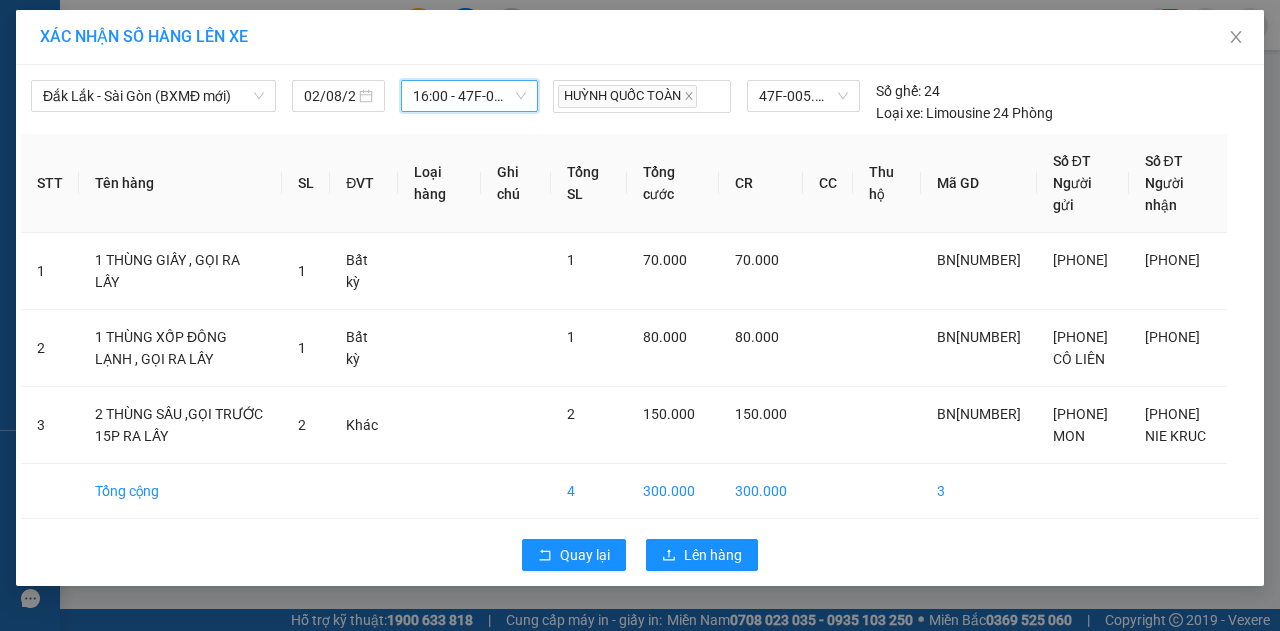 click on "16:00     - 47F-005.49" at bounding box center (469, 96) 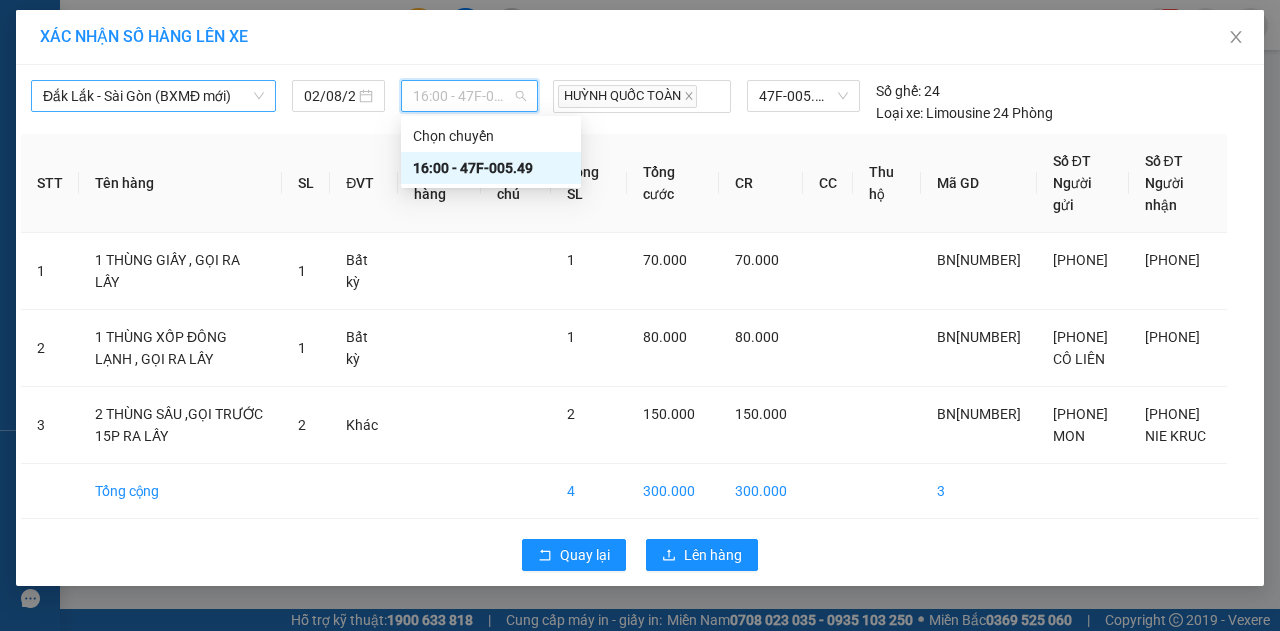 click on "Đắk Lắk - Sài Gòn (BXMĐ mới)" at bounding box center (153, 96) 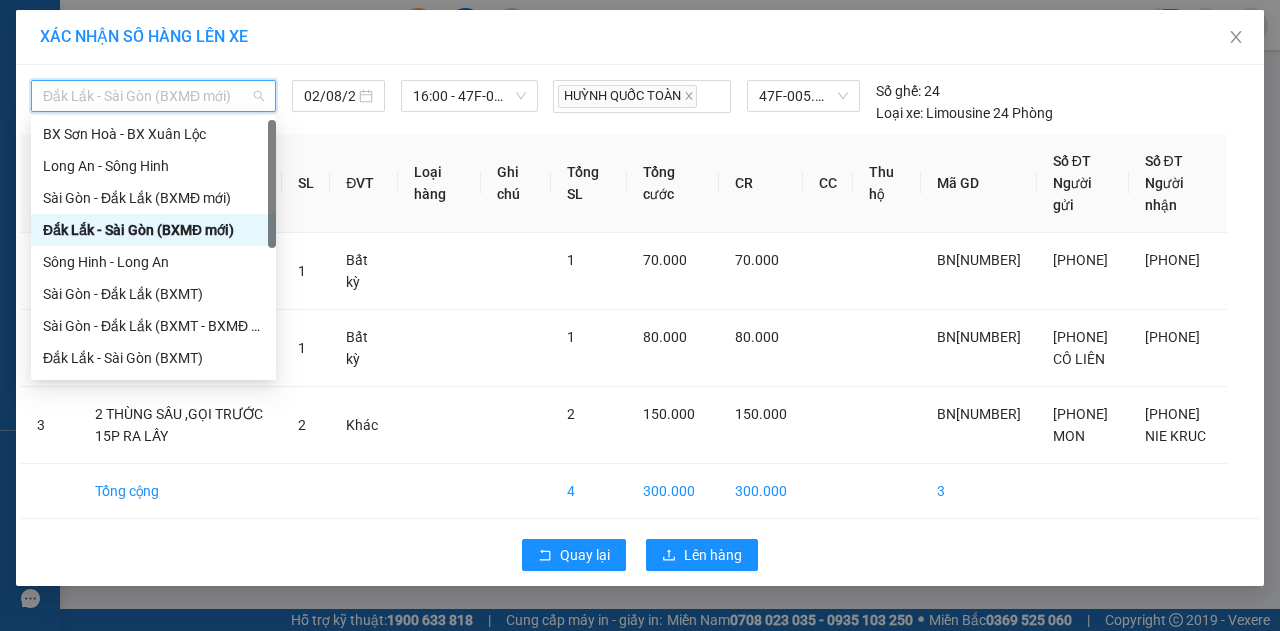 scroll, scrollTop: 0, scrollLeft: 0, axis: both 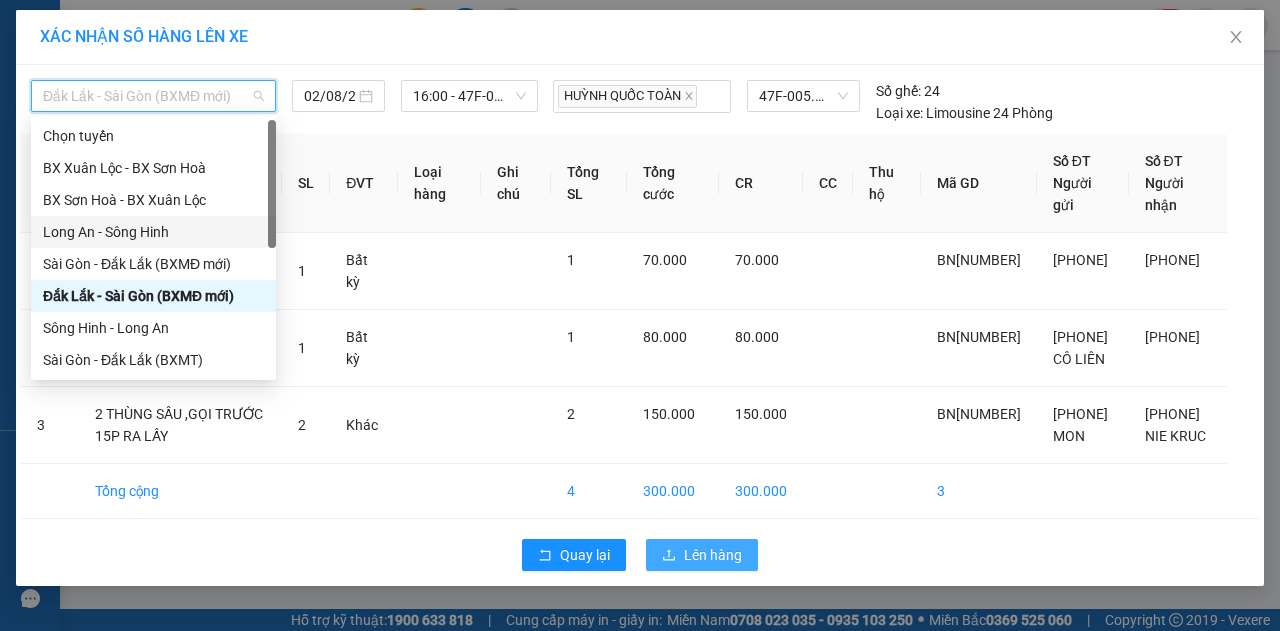 click on "Lên hàng" at bounding box center (713, 555) 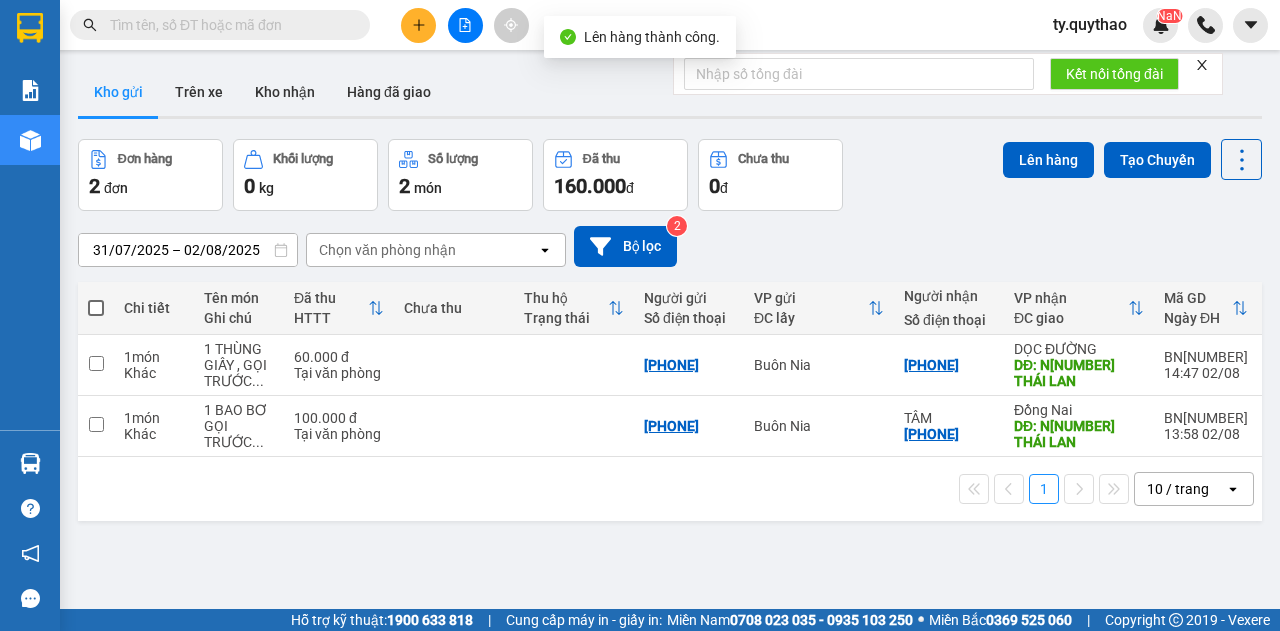 click at bounding box center (96, 308) 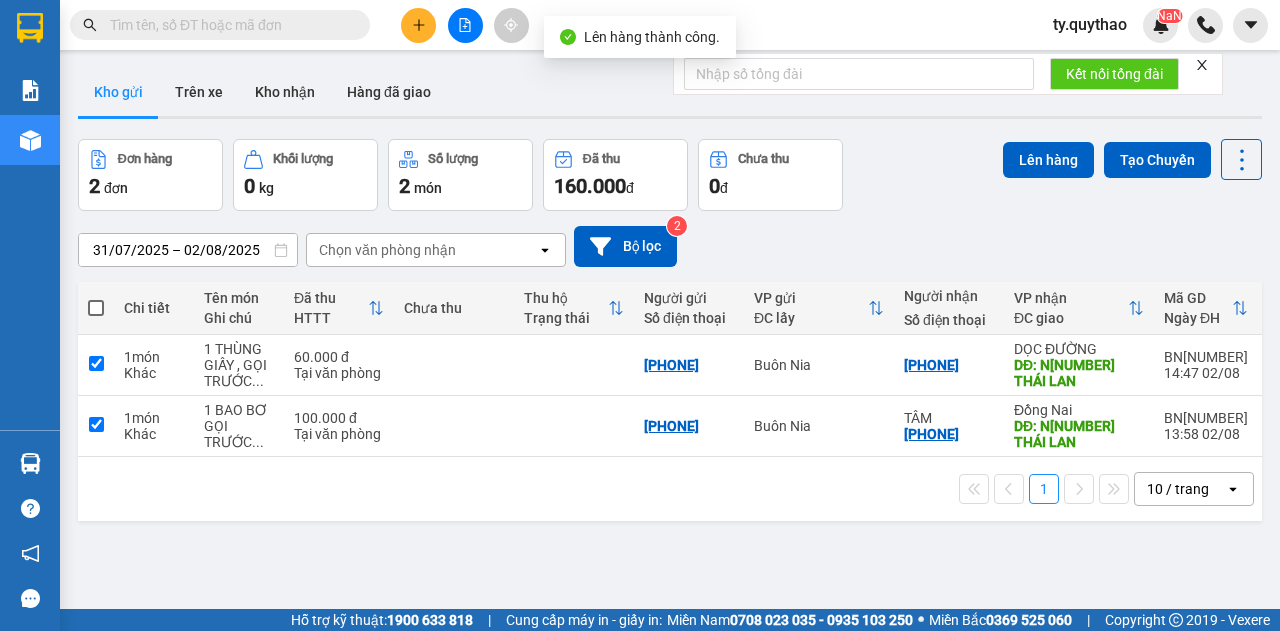 checkbox on "true" 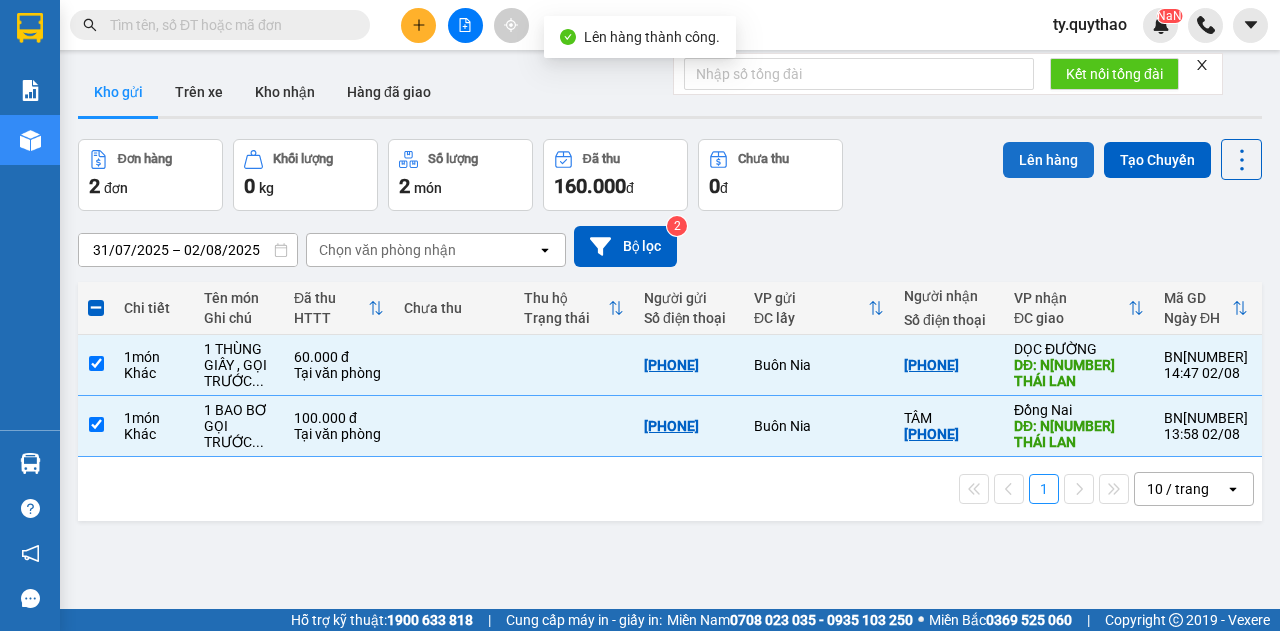 click on "Lên hàng" at bounding box center [1048, 160] 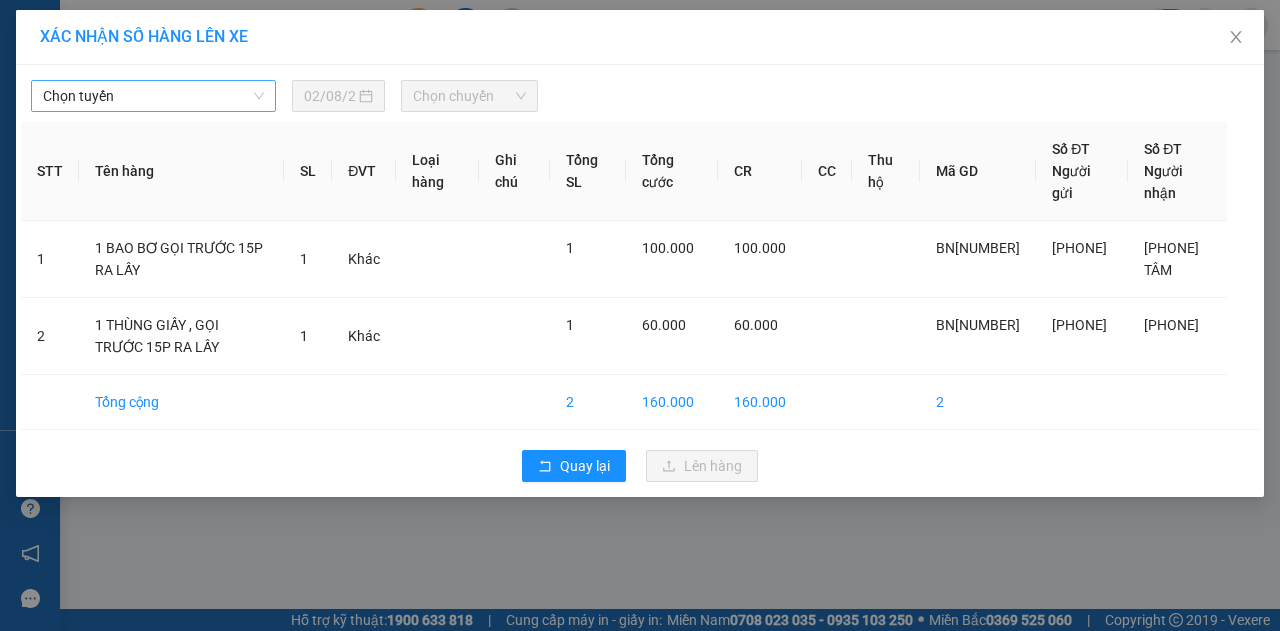 click on "Chọn tuyến" at bounding box center [153, 96] 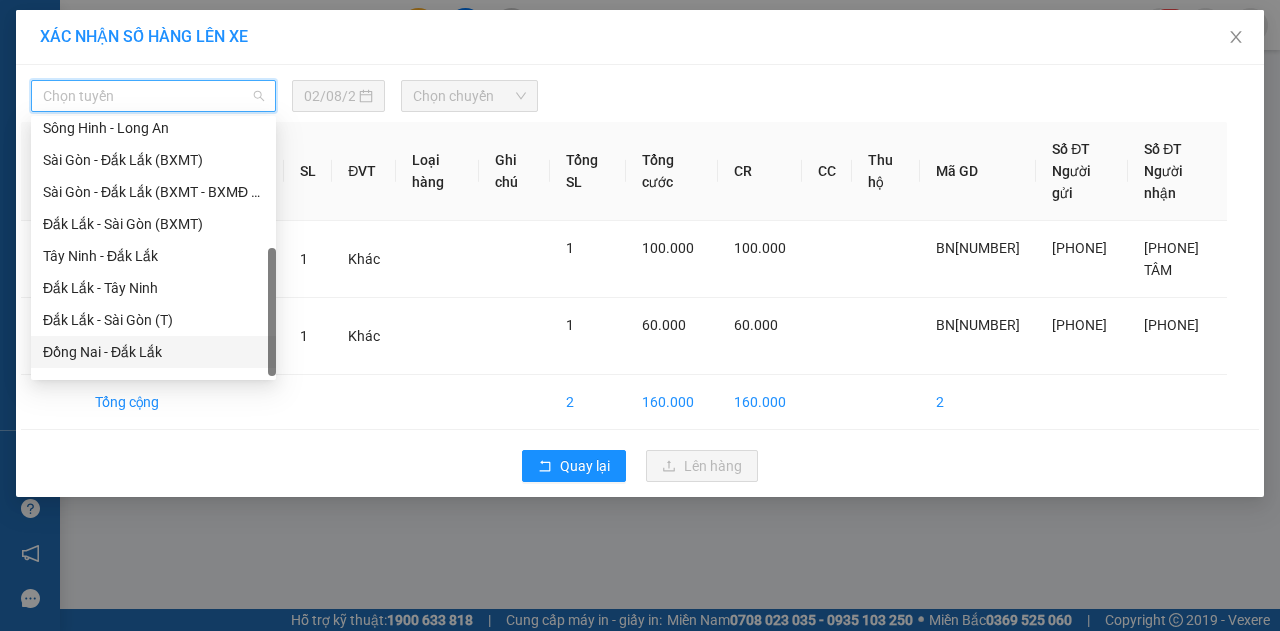 scroll, scrollTop: 224, scrollLeft: 0, axis: vertical 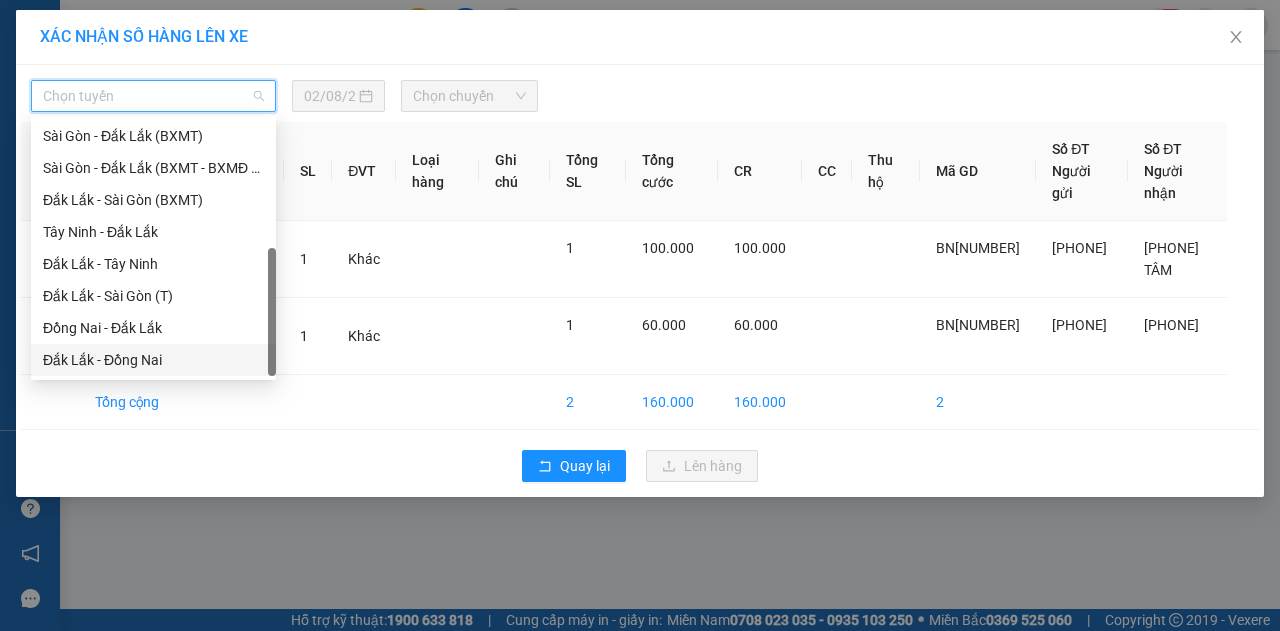 click on "Đắk Lắk - Đồng Nai" at bounding box center (153, 360) 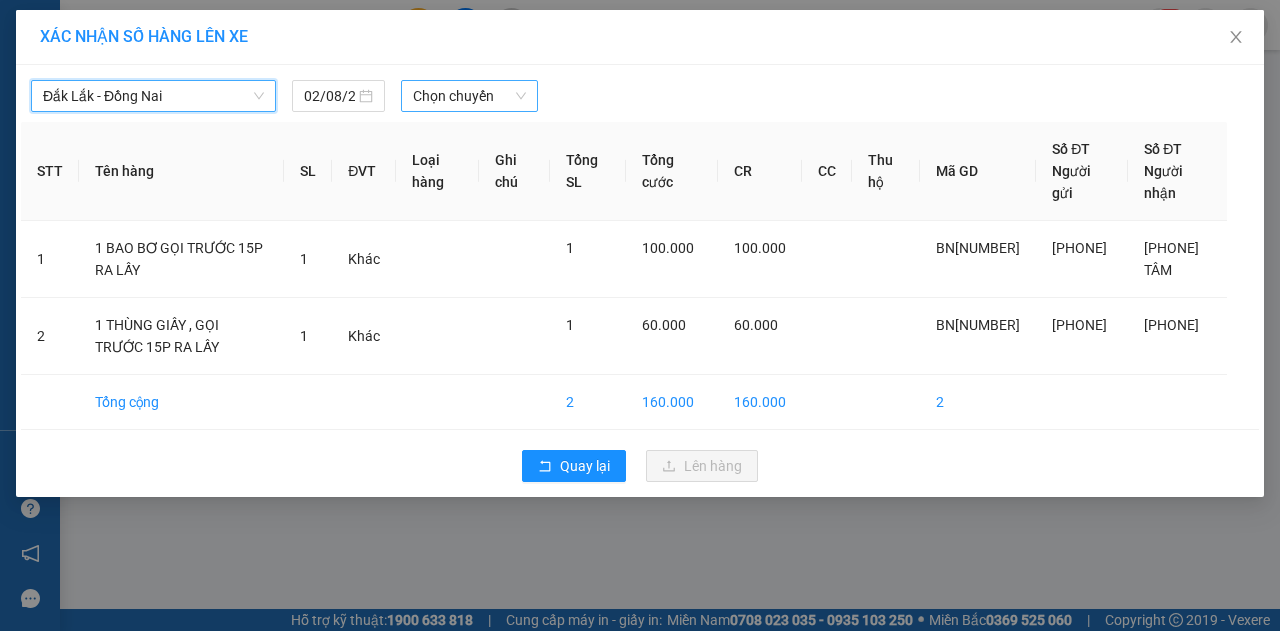 click on "Chọn chuyến" at bounding box center (469, 96) 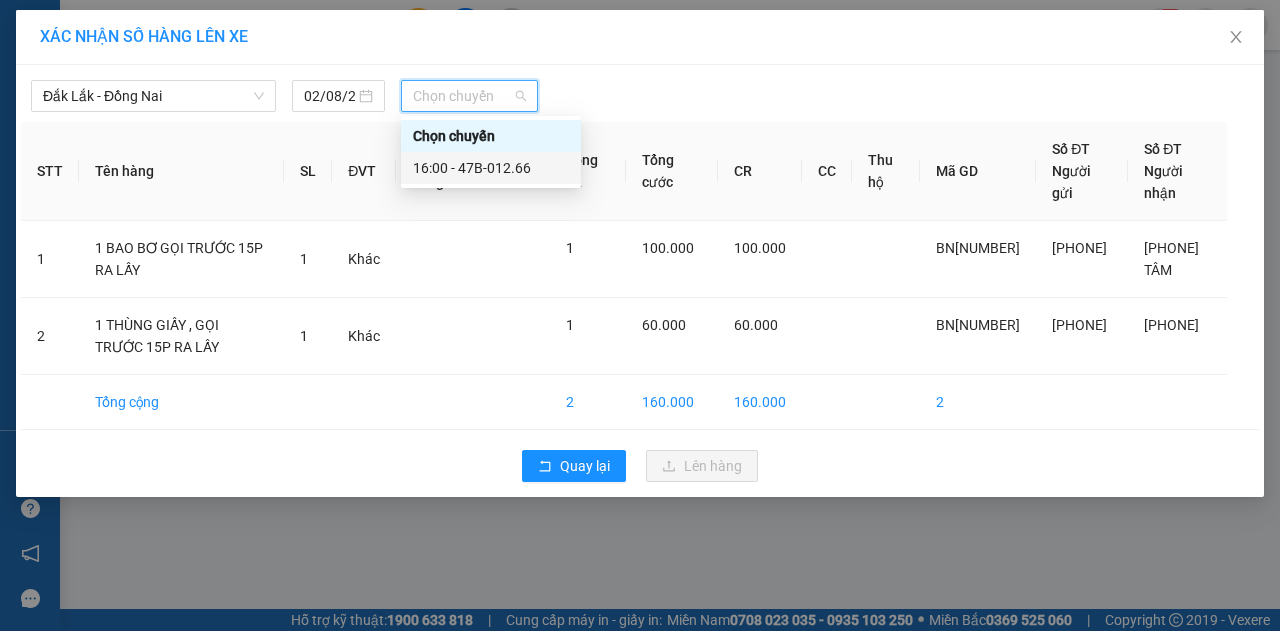click on "16:00     - 47B-012.66" at bounding box center (491, 168) 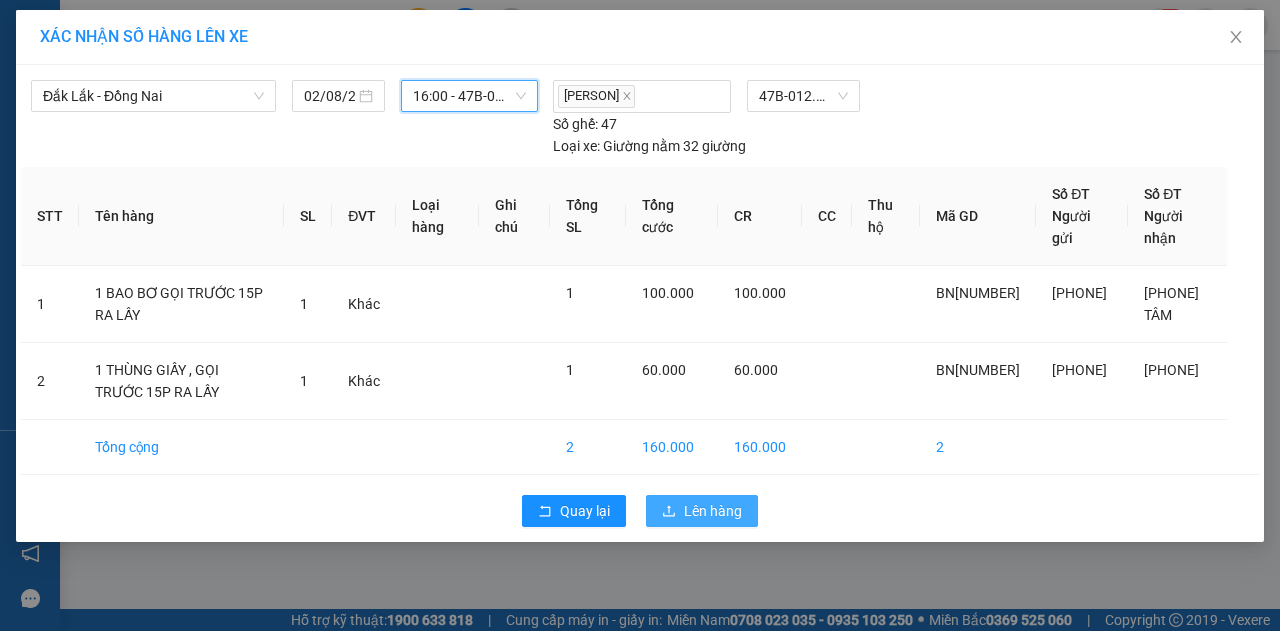 click on "Lên hàng" at bounding box center (713, 511) 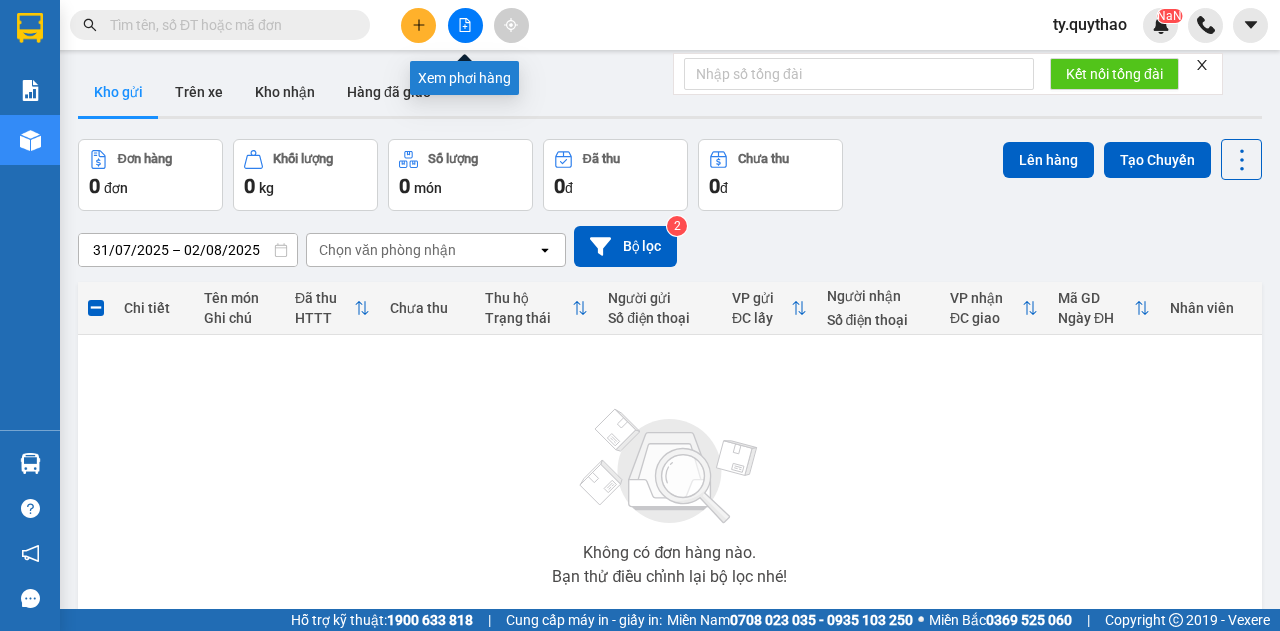 click 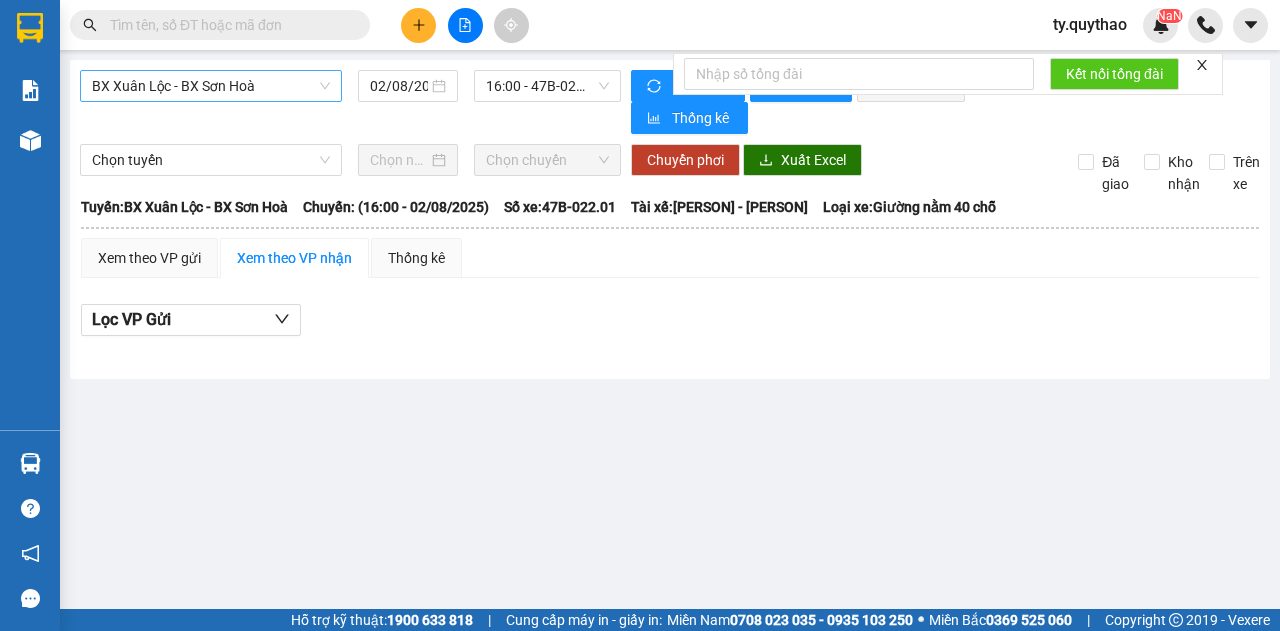 click on "BX Xuân Lộc - BX Sơn Hoà" at bounding box center [211, 86] 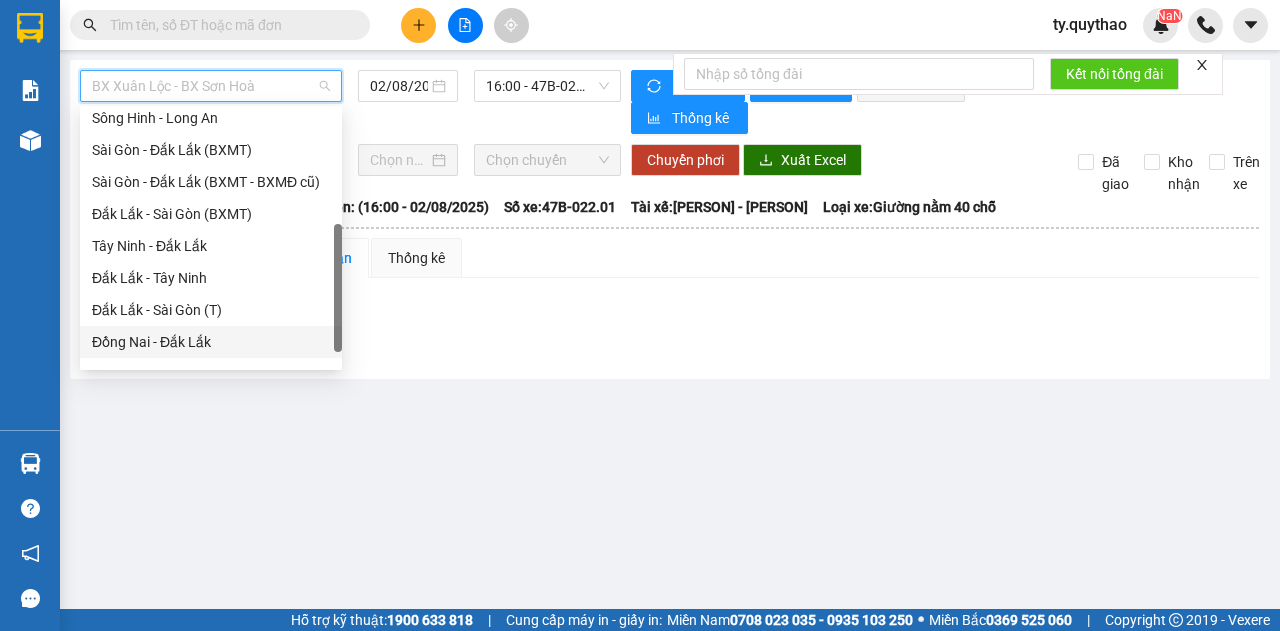 scroll, scrollTop: 224, scrollLeft: 0, axis: vertical 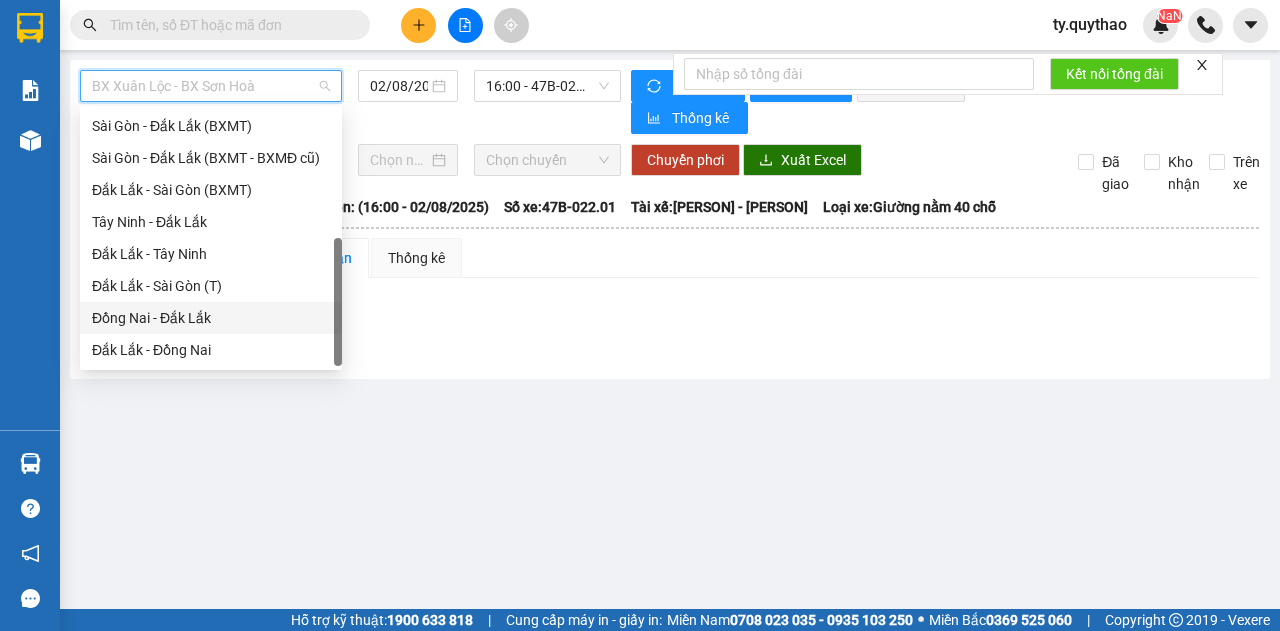 click on "Đắk Lắk - Đồng Nai" at bounding box center (211, 350) 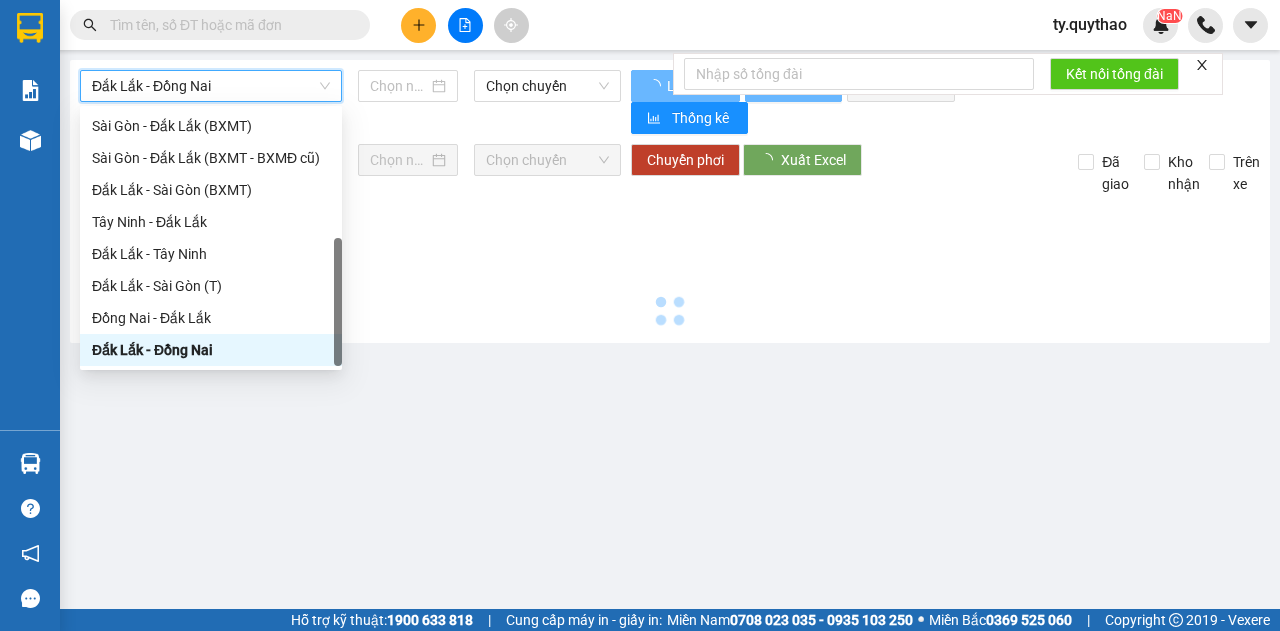 type on "02/08/2025" 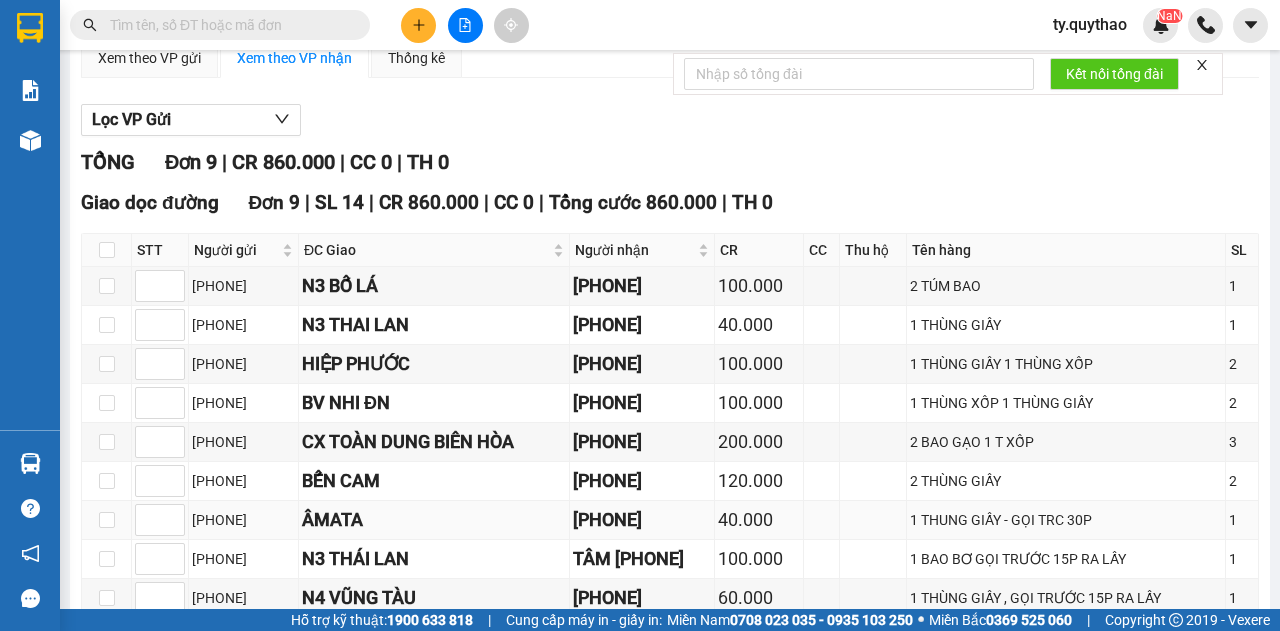 scroll, scrollTop: 300, scrollLeft: 0, axis: vertical 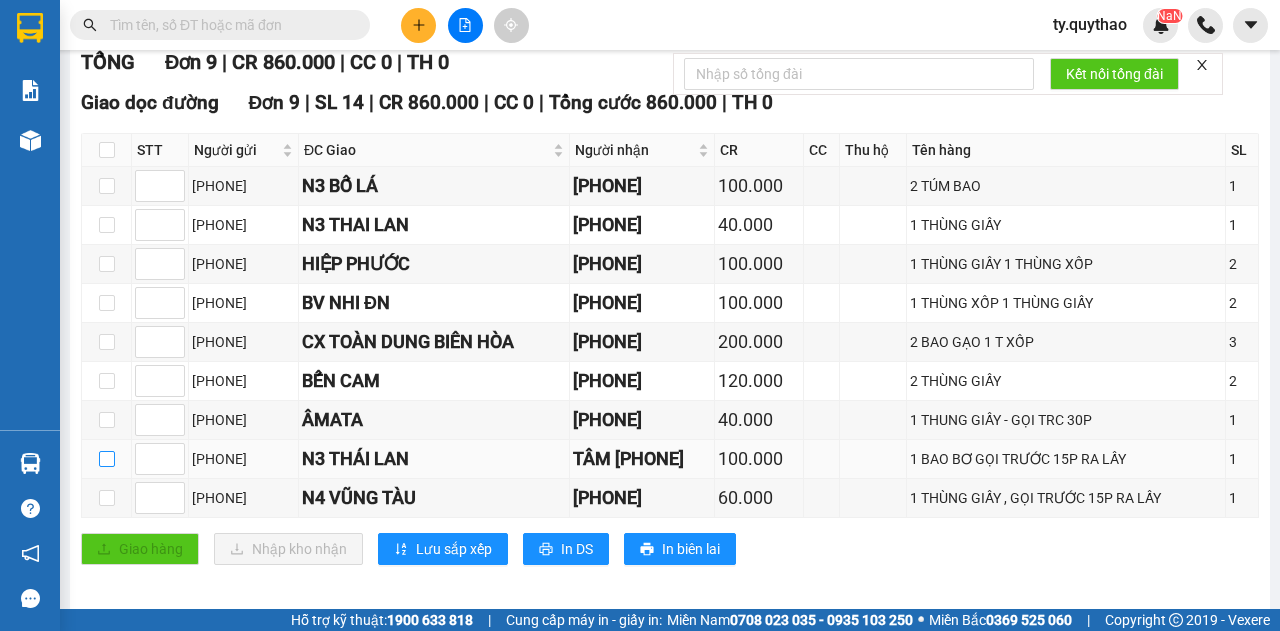 click at bounding box center (107, 459) 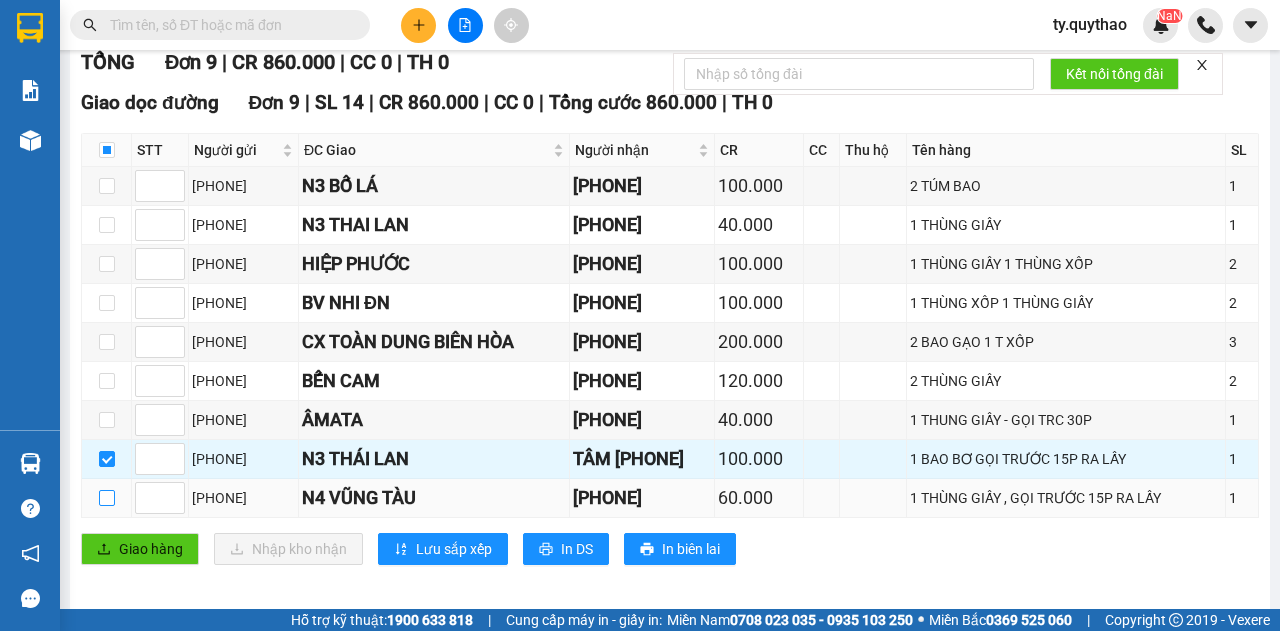 click at bounding box center [107, 498] 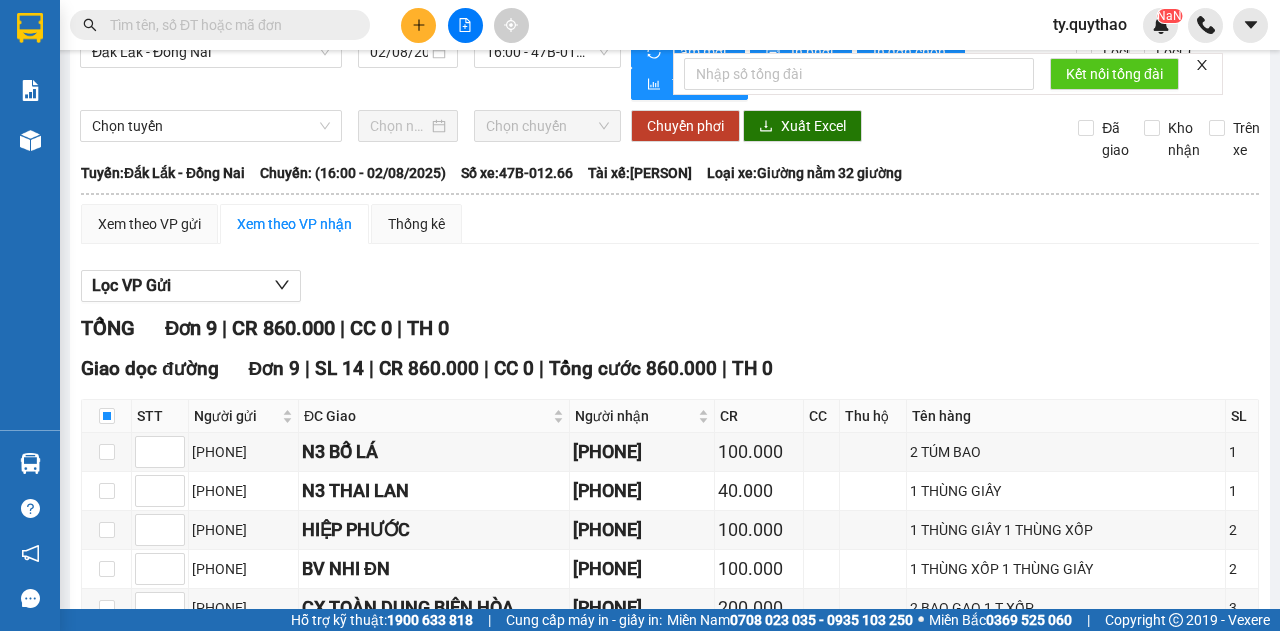 scroll, scrollTop: 0, scrollLeft: 0, axis: both 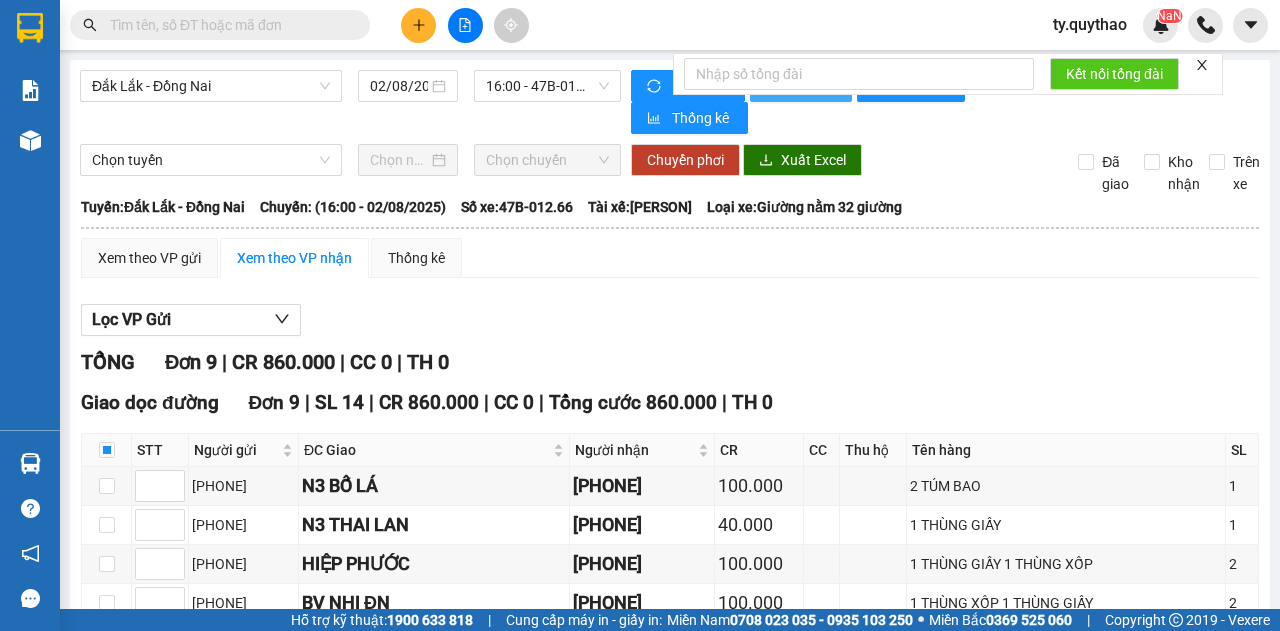 click on "In phơi" at bounding box center (801, 86) 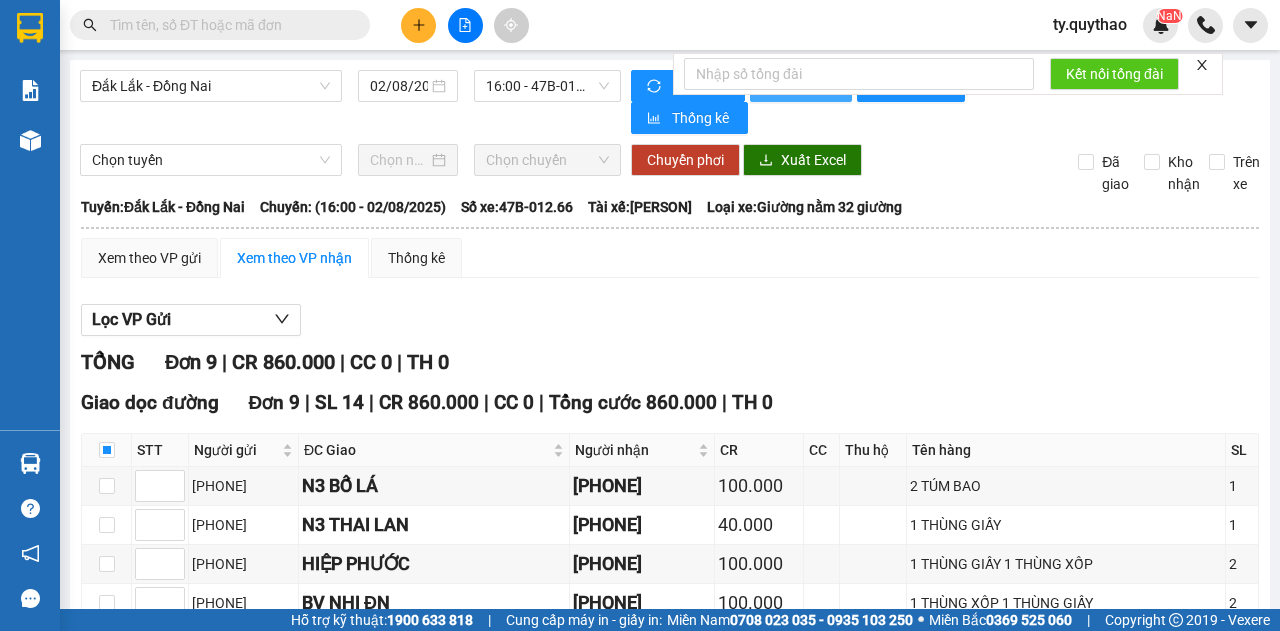scroll, scrollTop: 0, scrollLeft: 0, axis: both 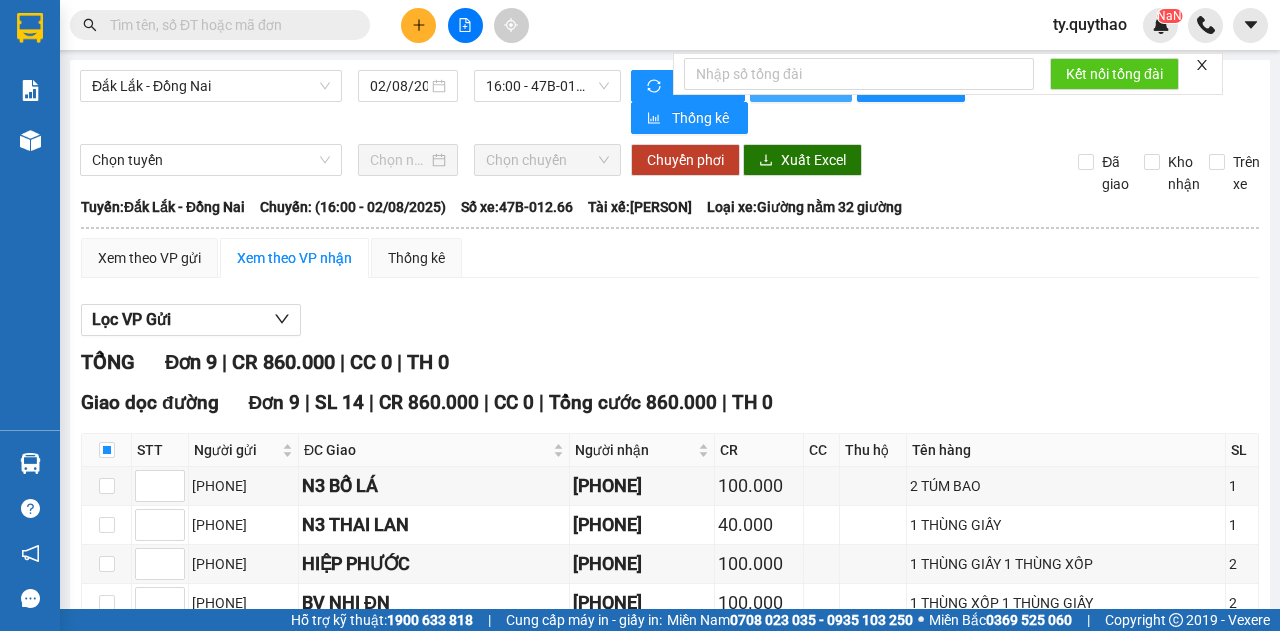click on "In phơi" at bounding box center [801, 86] 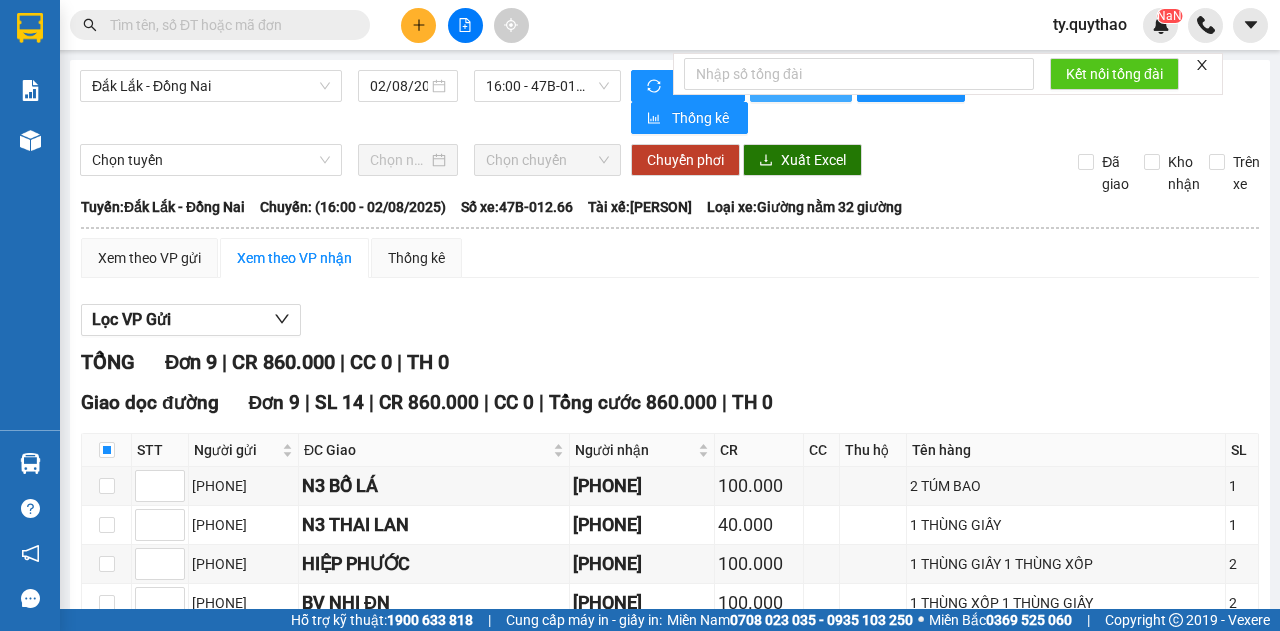 scroll, scrollTop: 0, scrollLeft: 0, axis: both 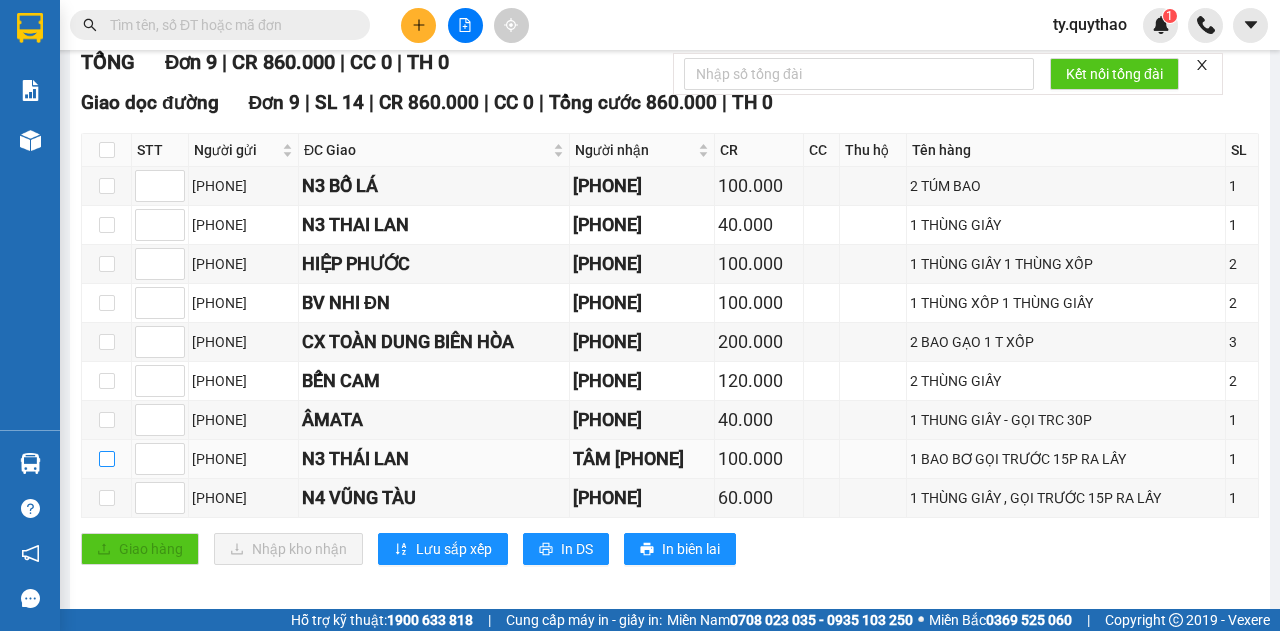 click at bounding box center [107, 459] 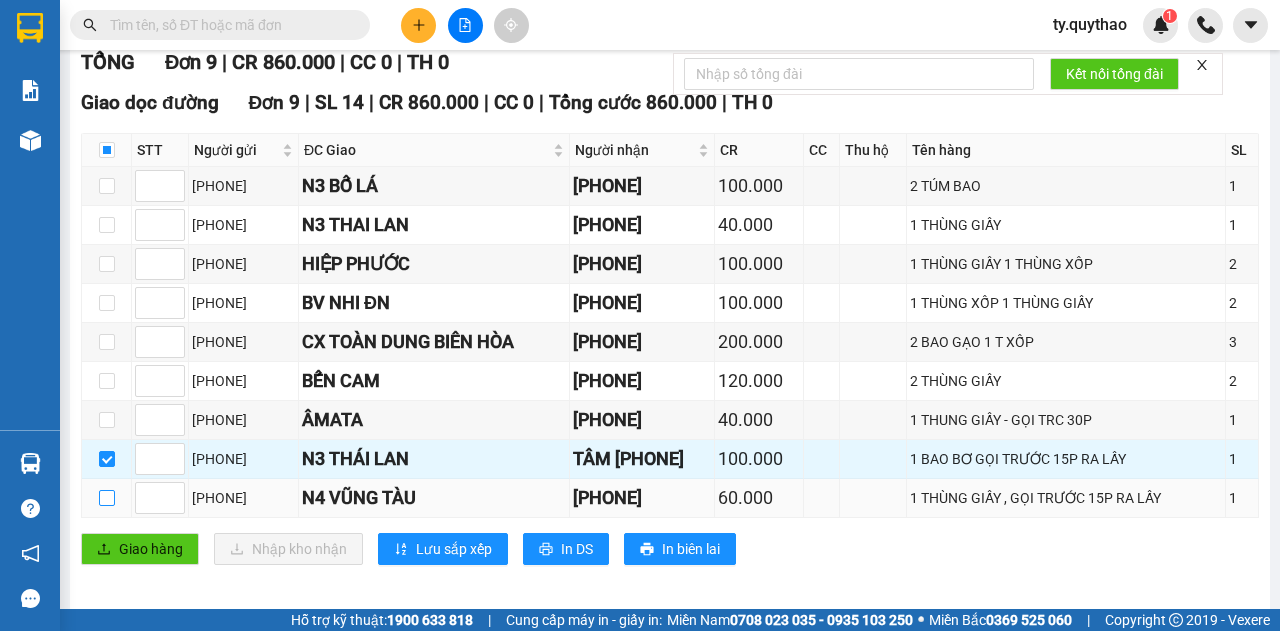 click at bounding box center [107, 498] 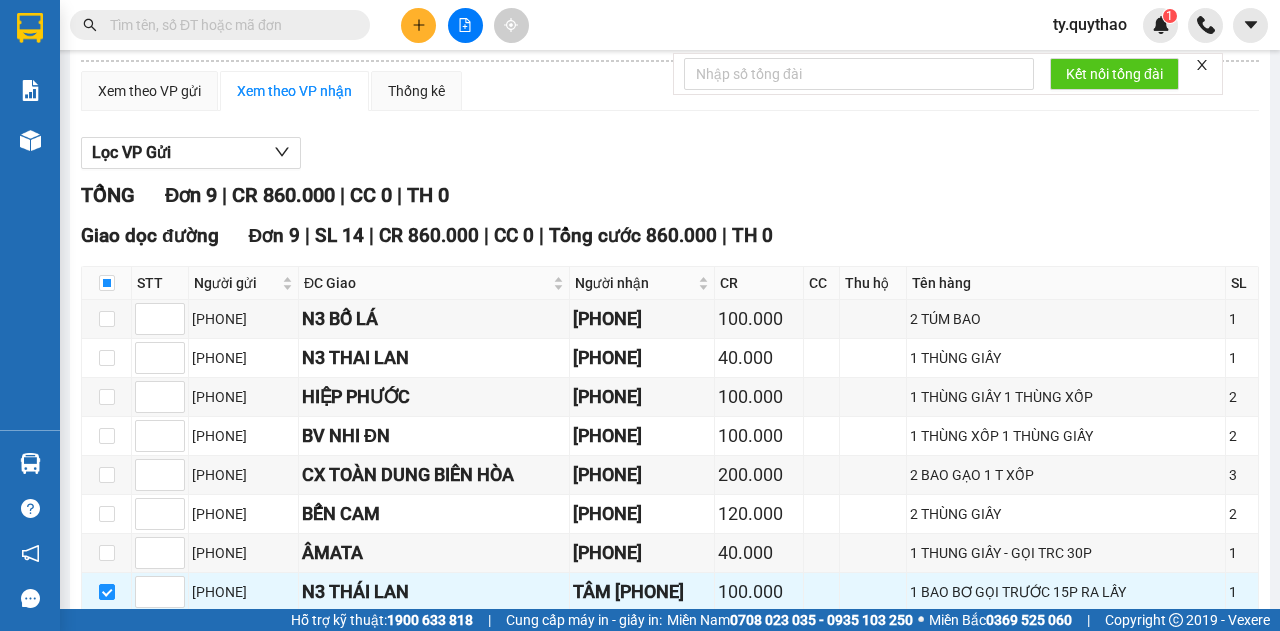 scroll, scrollTop: 0, scrollLeft: 0, axis: both 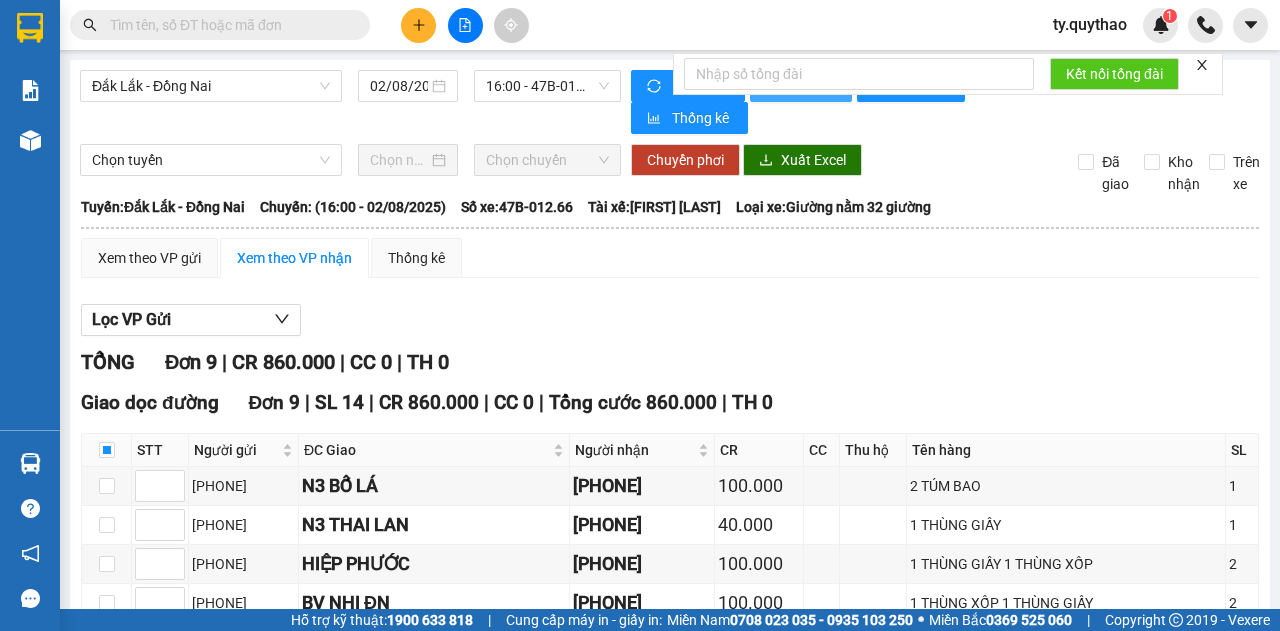 click on "In phơi" at bounding box center [801, 86] 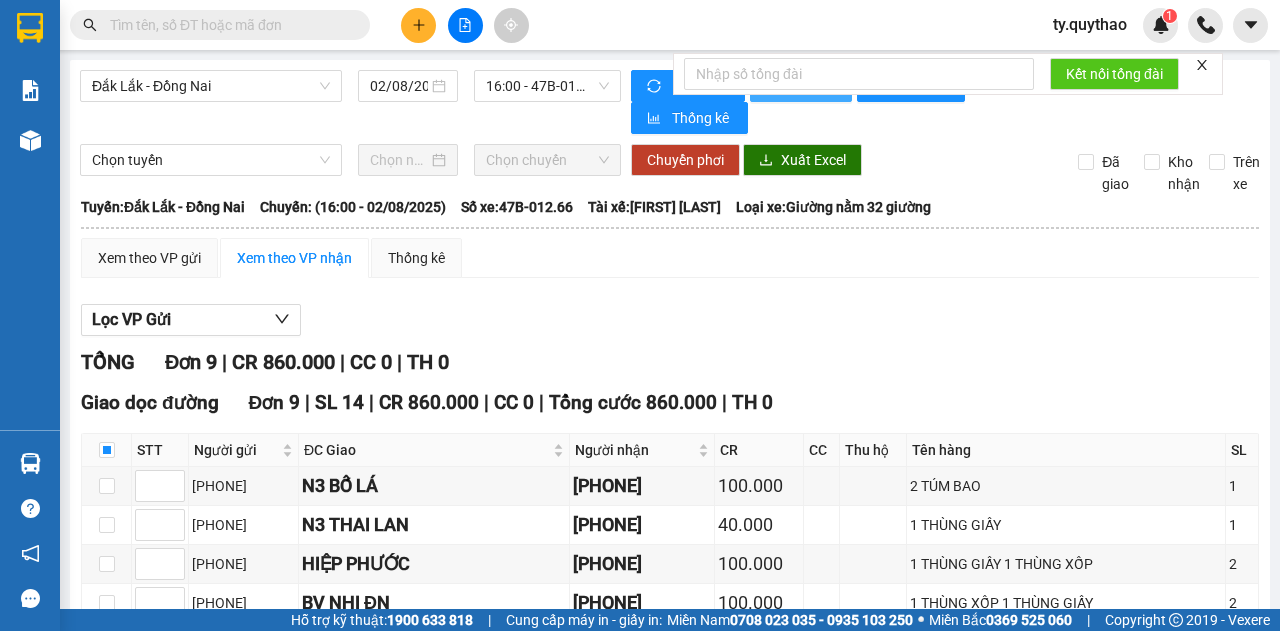 scroll, scrollTop: 0, scrollLeft: 0, axis: both 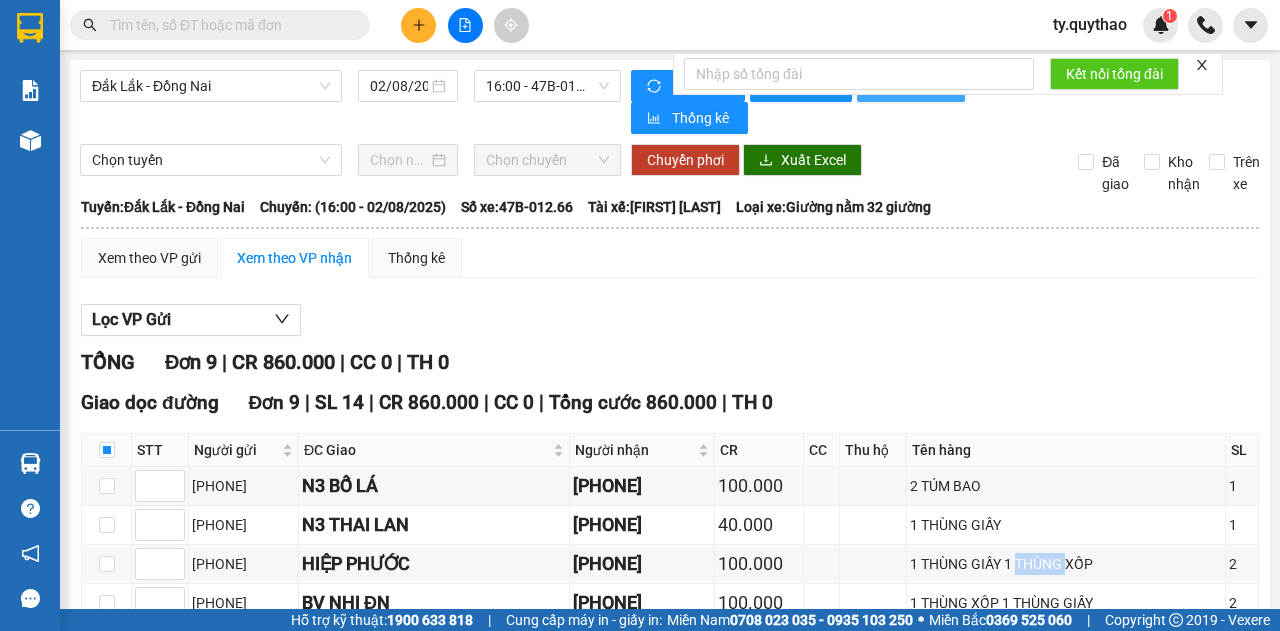 click on "In đơn chọn" at bounding box center (911, 86) 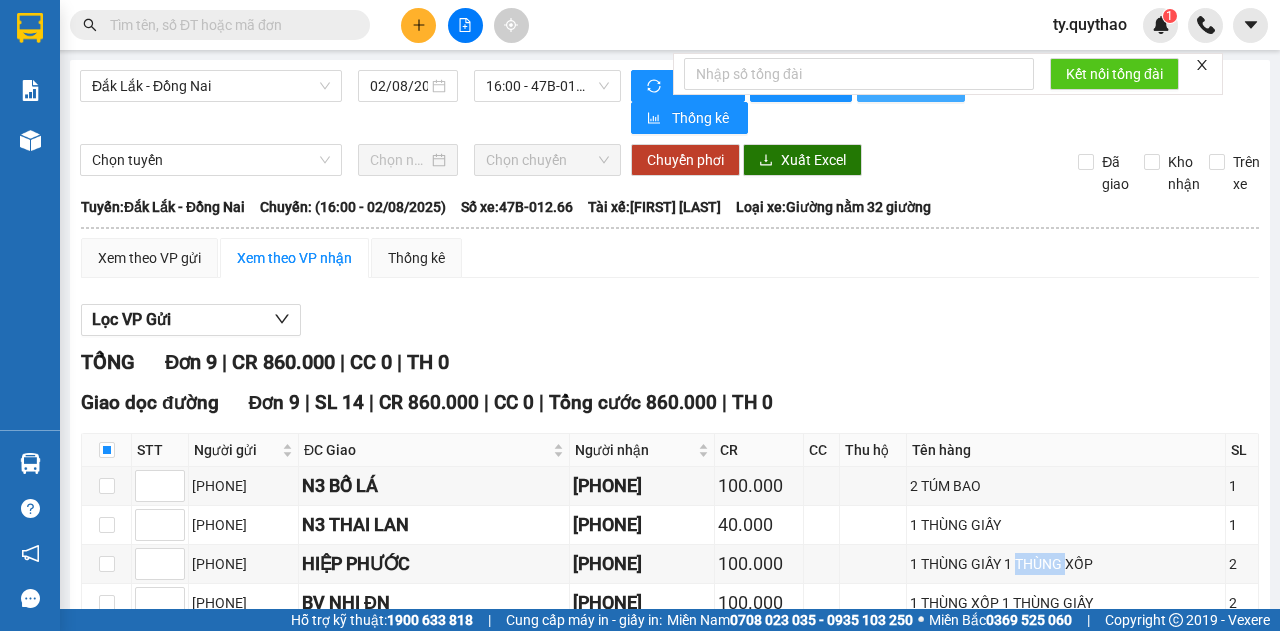 scroll, scrollTop: 0, scrollLeft: 0, axis: both 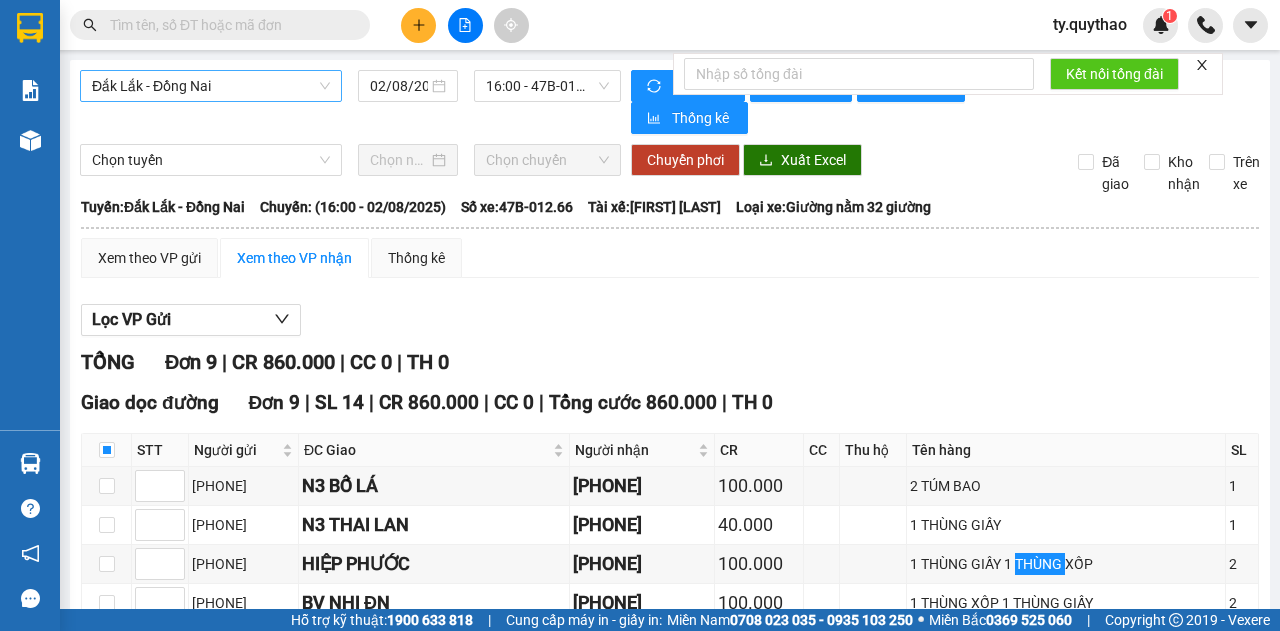 click on "Đắk Lắk - Đồng Nai" at bounding box center [211, 86] 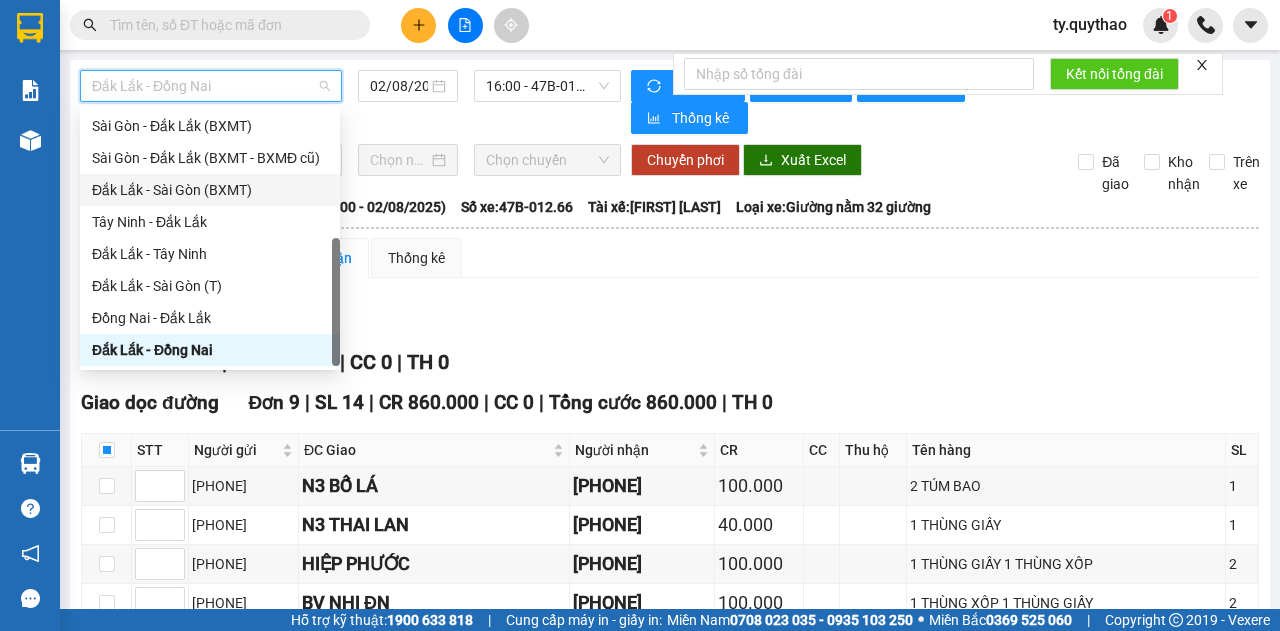 scroll, scrollTop: 90, scrollLeft: 0, axis: vertical 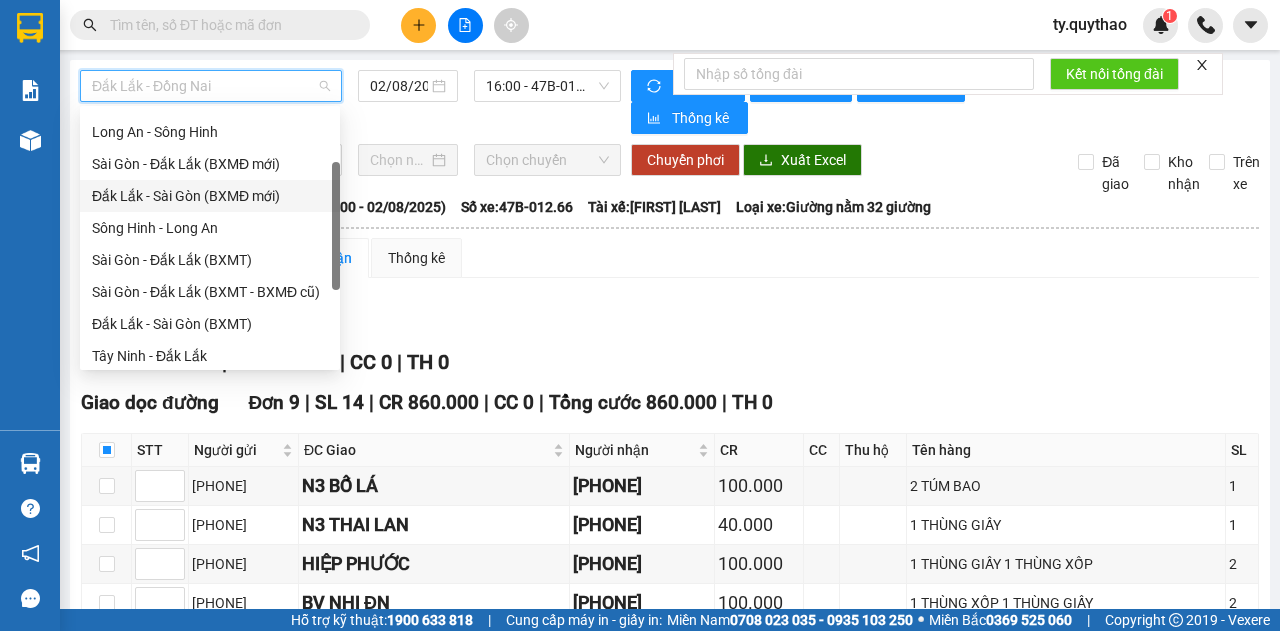click on "Đắk Lắk - Sài Gòn (BXMĐ mới)" at bounding box center [210, 196] 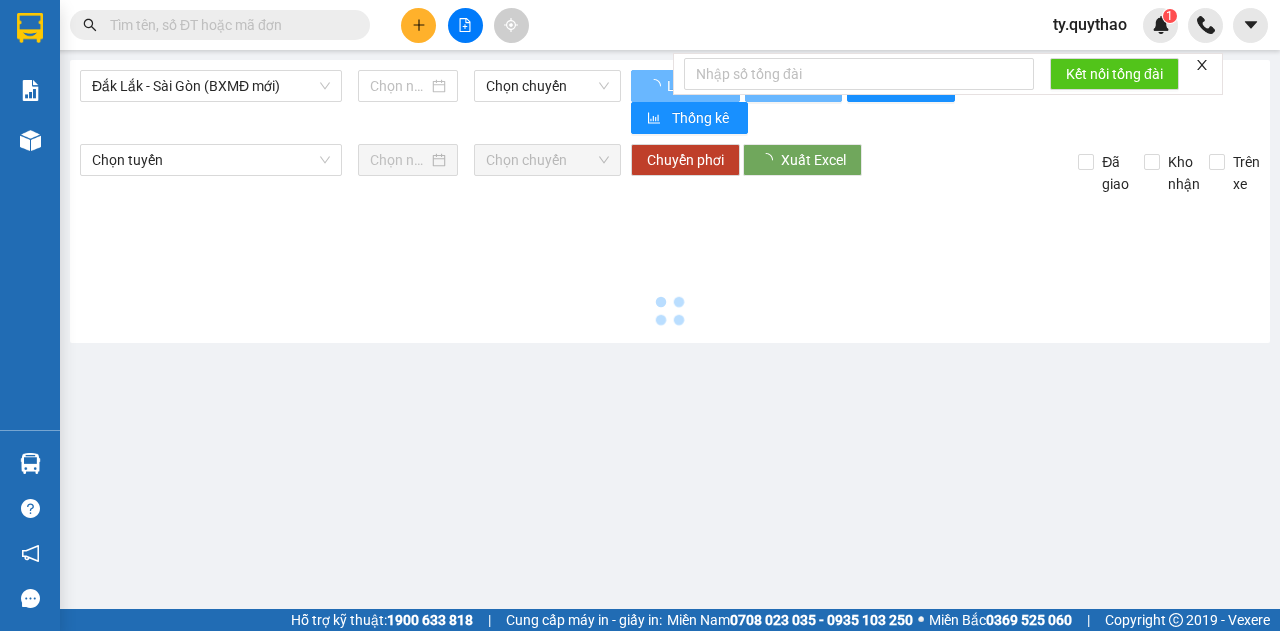 type on "02/08/2025" 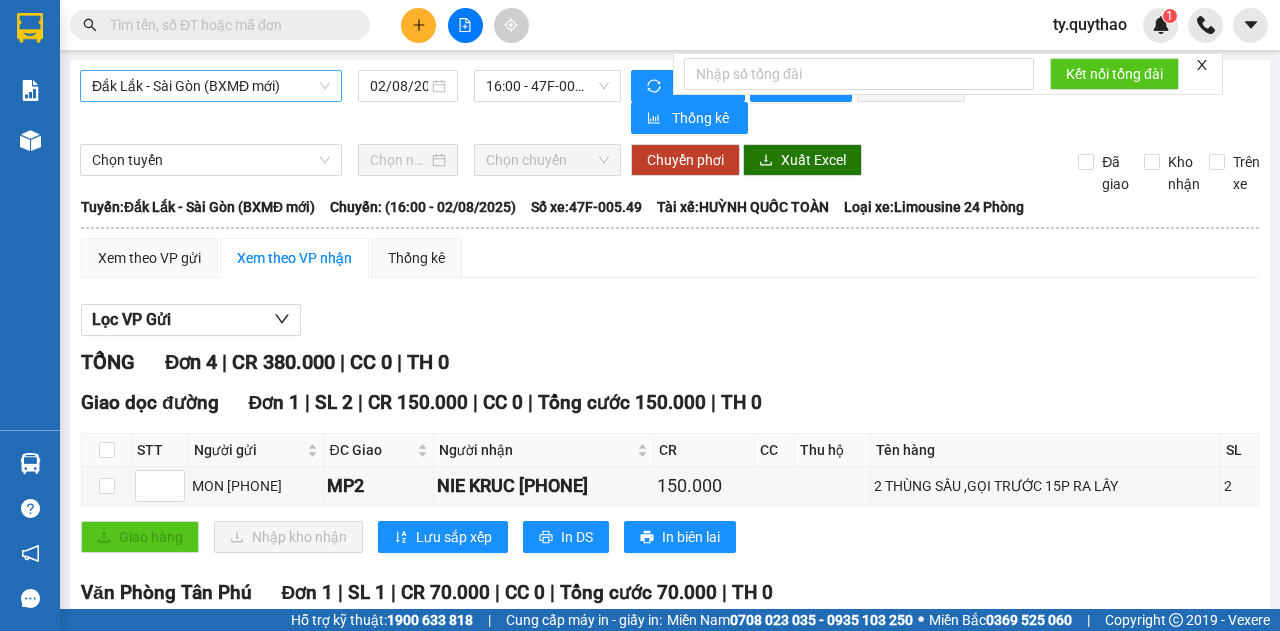 click on "Đắk Lắk - Sài Gòn (BXMĐ mới)" at bounding box center (211, 86) 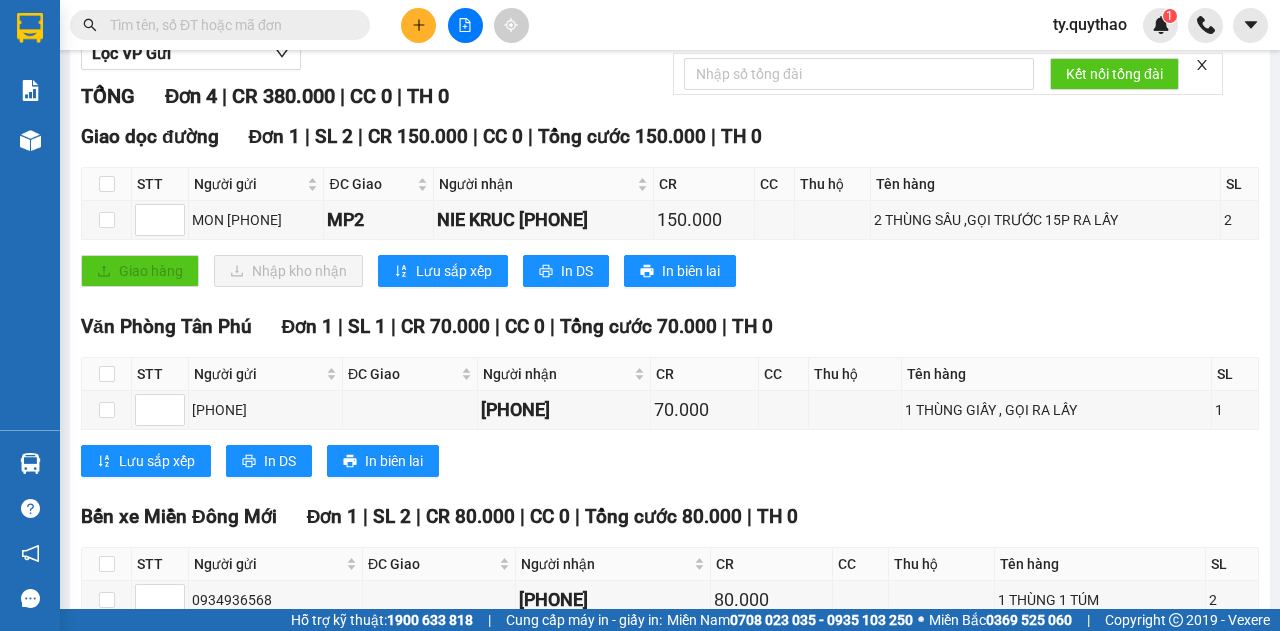 scroll, scrollTop: 200, scrollLeft: 0, axis: vertical 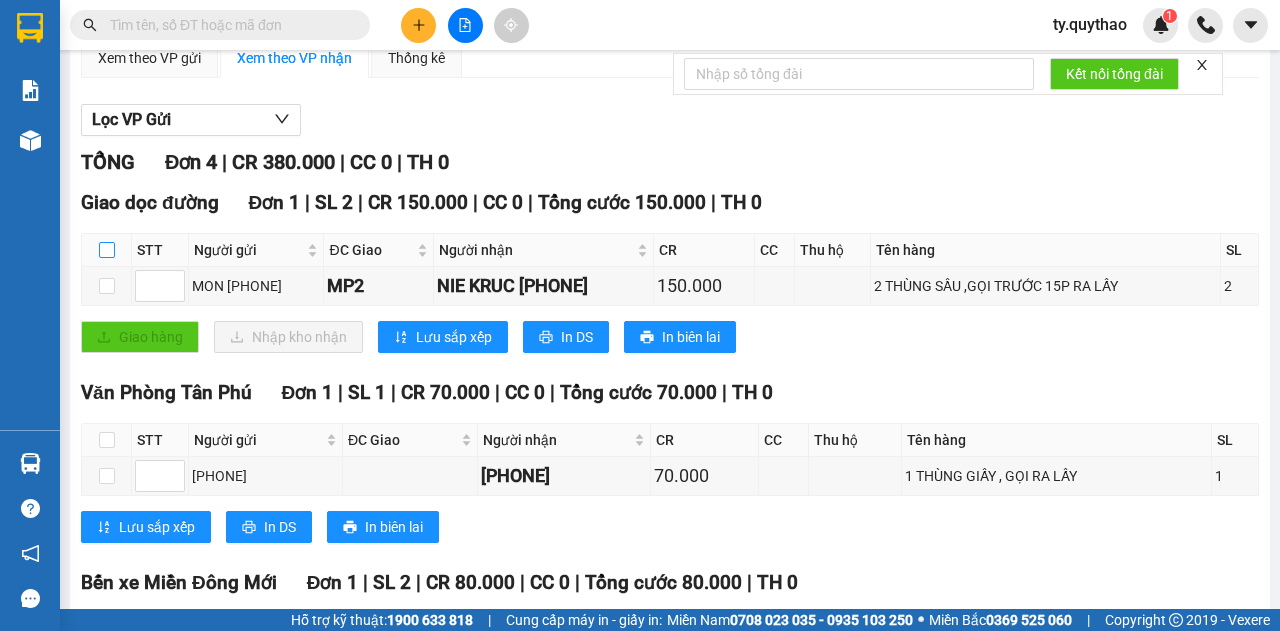 click at bounding box center (107, 250) 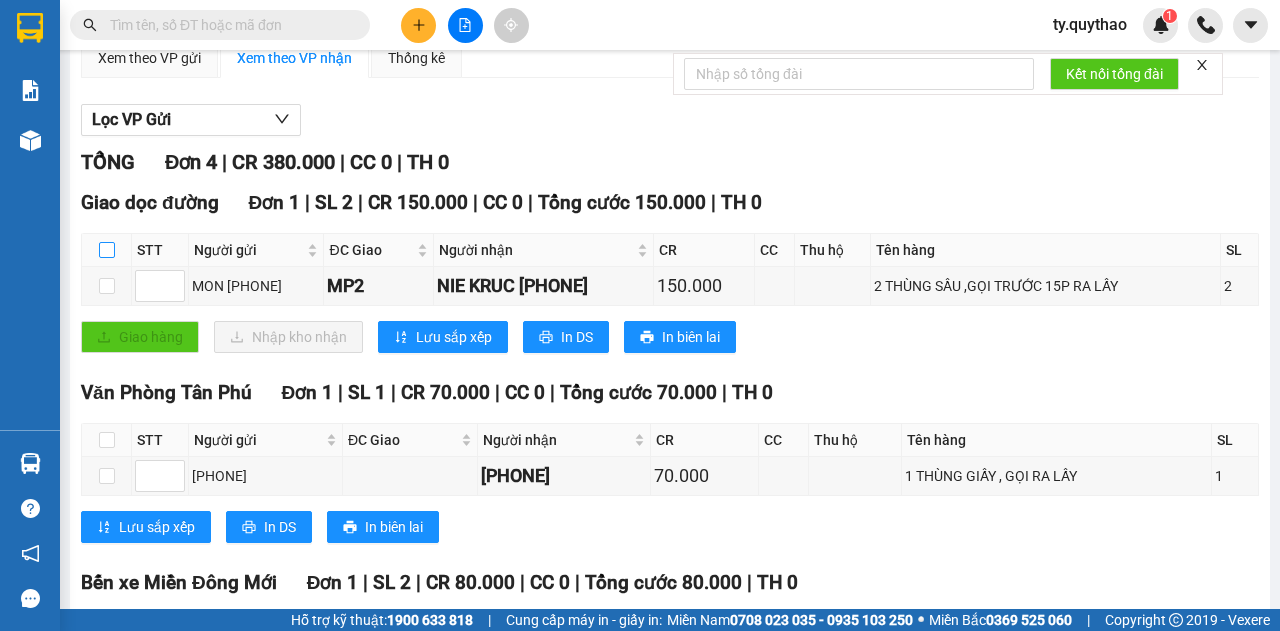 click at bounding box center [107, 250] 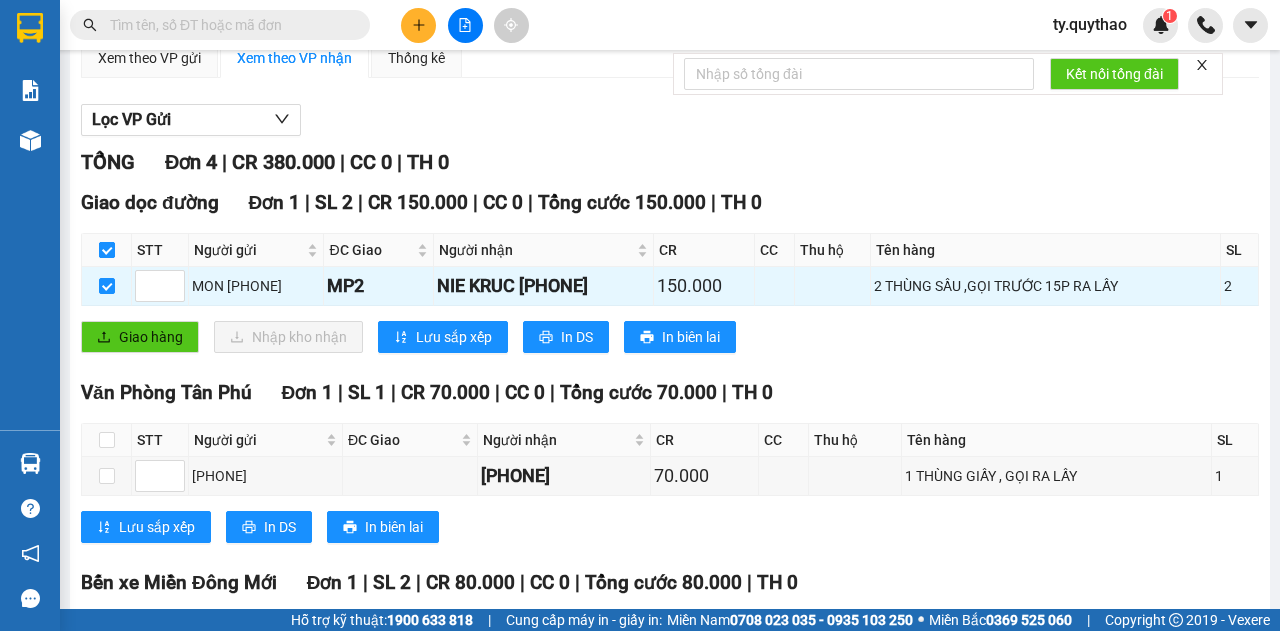 scroll, scrollTop: 400, scrollLeft: 0, axis: vertical 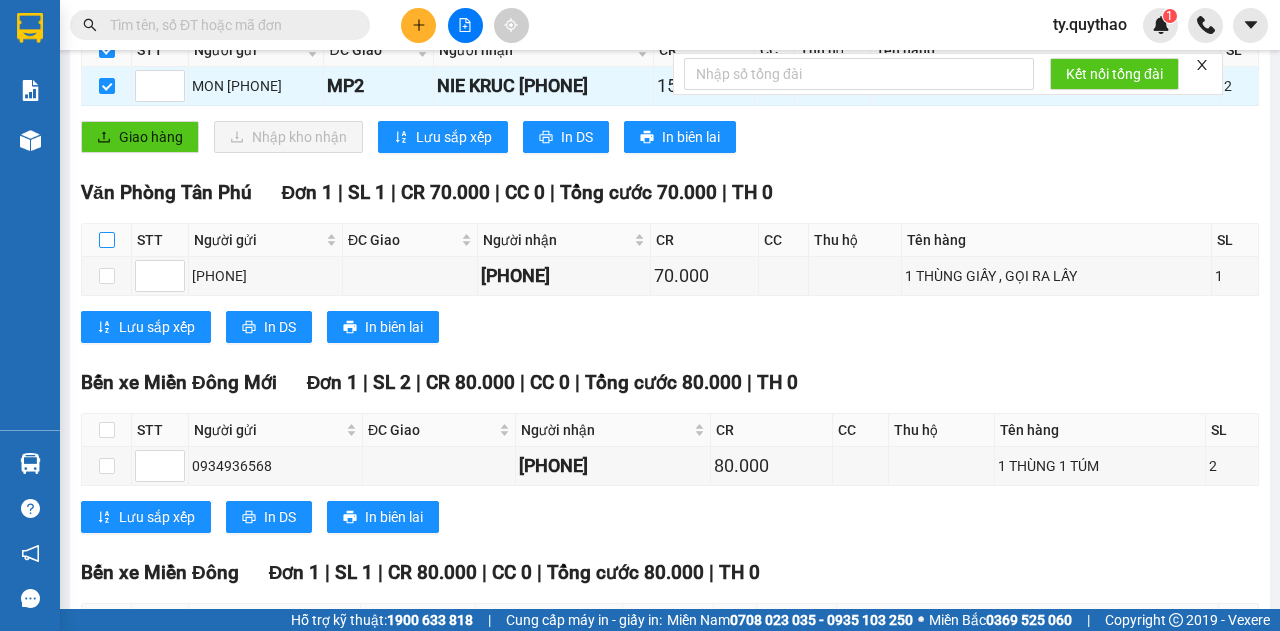 click at bounding box center [107, 240] 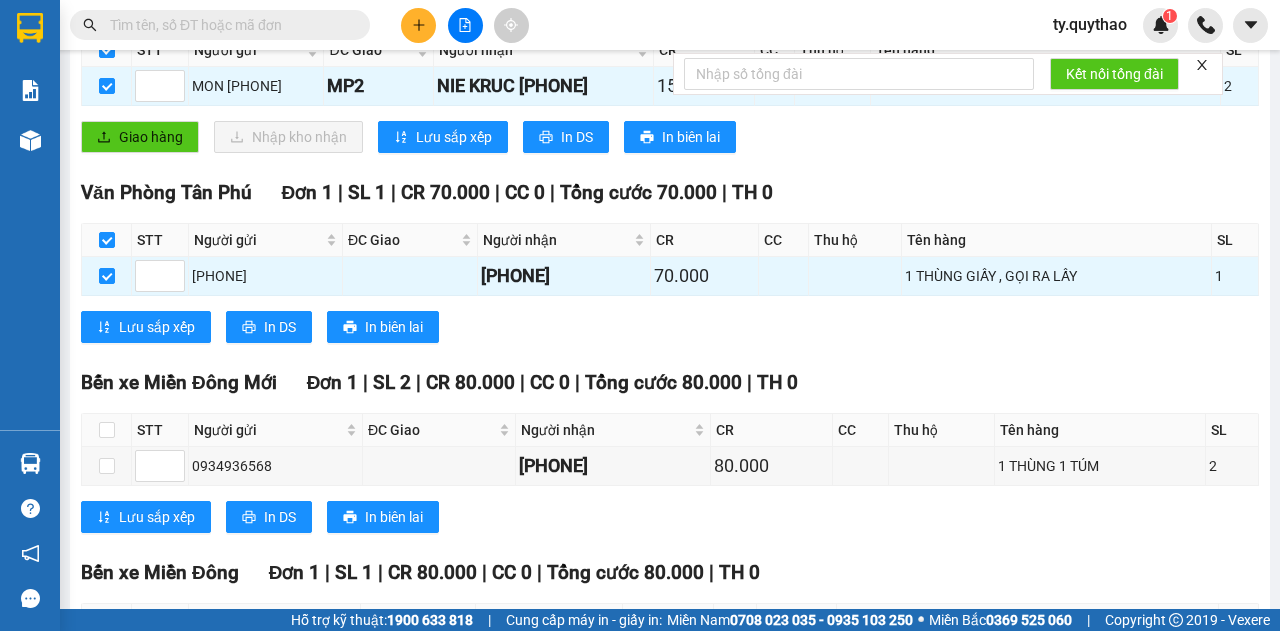 scroll, scrollTop: 561, scrollLeft: 0, axis: vertical 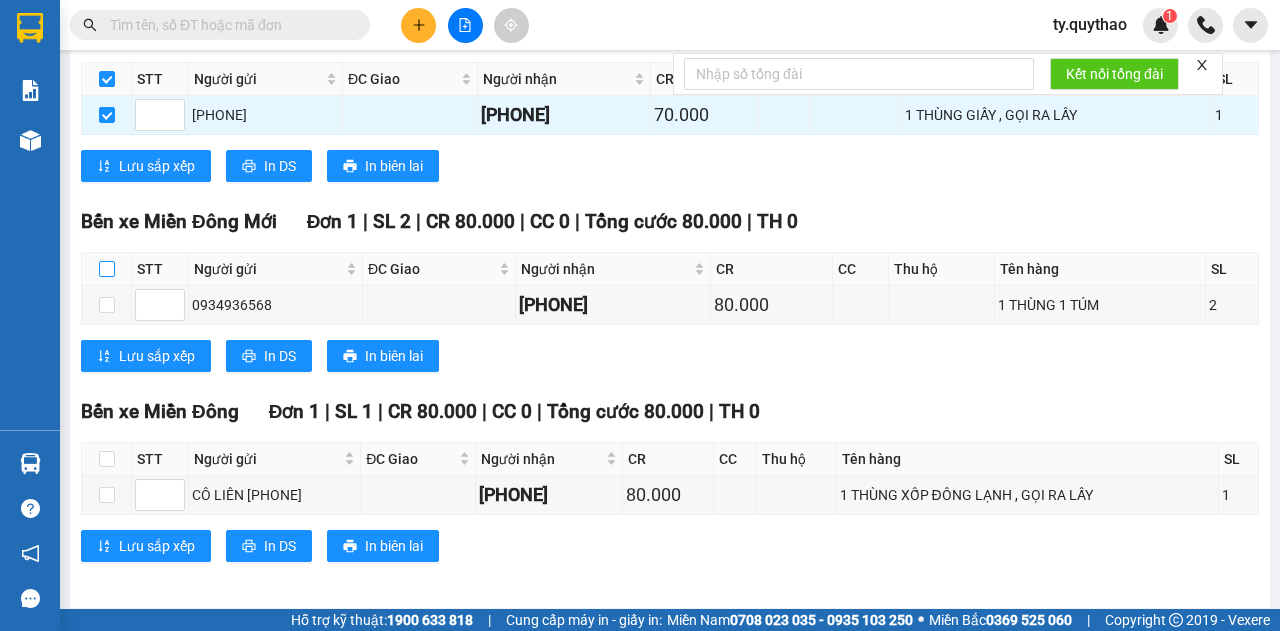 click at bounding box center (107, 269) 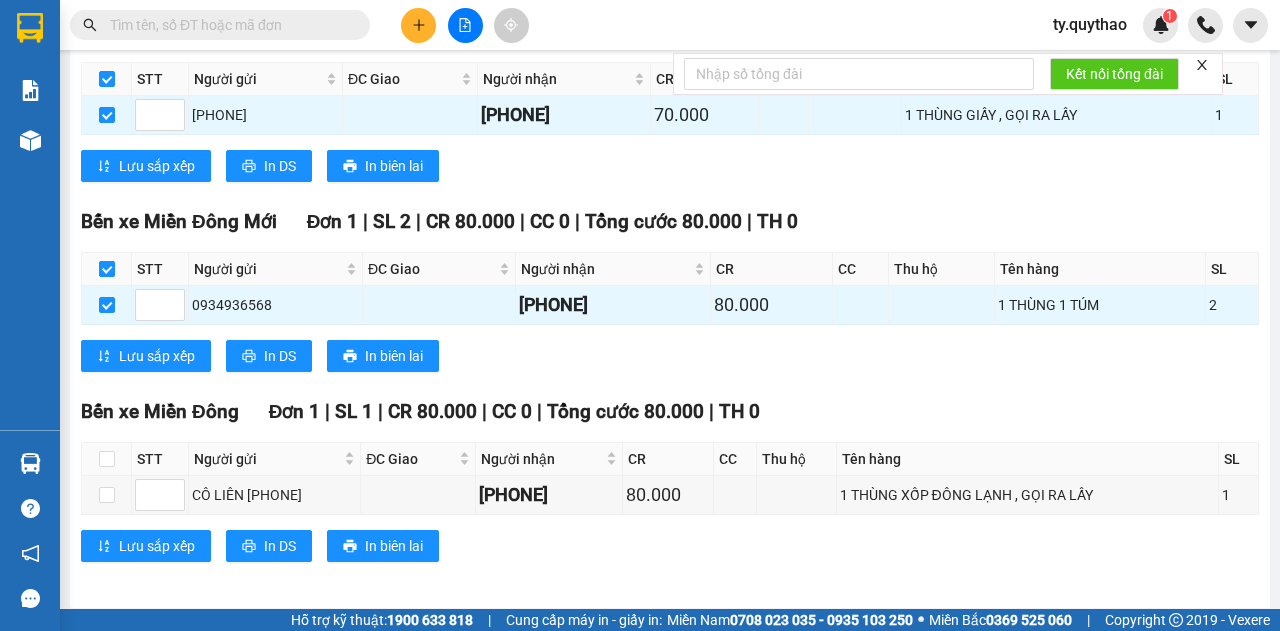 click at bounding box center [107, 269] 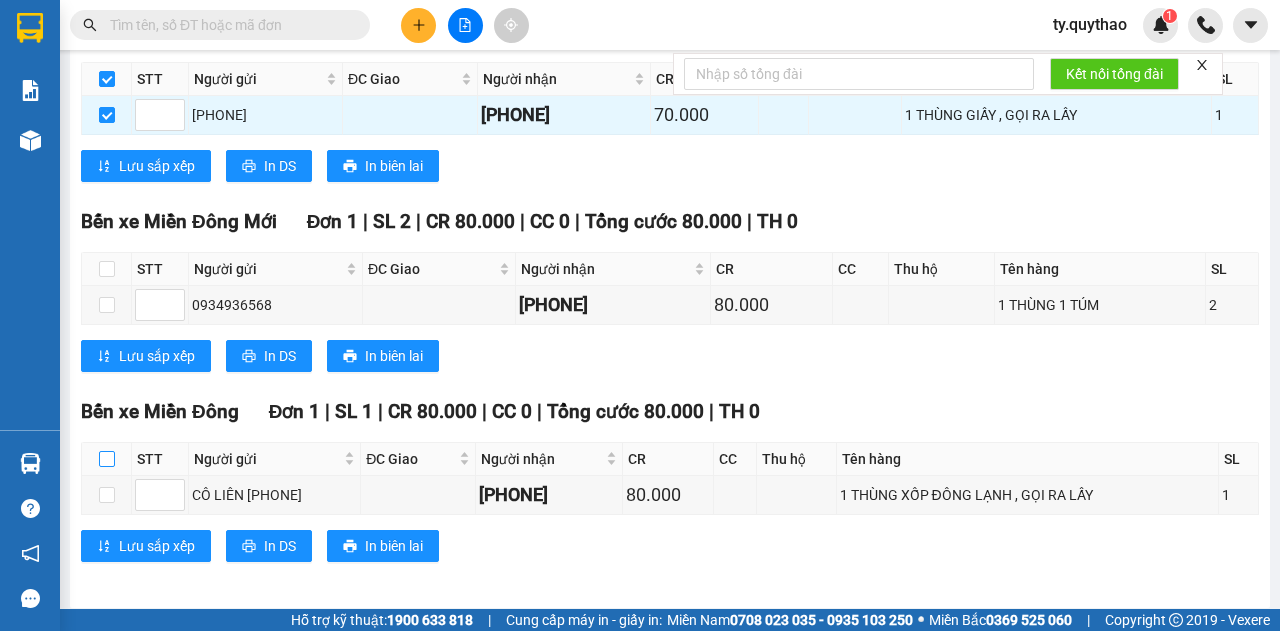 click at bounding box center (107, 459) 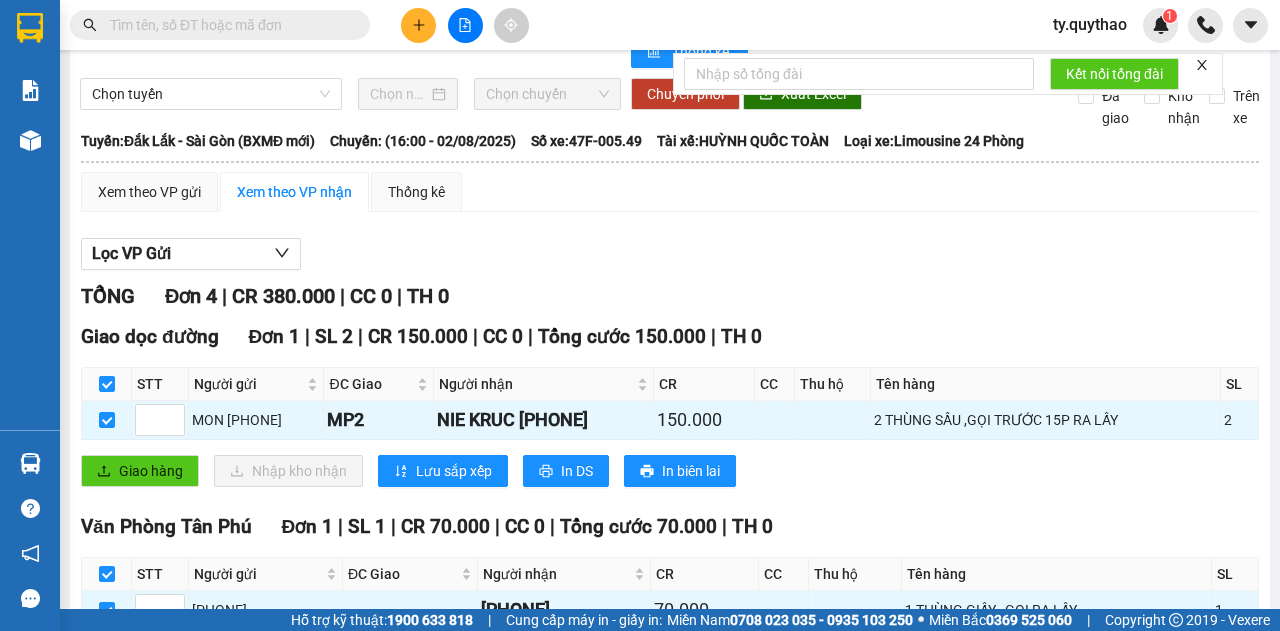 scroll, scrollTop: 0, scrollLeft: 0, axis: both 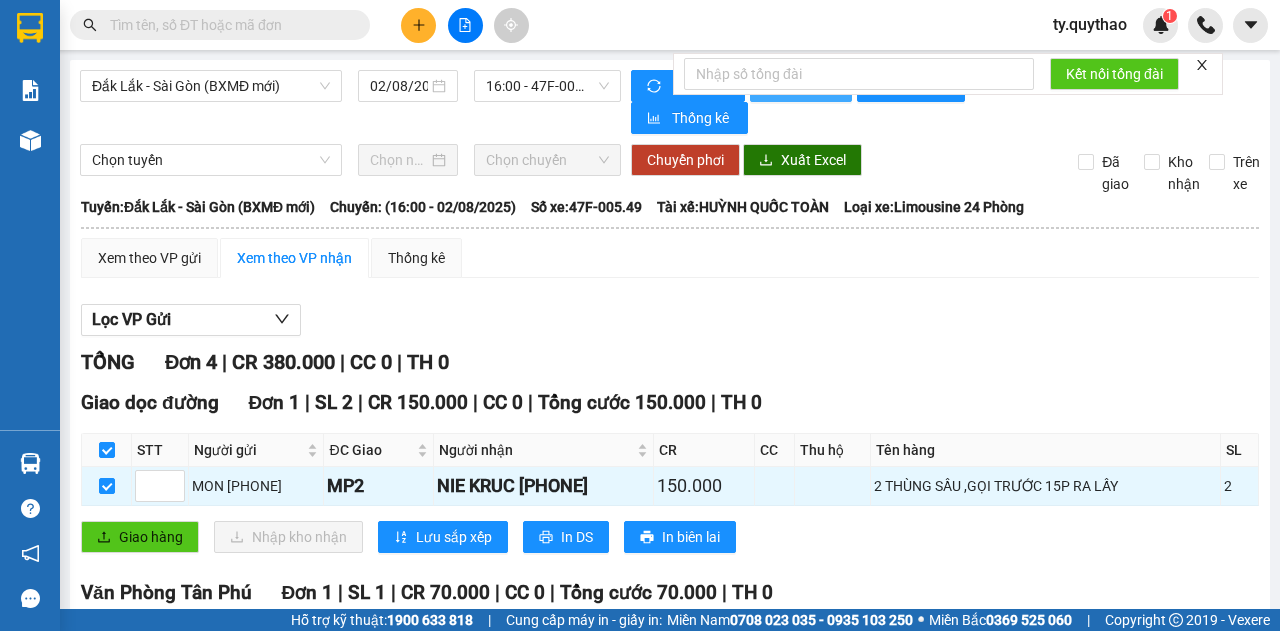 click on "In phơi" at bounding box center (801, 86) 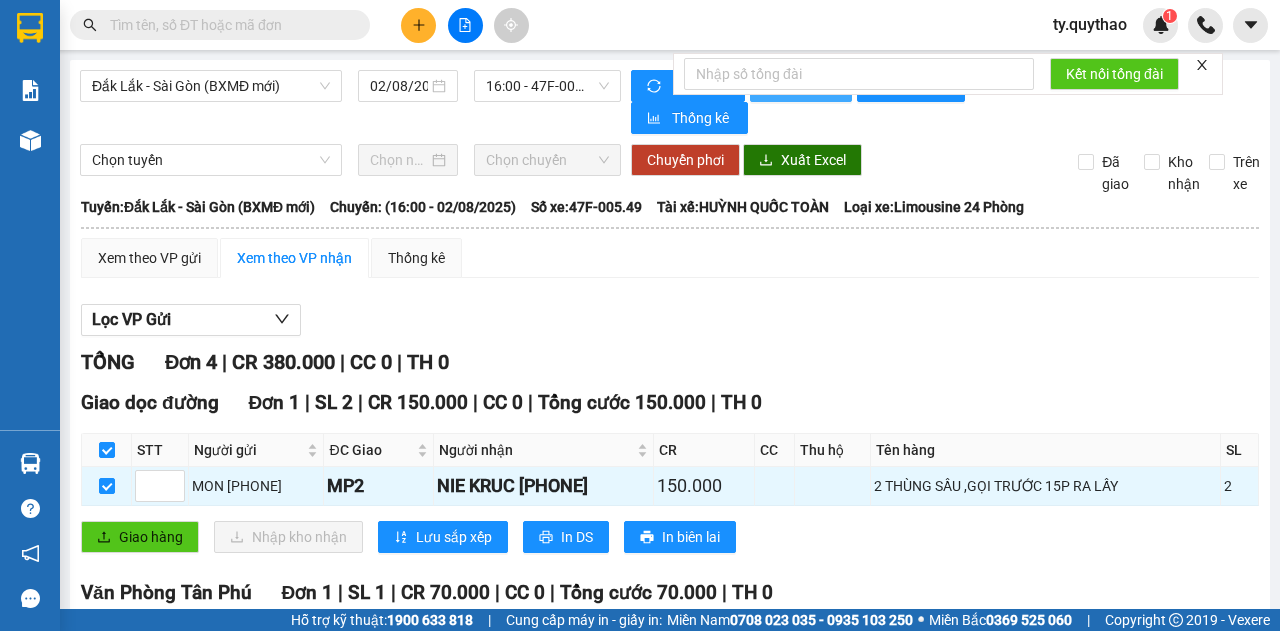scroll, scrollTop: 0, scrollLeft: 0, axis: both 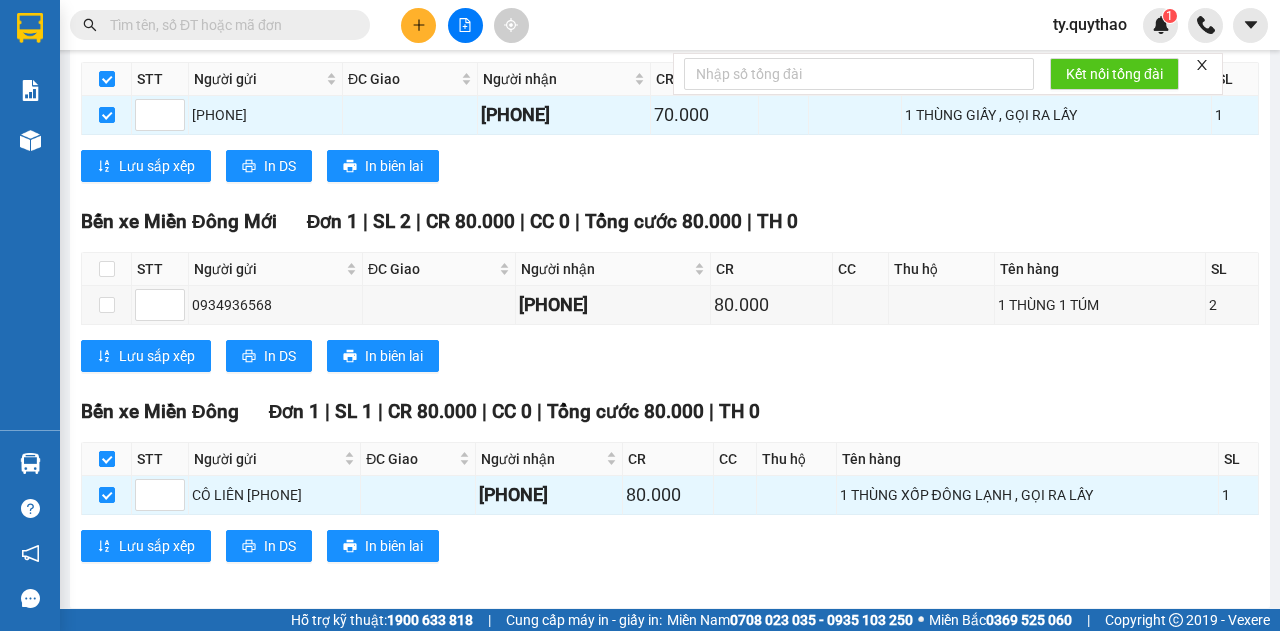 click at bounding box center (107, 459) 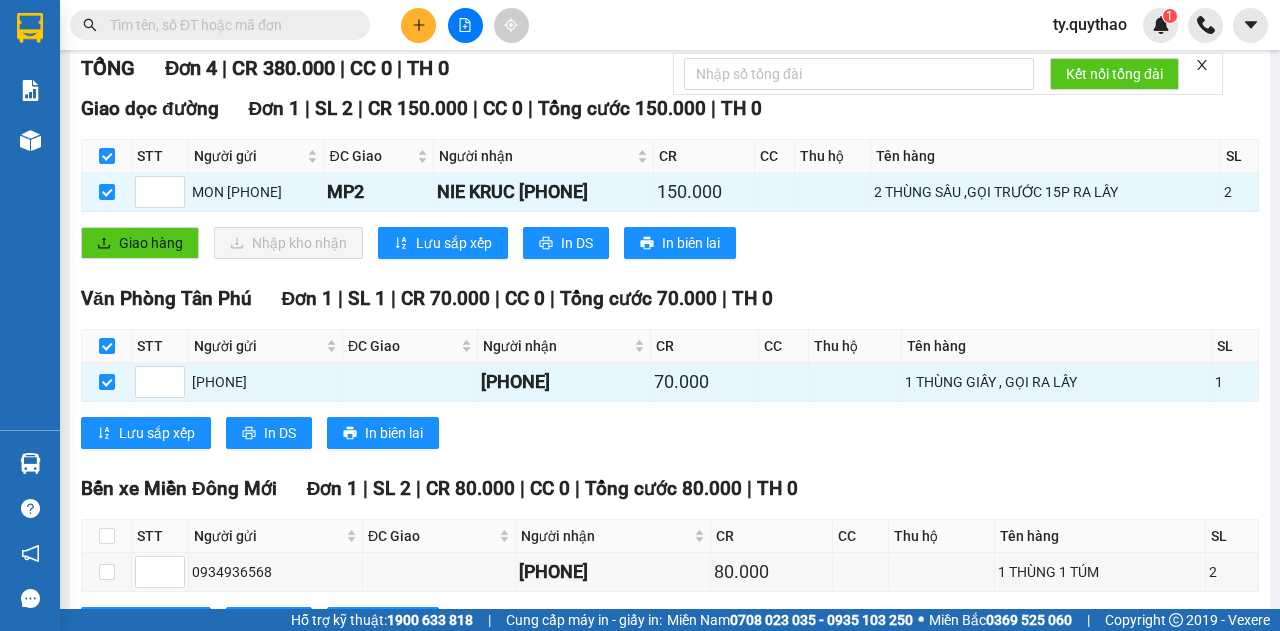 scroll, scrollTop: 161, scrollLeft: 0, axis: vertical 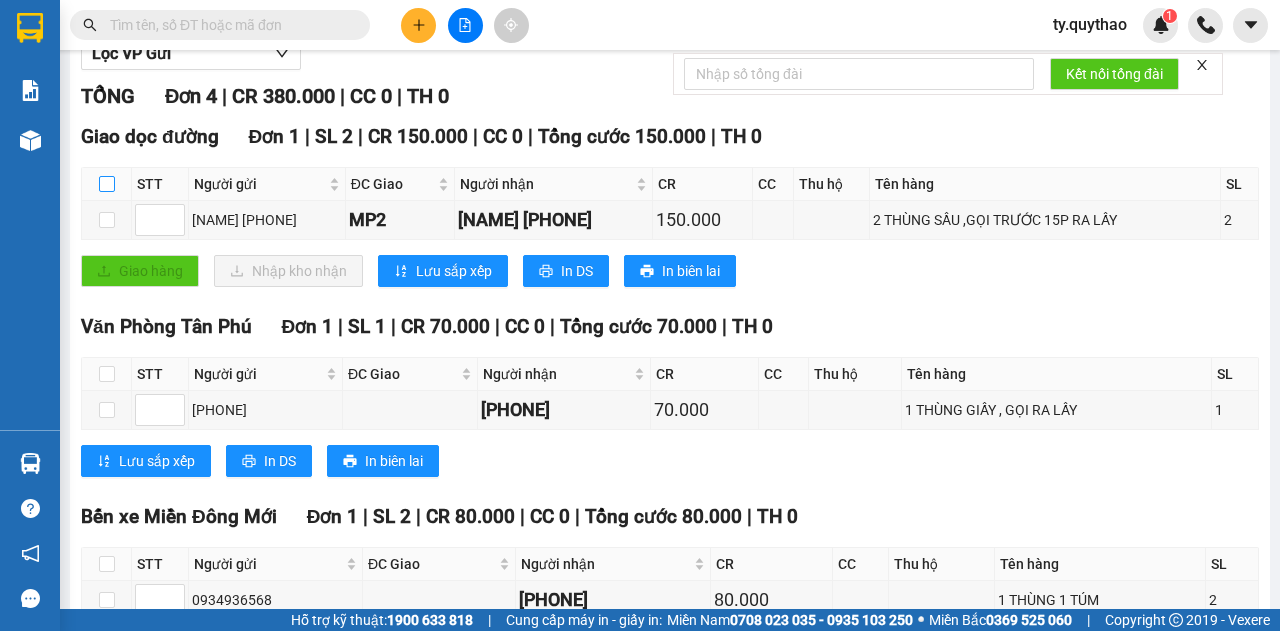 click at bounding box center (107, 184) 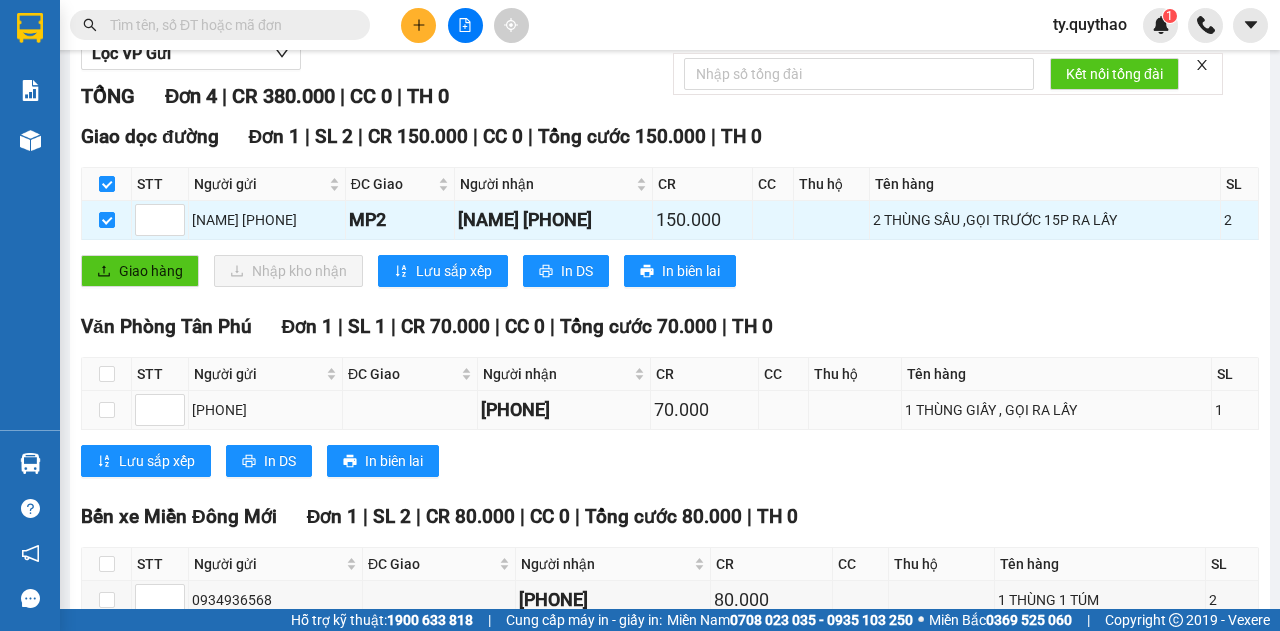 scroll, scrollTop: 333, scrollLeft: 0, axis: vertical 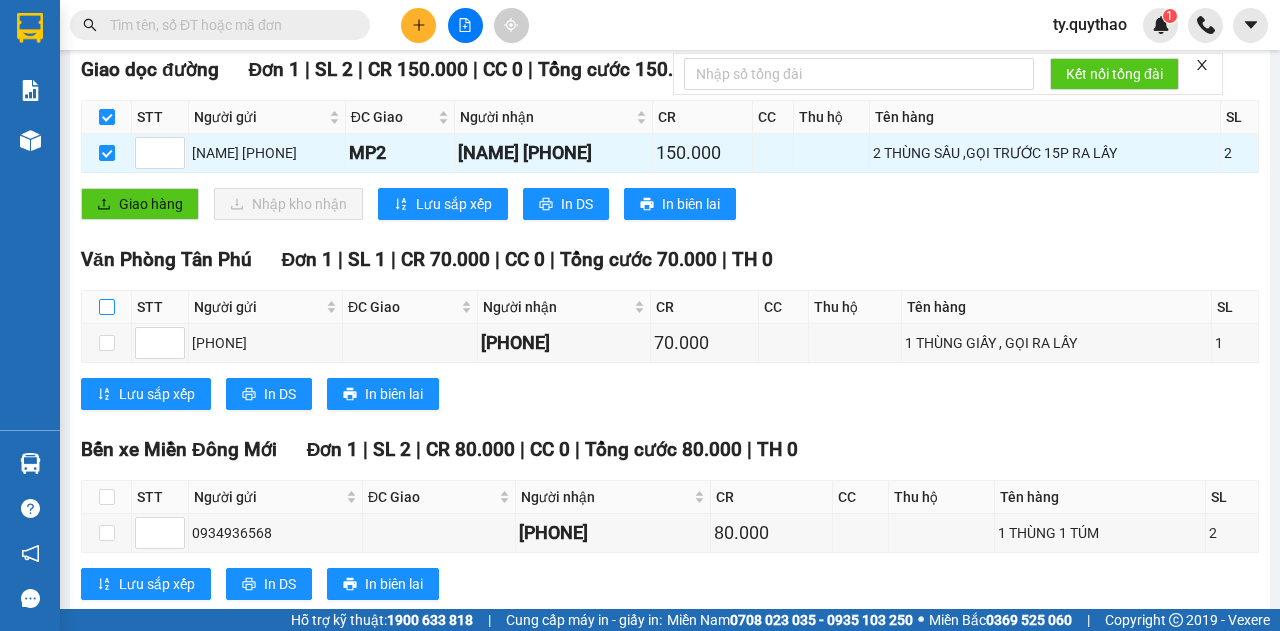 click at bounding box center [107, 307] 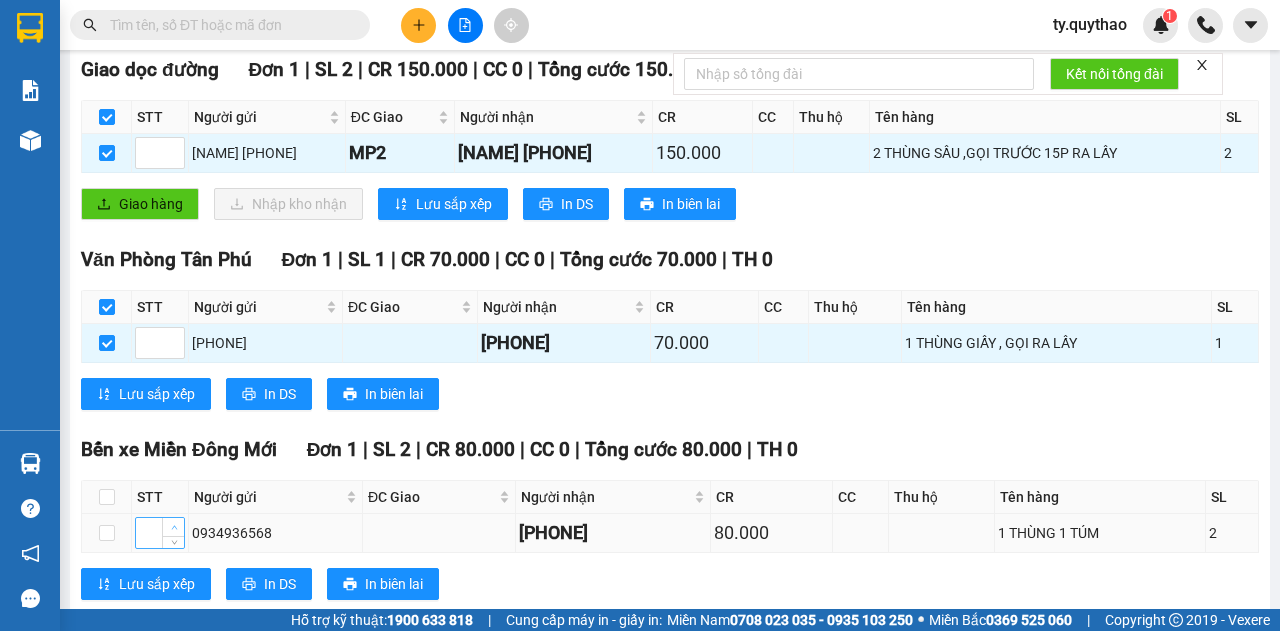 scroll, scrollTop: 533, scrollLeft: 0, axis: vertical 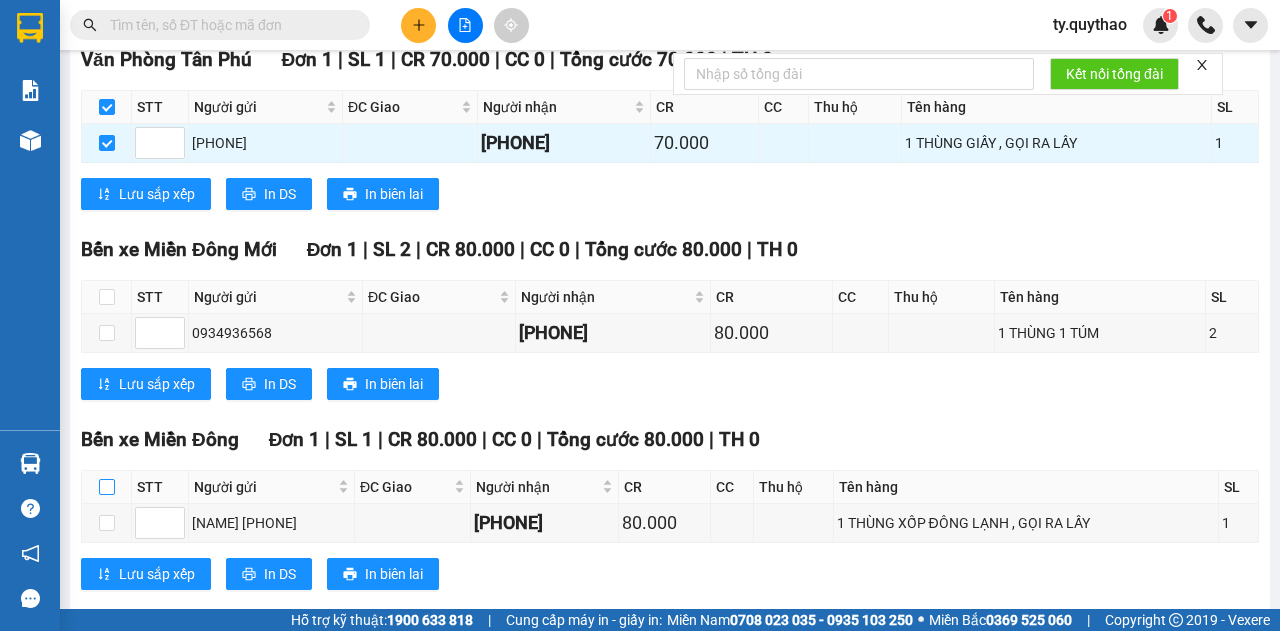 click at bounding box center (107, 487) 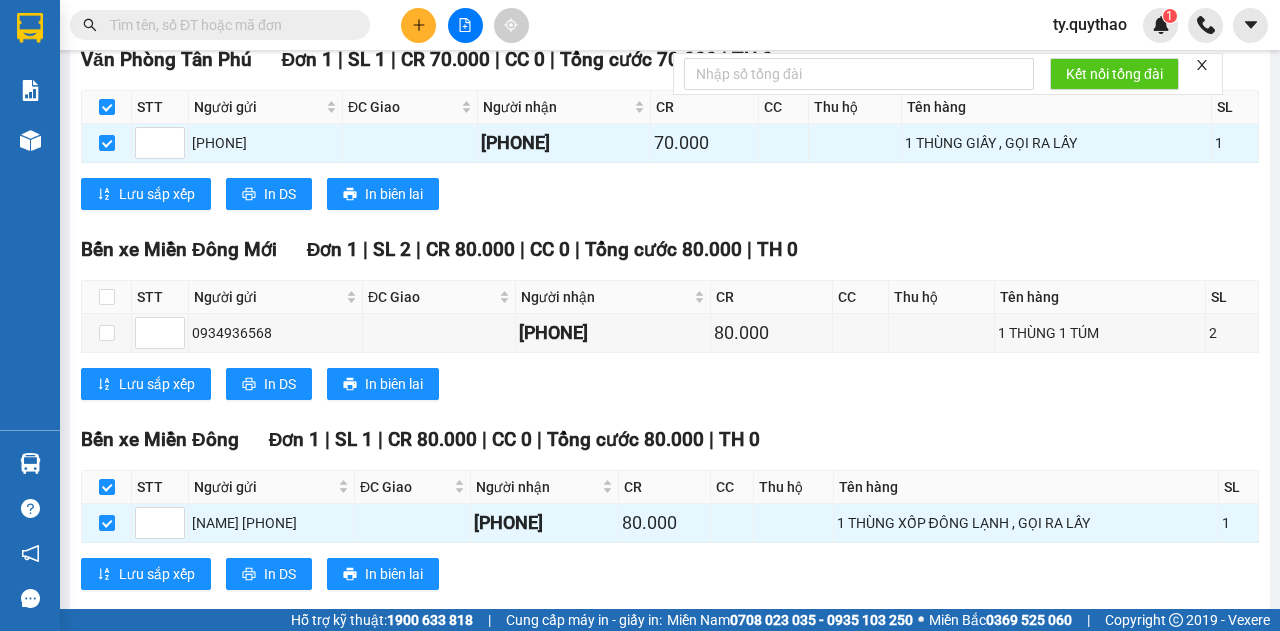drag, startPoint x: 110, startPoint y: 480, endPoint x: 110, endPoint y: 458, distance: 22 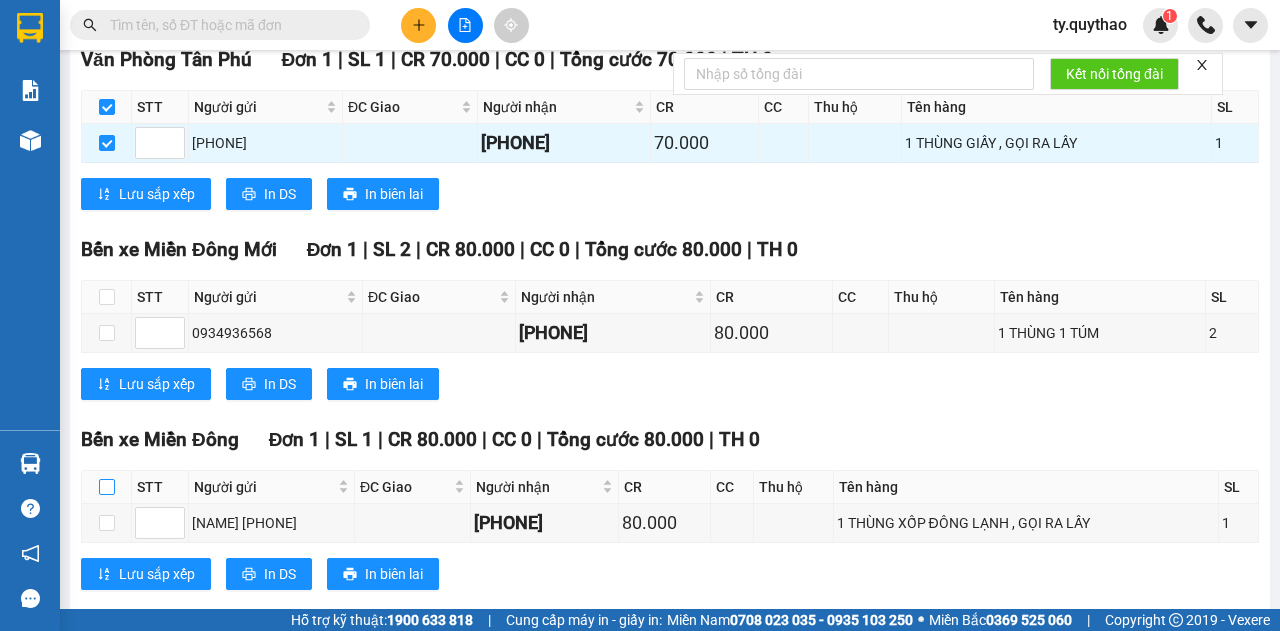click at bounding box center [107, 487] 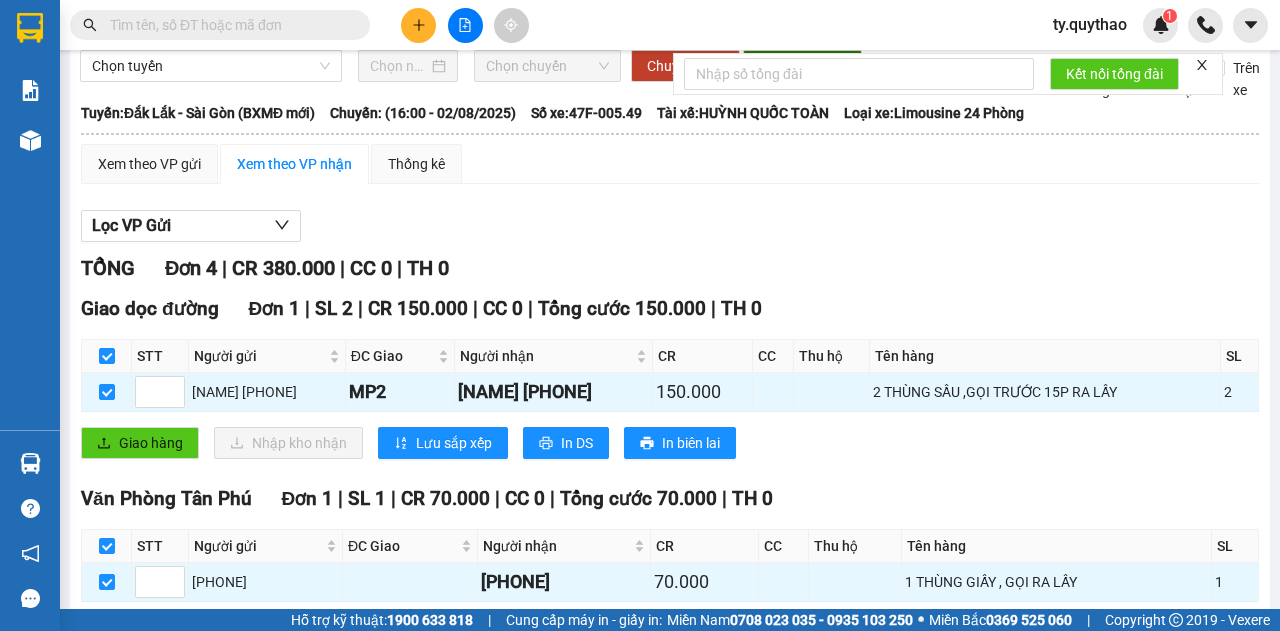 scroll, scrollTop: 0, scrollLeft: 0, axis: both 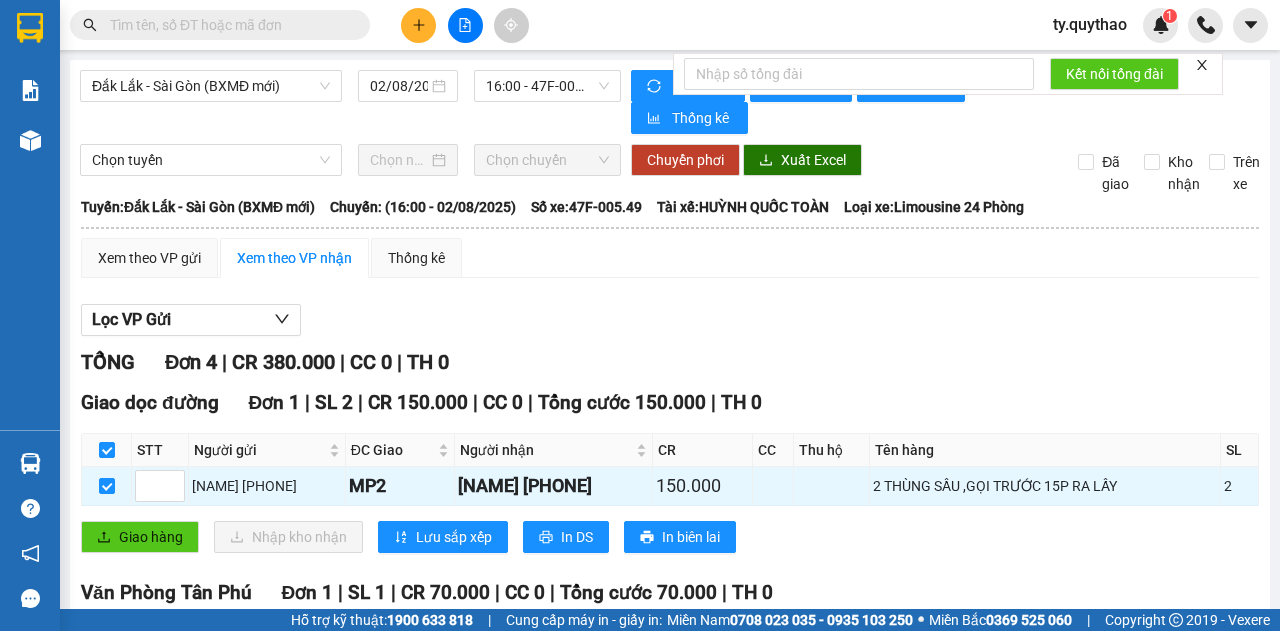 click on "Kết nối tổng đài" at bounding box center (948, 74) 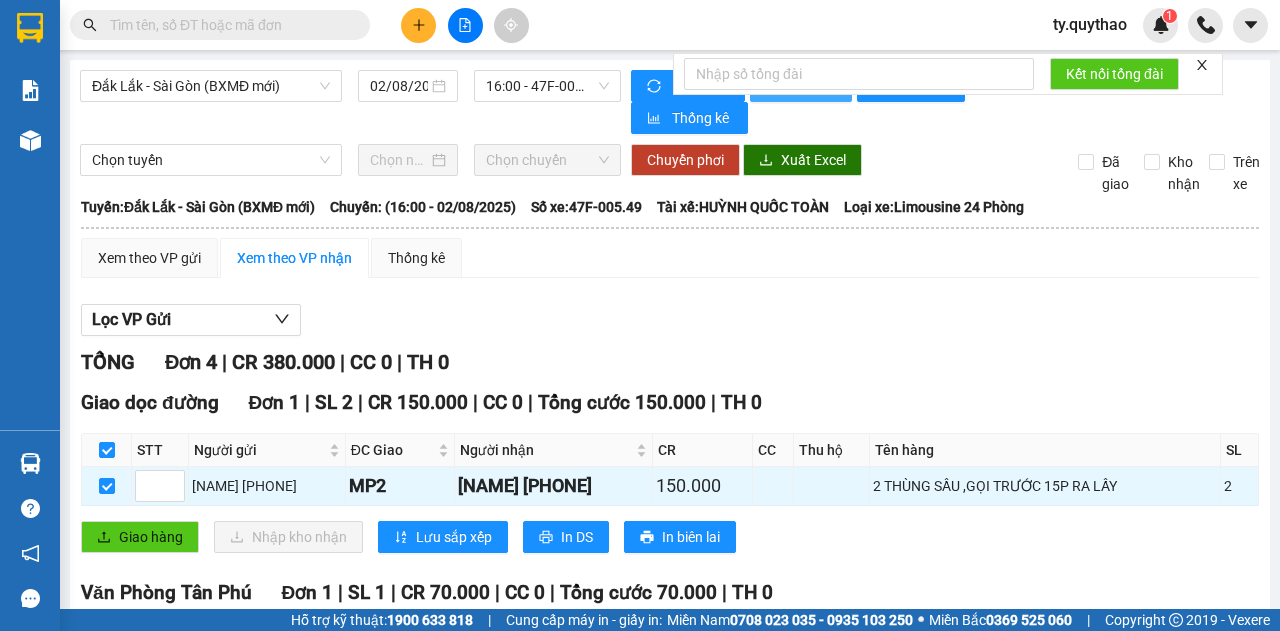 click on "In phơi" at bounding box center (801, 86) 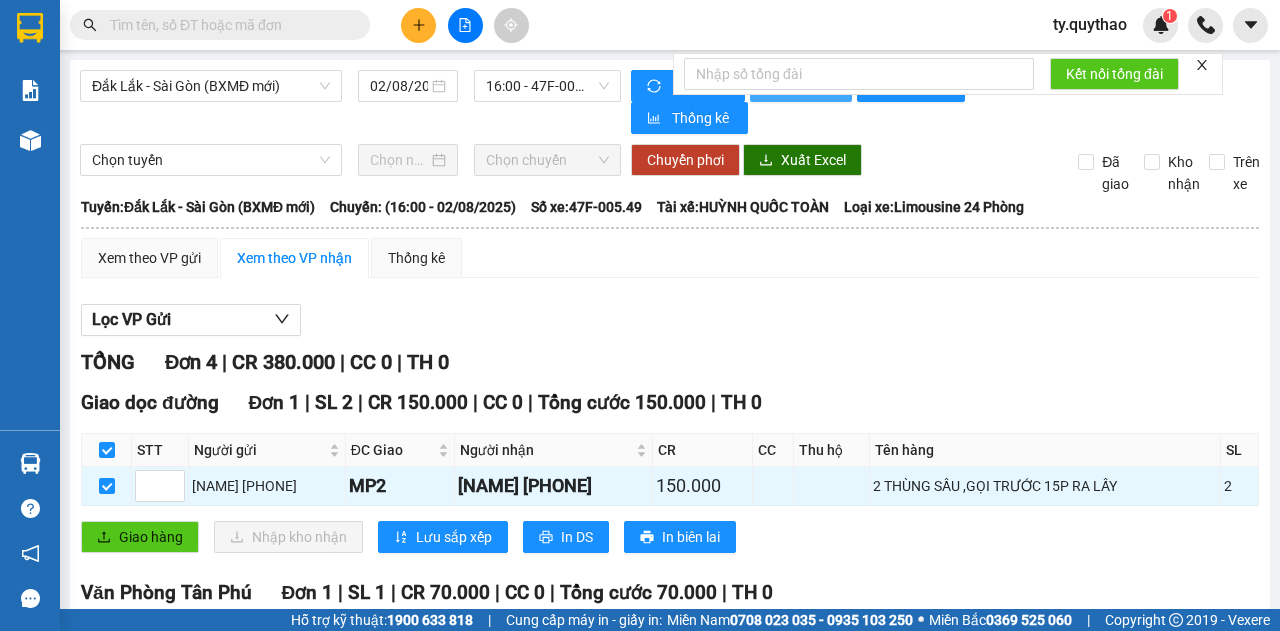 scroll, scrollTop: 0, scrollLeft: 0, axis: both 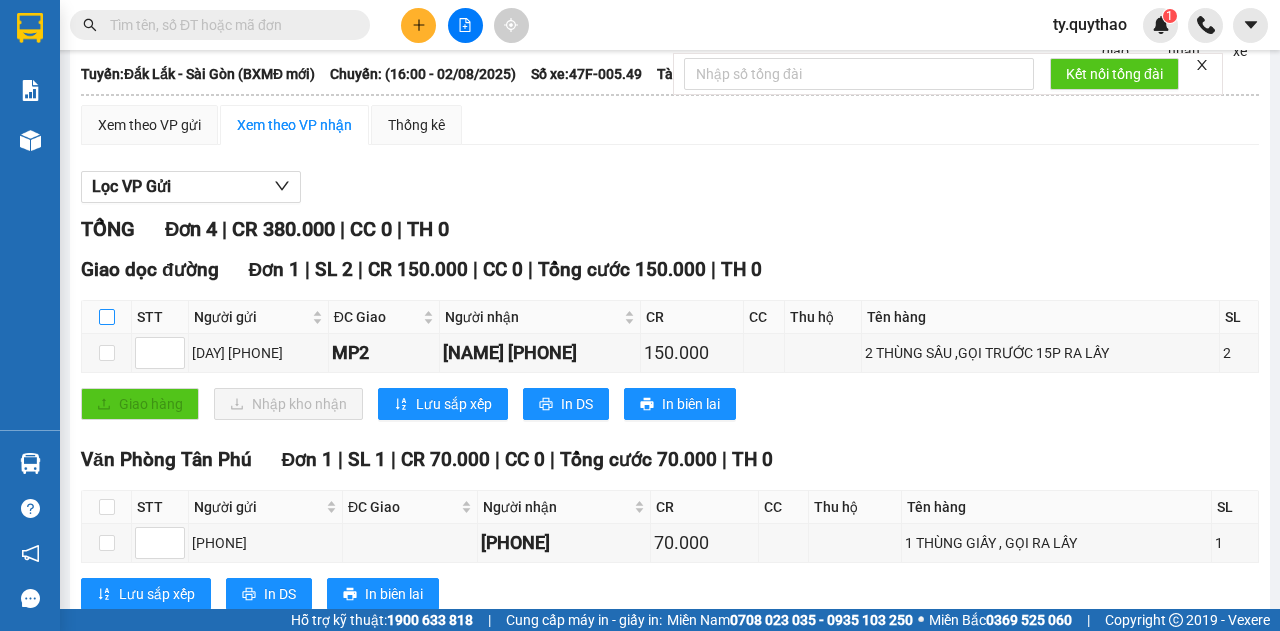 click at bounding box center (107, 317) 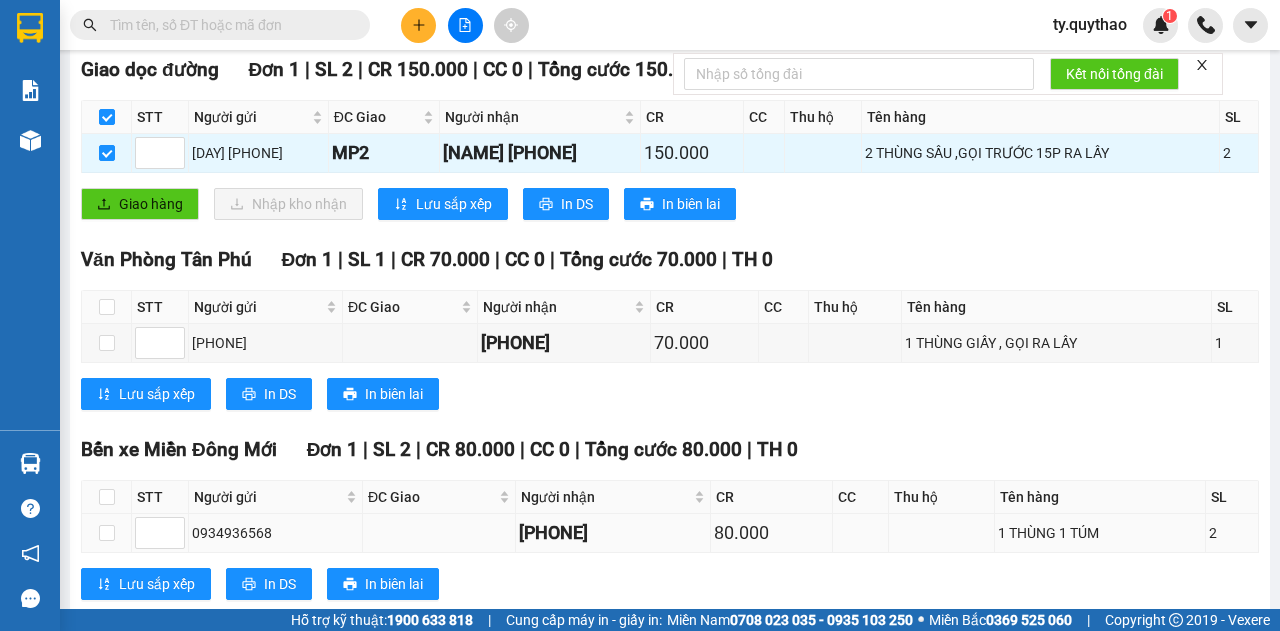scroll, scrollTop: 466, scrollLeft: 0, axis: vertical 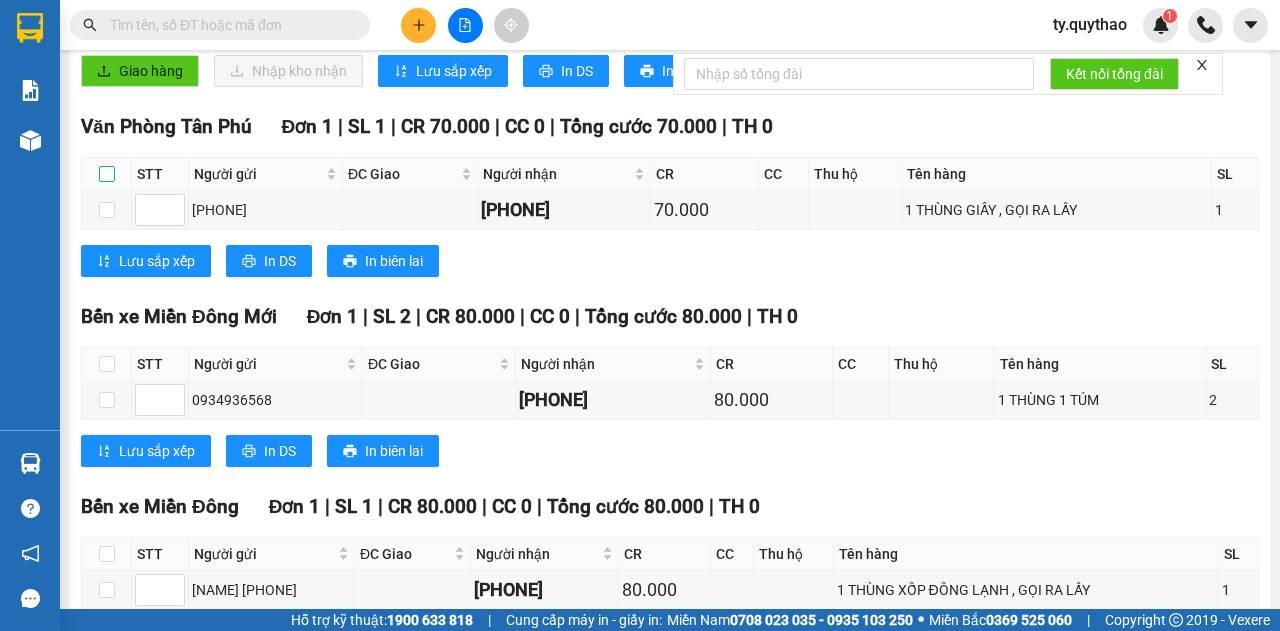 click at bounding box center [107, 174] 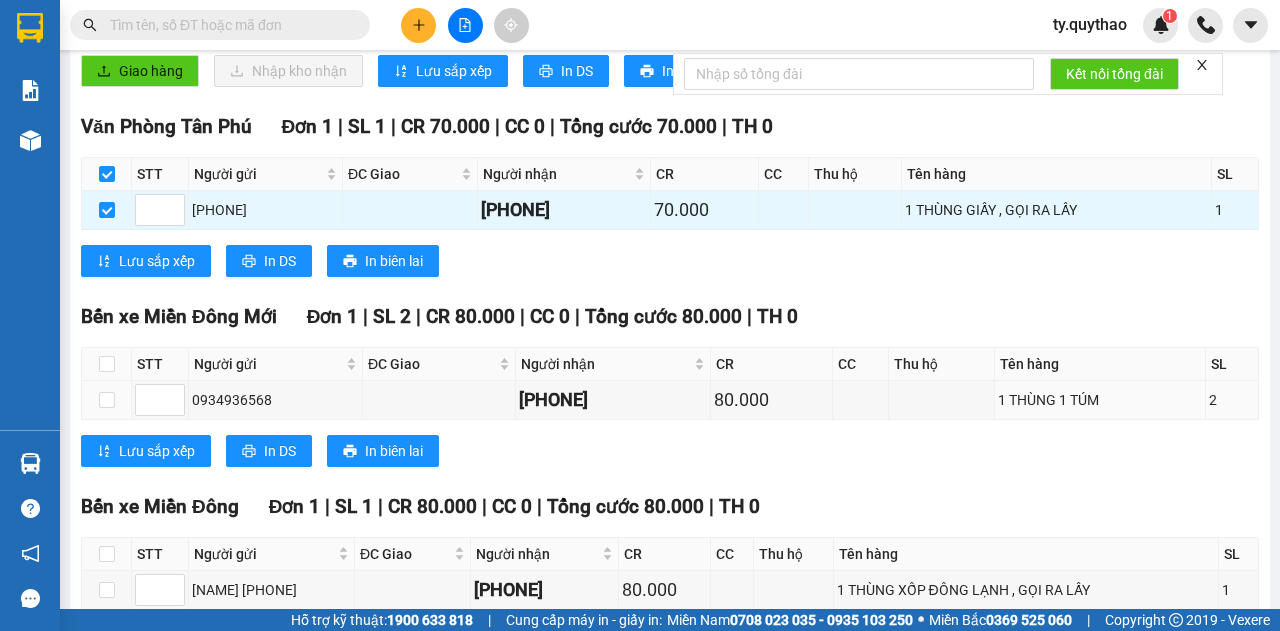 scroll, scrollTop: 533, scrollLeft: 0, axis: vertical 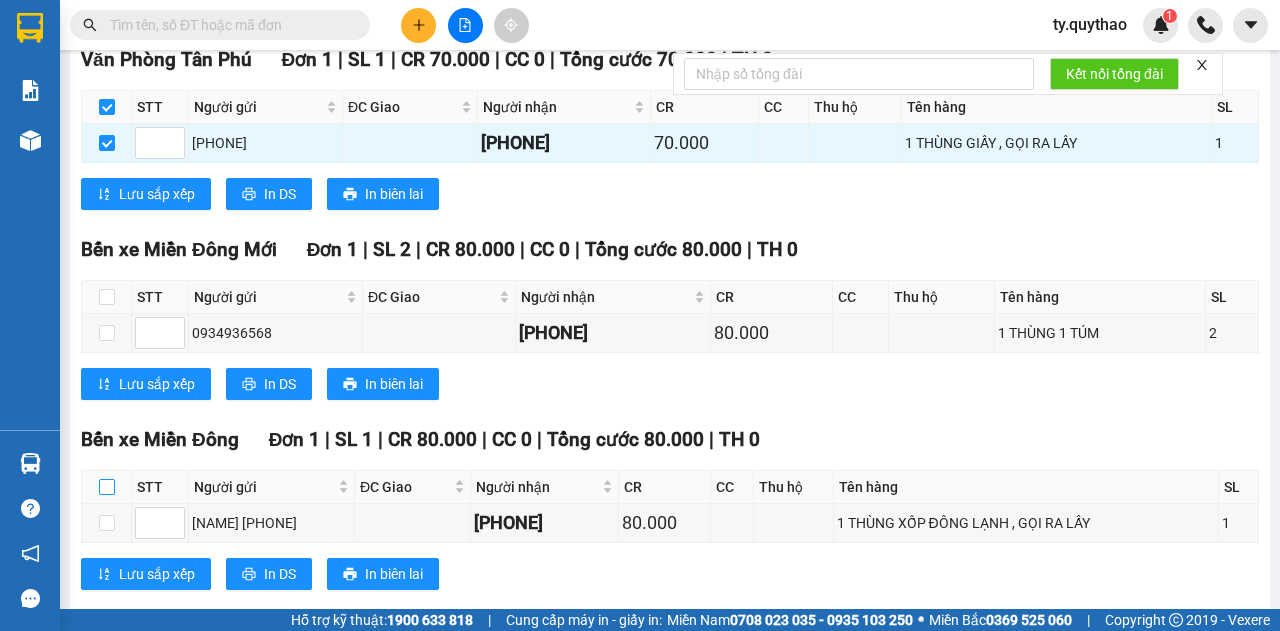 click at bounding box center [107, 487] 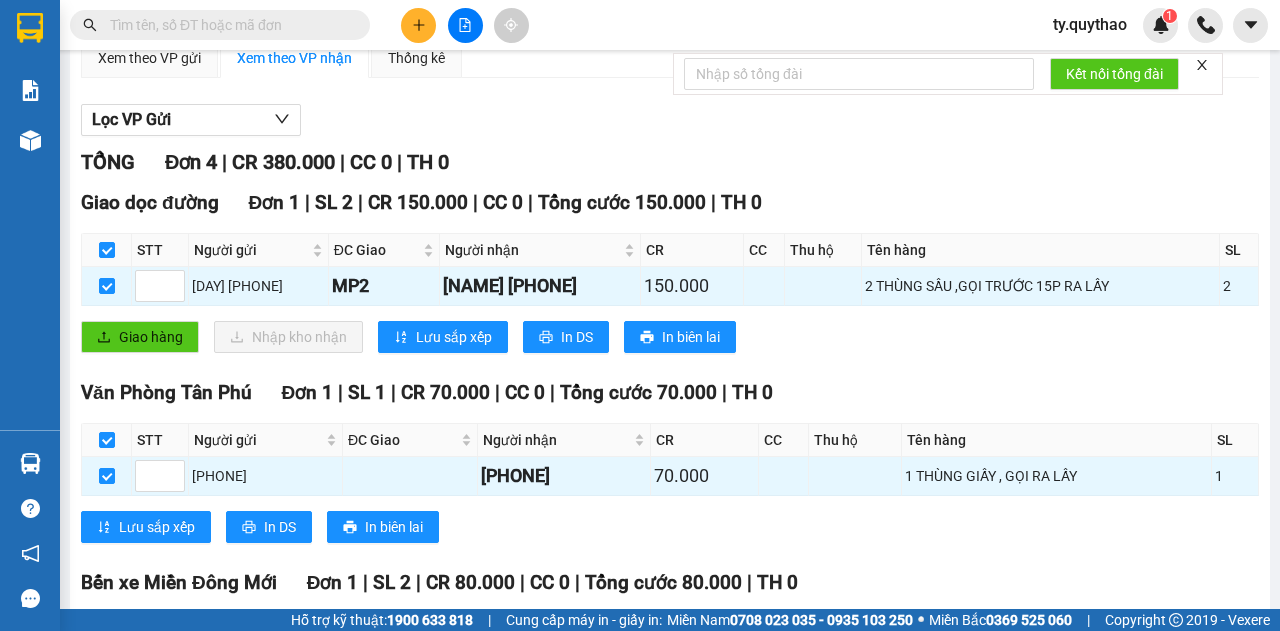 scroll, scrollTop: 0, scrollLeft: 0, axis: both 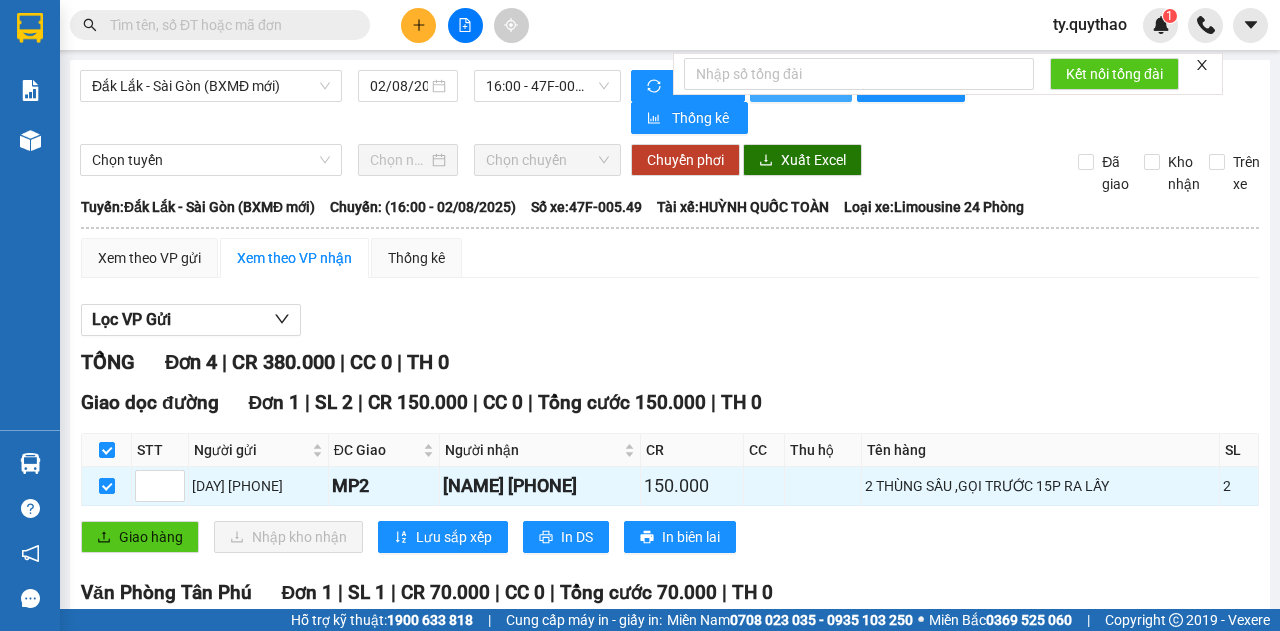 click on "In phơi" at bounding box center [801, 86] 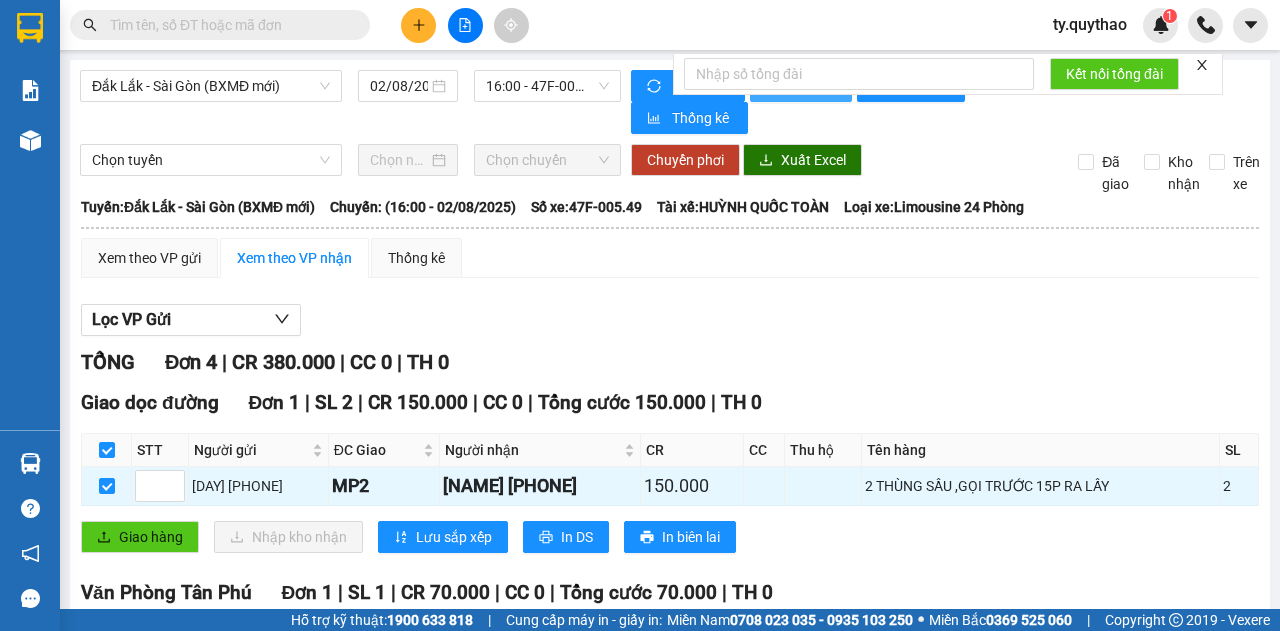 scroll, scrollTop: 0, scrollLeft: 0, axis: both 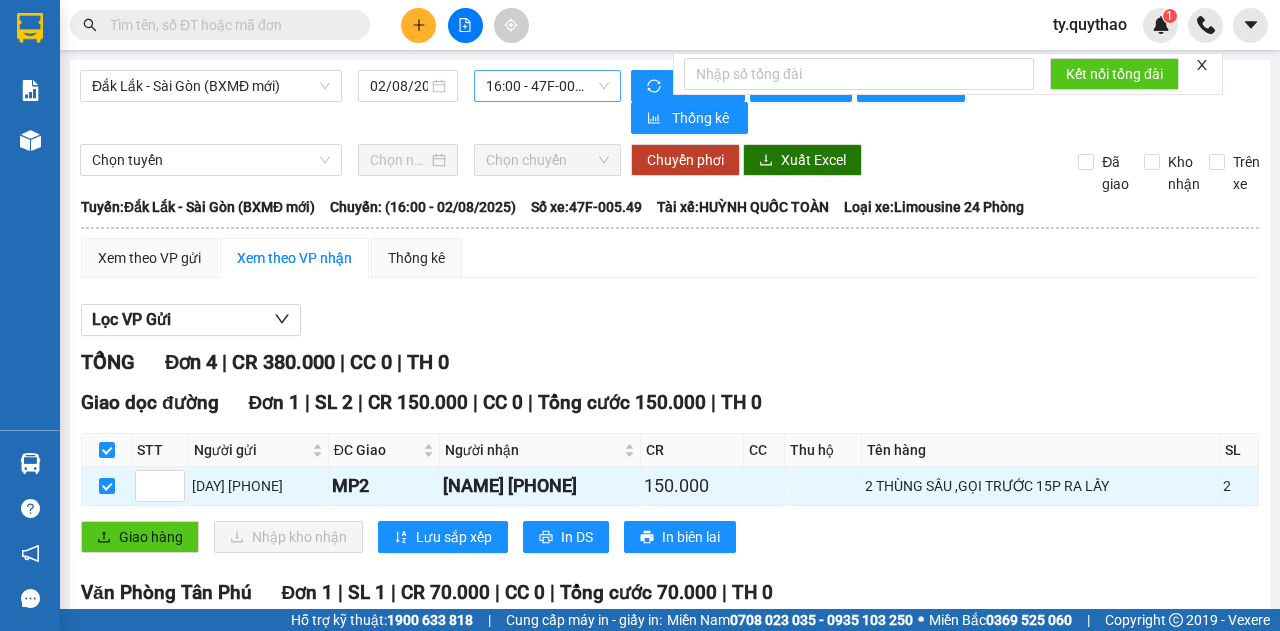 click on "16:00     - 47F-005.49" at bounding box center [547, 86] 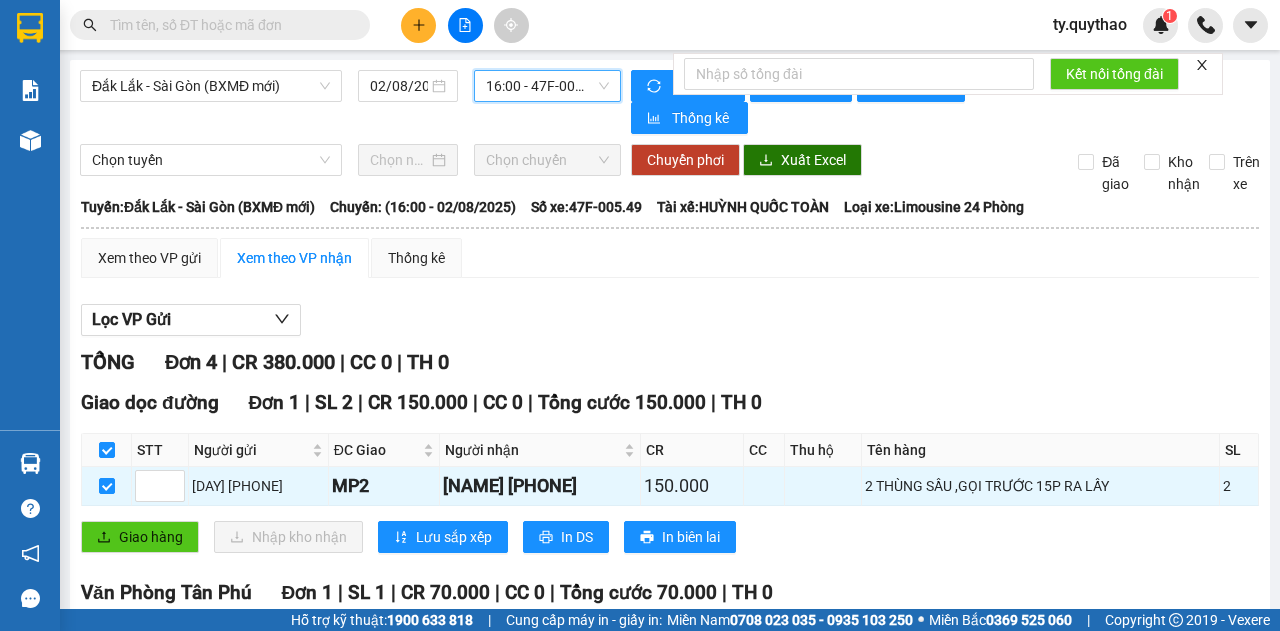 click on "16:00     - 47F-005.49" at bounding box center [547, 86] 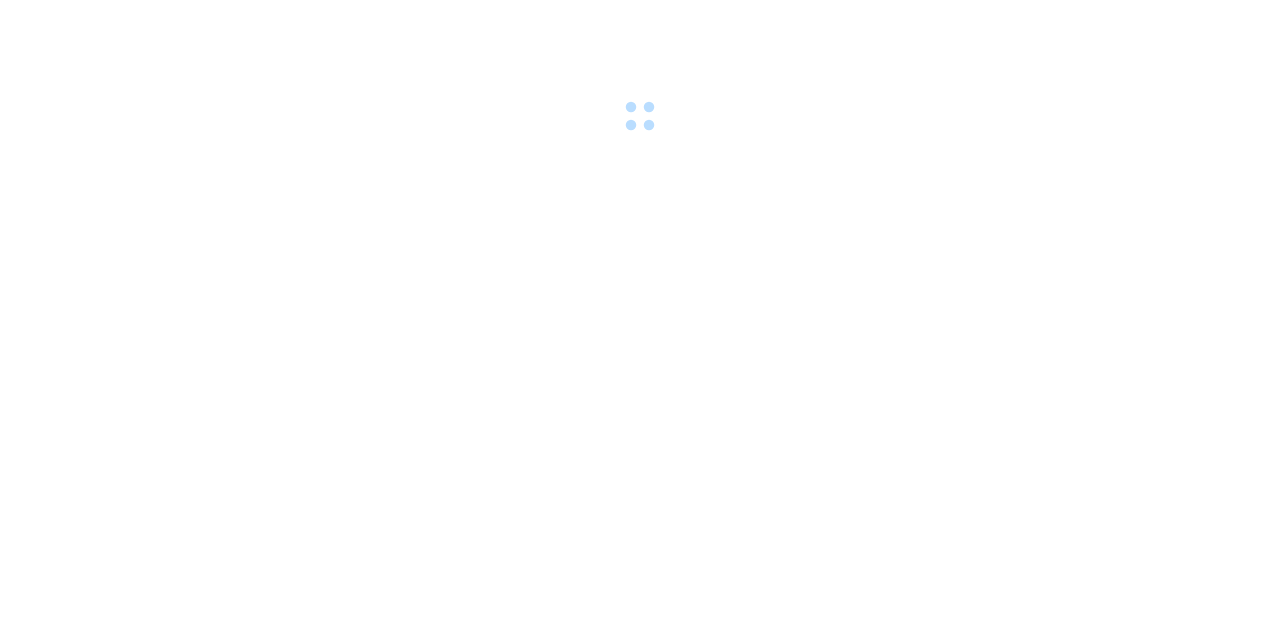 scroll, scrollTop: 0, scrollLeft: 0, axis: both 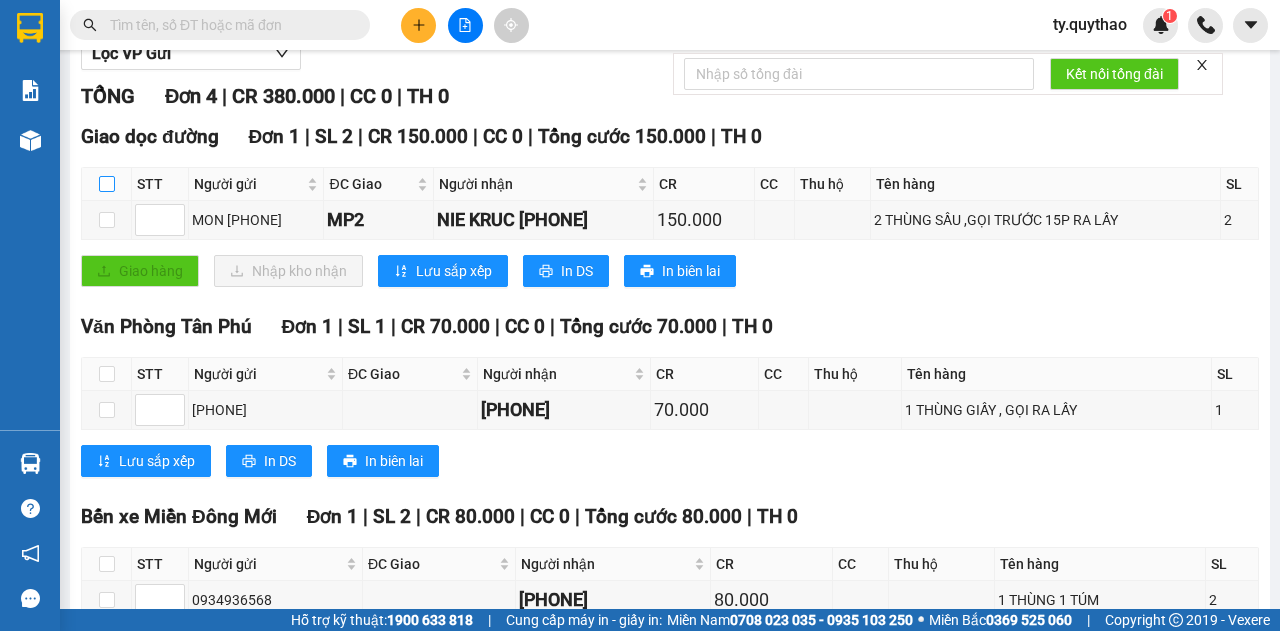 click at bounding box center (107, 184) 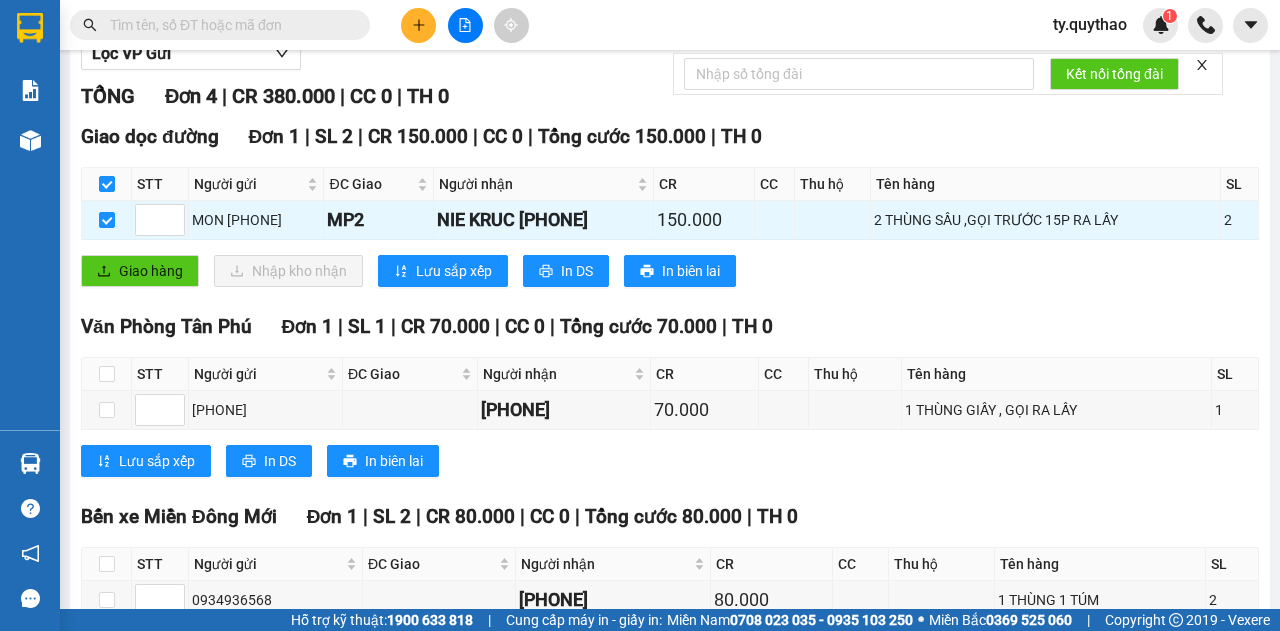 scroll, scrollTop: 400, scrollLeft: 0, axis: vertical 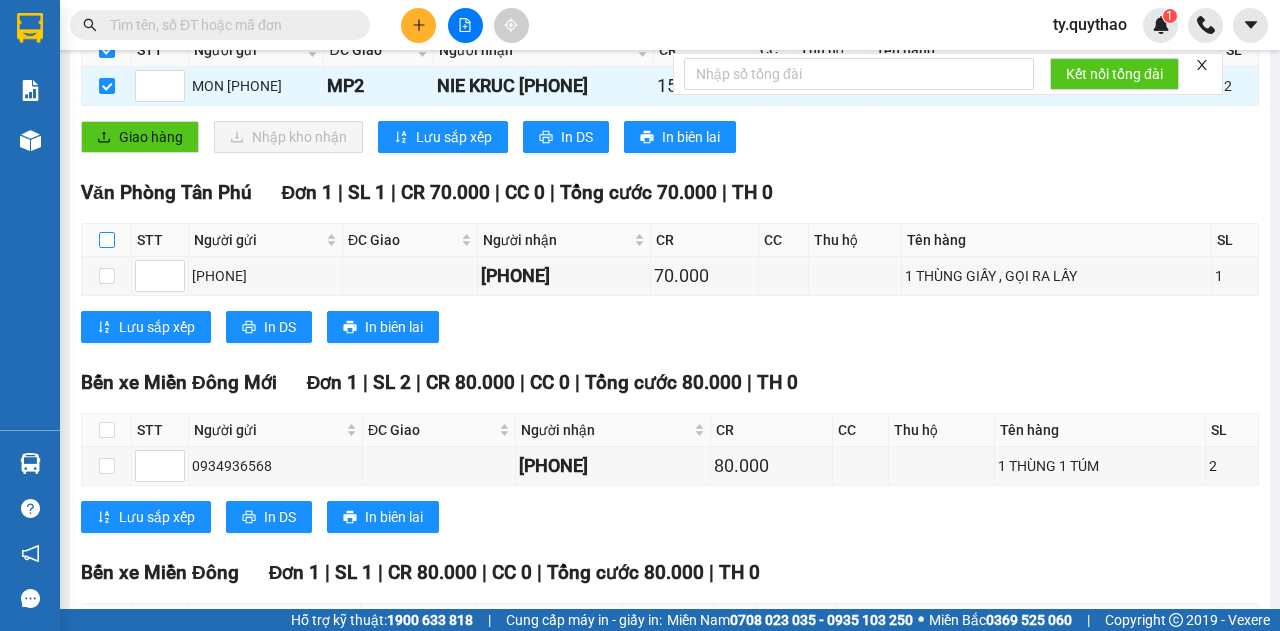 click at bounding box center (107, 240) 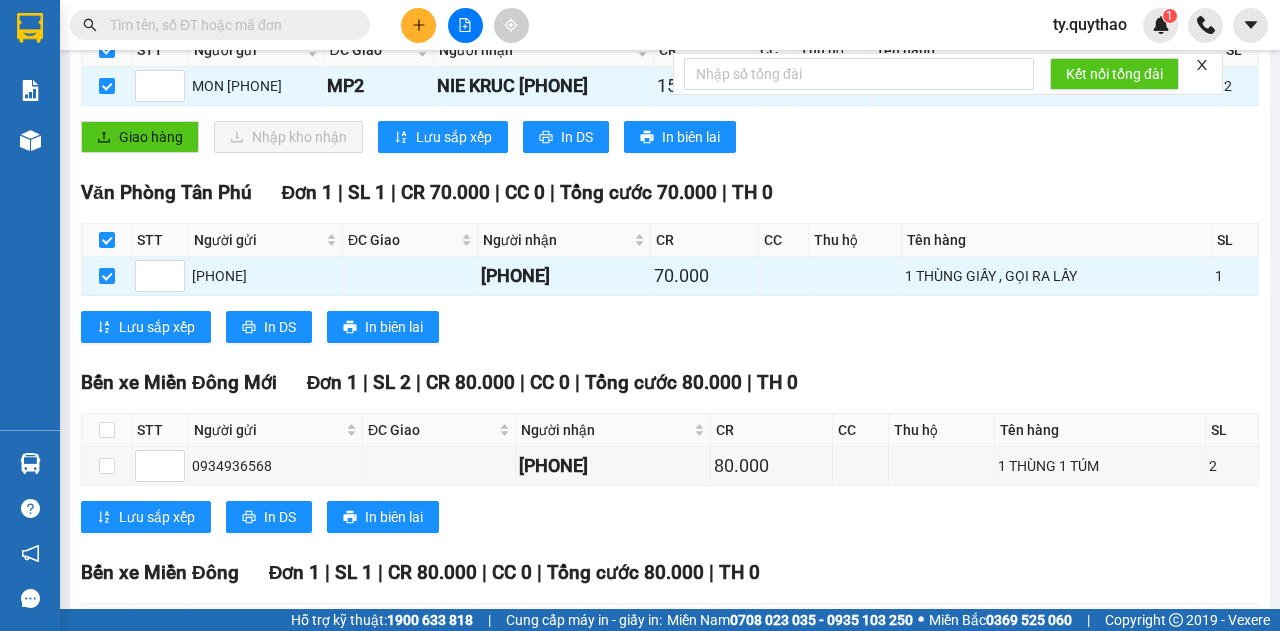 scroll, scrollTop: 561, scrollLeft: 0, axis: vertical 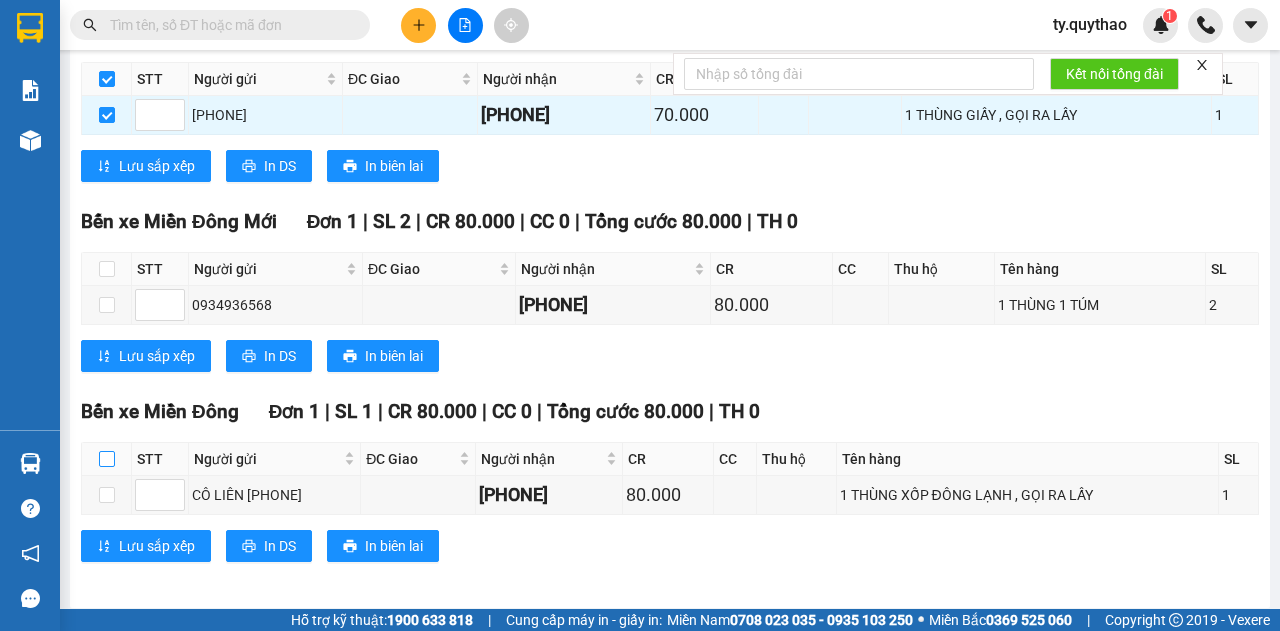 click at bounding box center (107, 459) 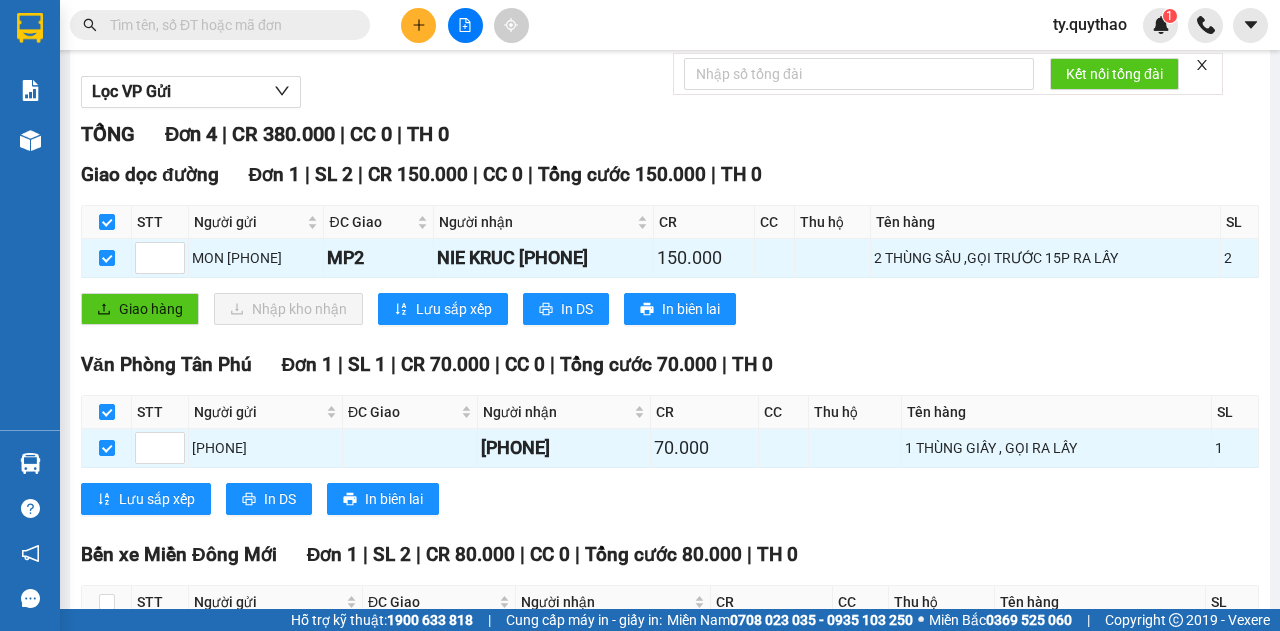 scroll, scrollTop: 0, scrollLeft: 0, axis: both 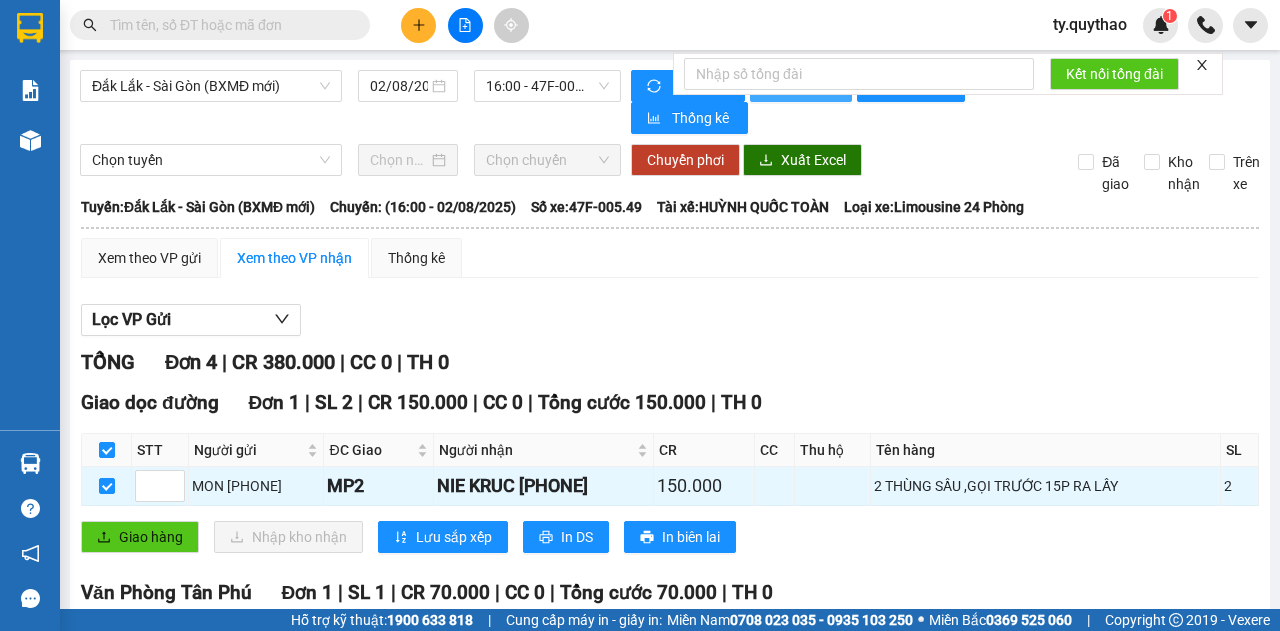 click on "In phơi" at bounding box center [801, 86] 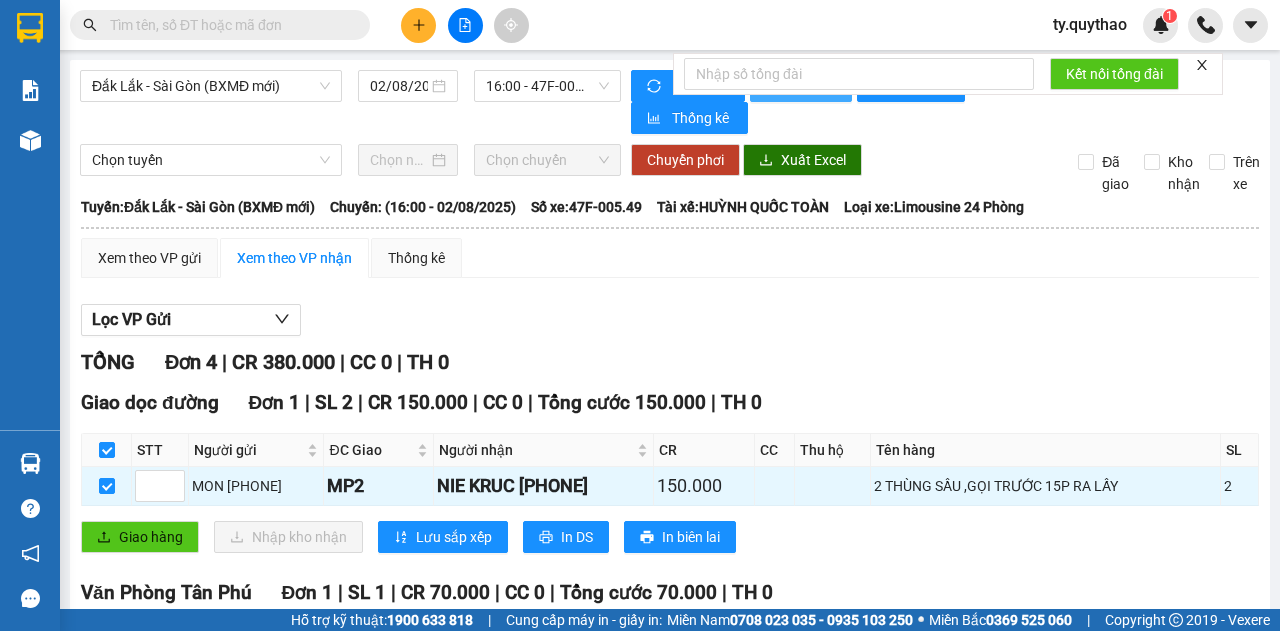 scroll, scrollTop: 0, scrollLeft: 0, axis: both 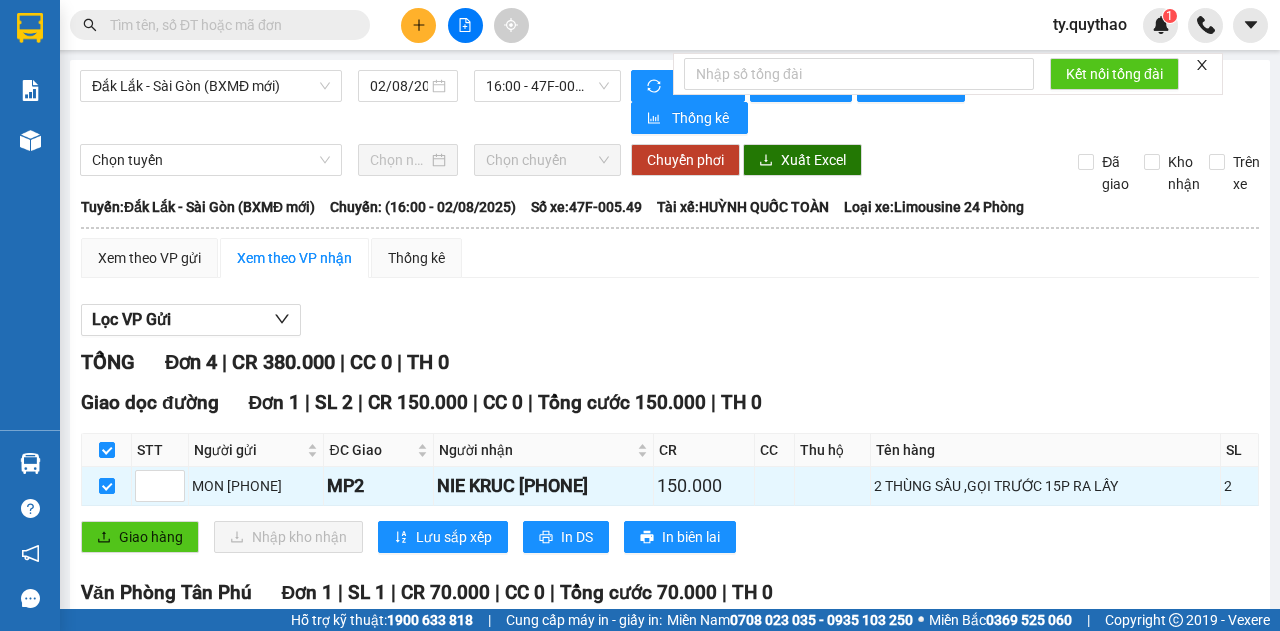 click on "Xem theo VP nhận" at bounding box center (294, 258) 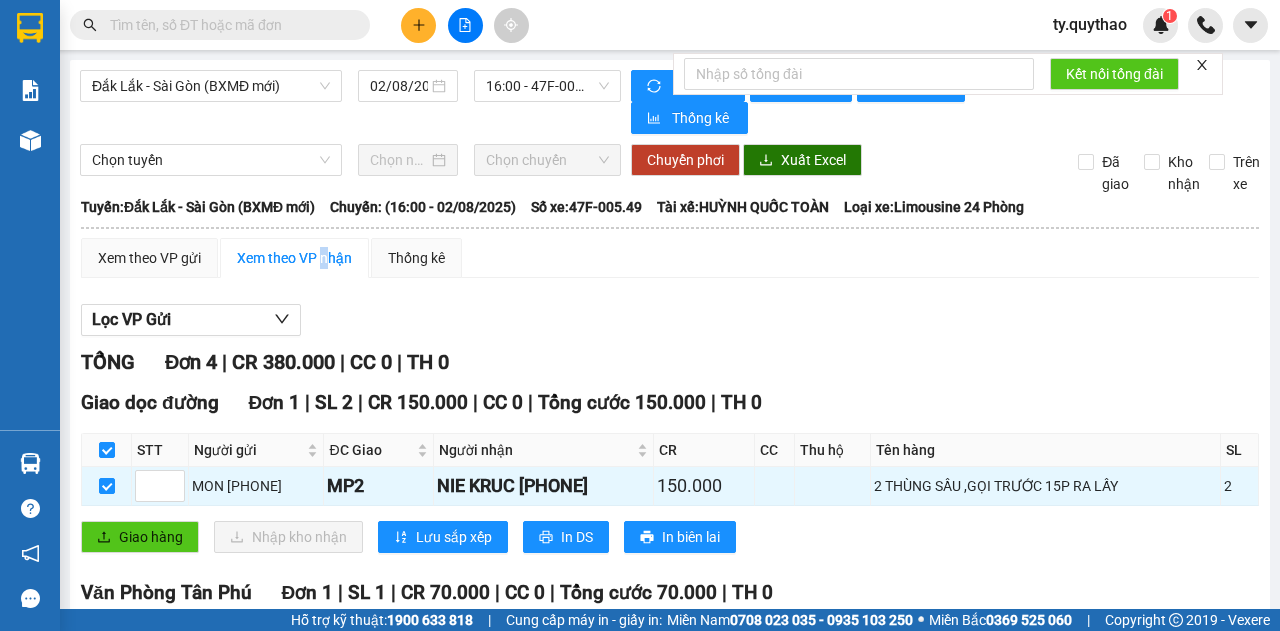 click on "Xem theo VP nhận" at bounding box center (294, 258) 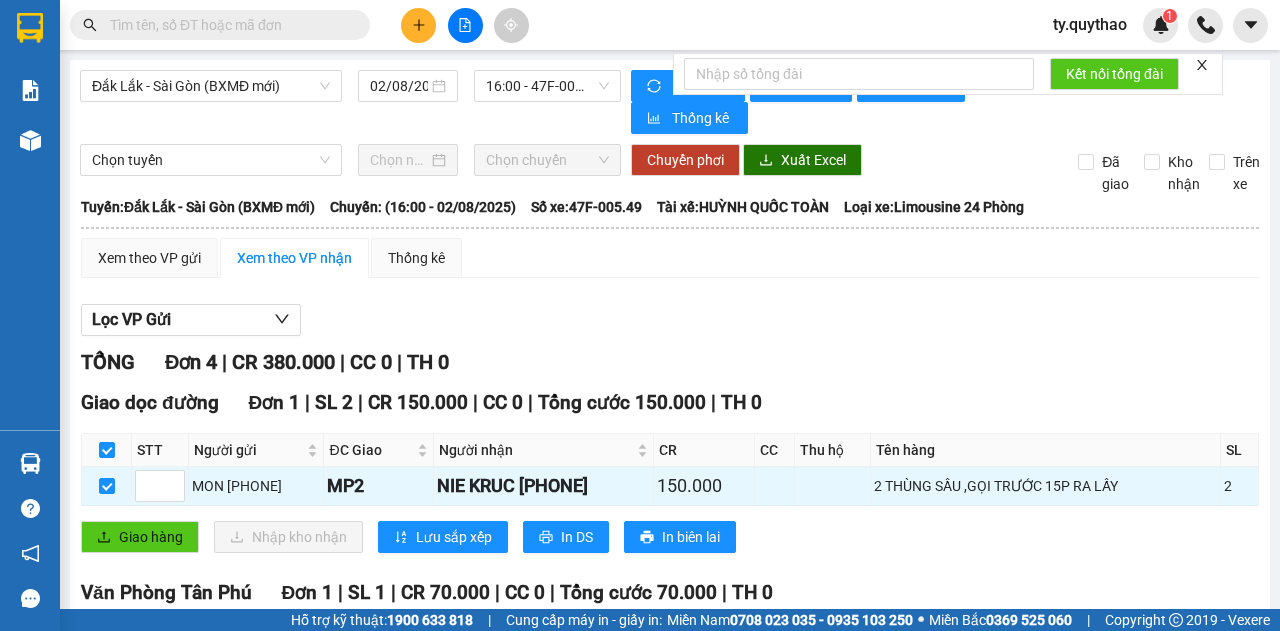 click on "Làm mới In phơi In đơn chọn Thống kê" at bounding box center [854, 102] 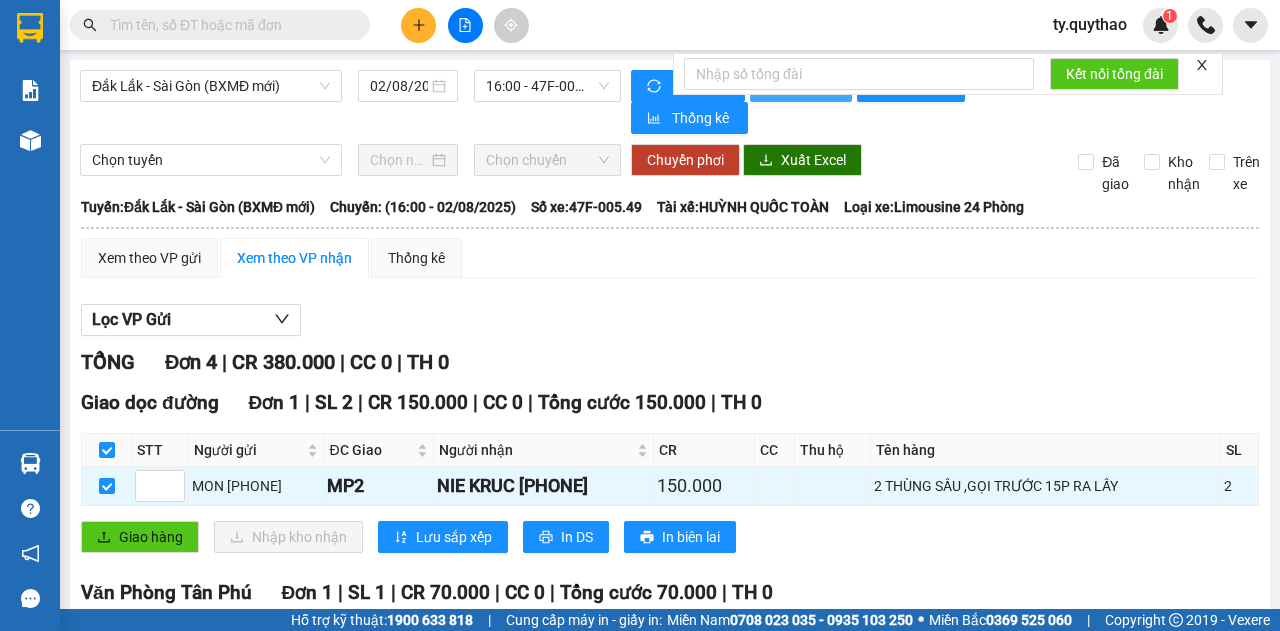 click on "In phơi" at bounding box center [801, 86] 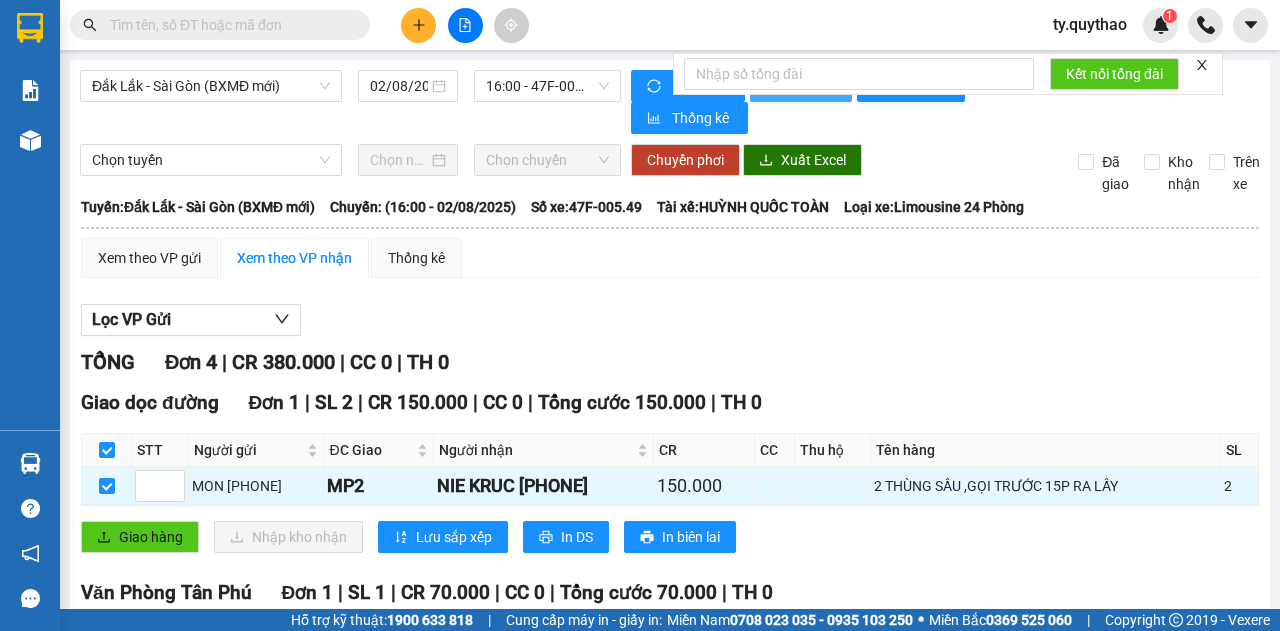 scroll, scrollTop: 0, scrollLeft: 0, axis: both 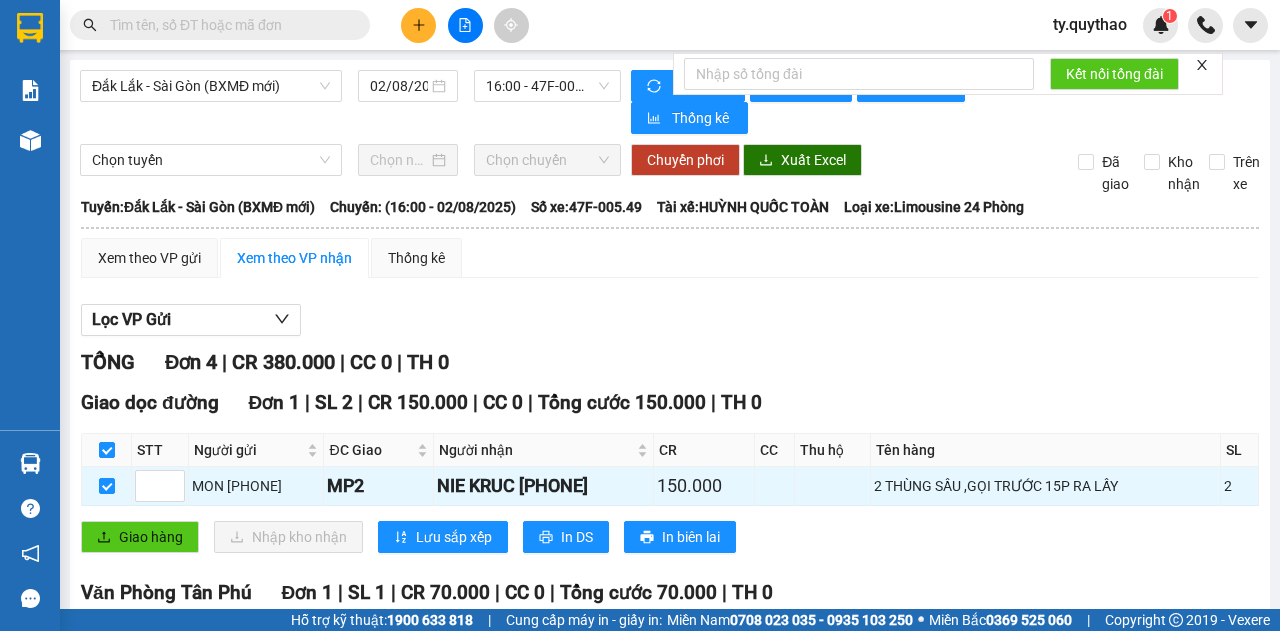 click on "Giao hàng Nhập kho nhận Lưu sắp xếp In DS In biên lai" at bounding box center [670, 537] 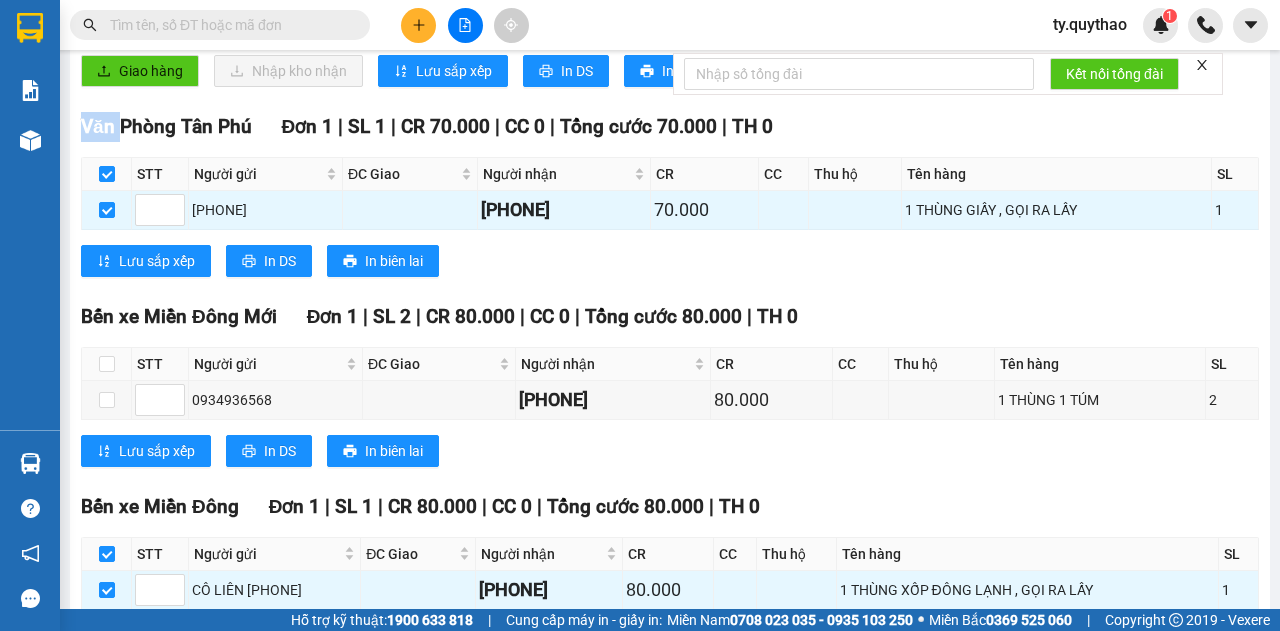scroll, scrollTop: 561, scrollLeft: 0, axis: vertical 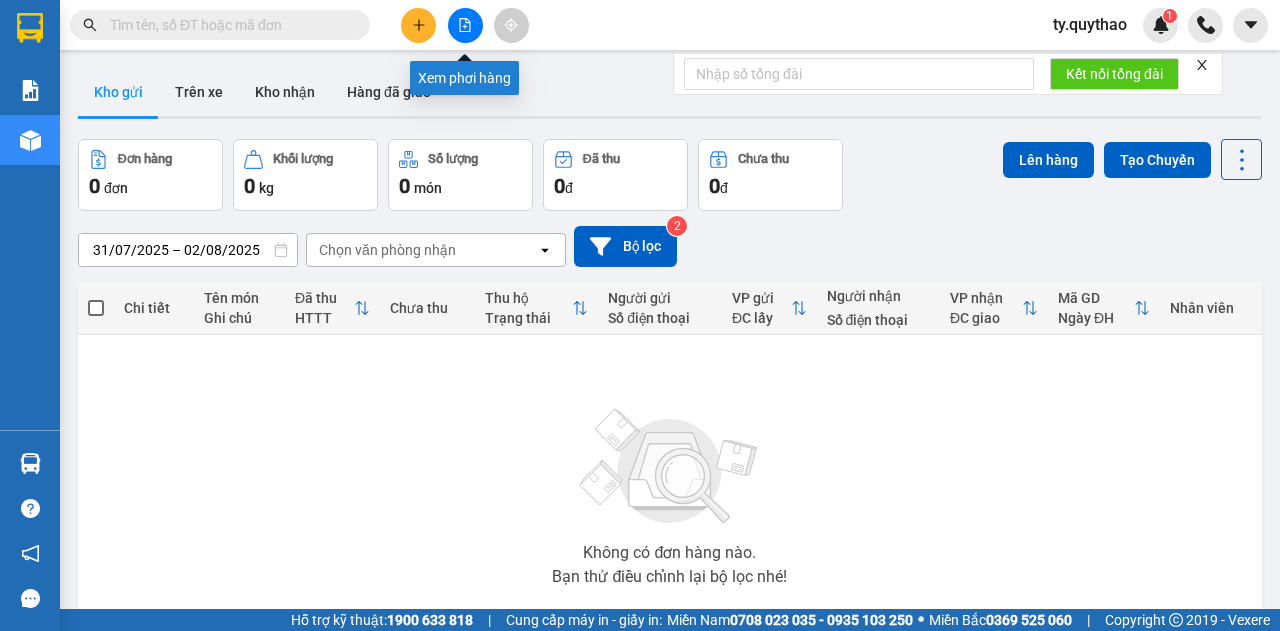 click 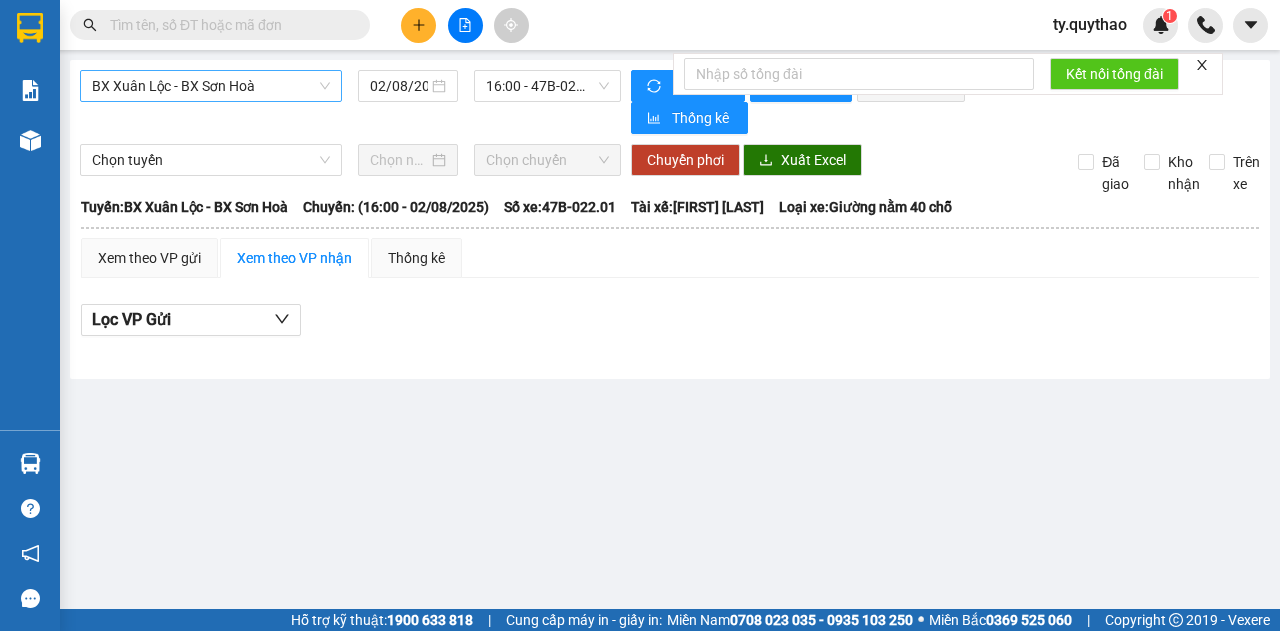 click on "BX Xuân Lộc - BX Sơn Hoà" at bounding box center [211, 86] 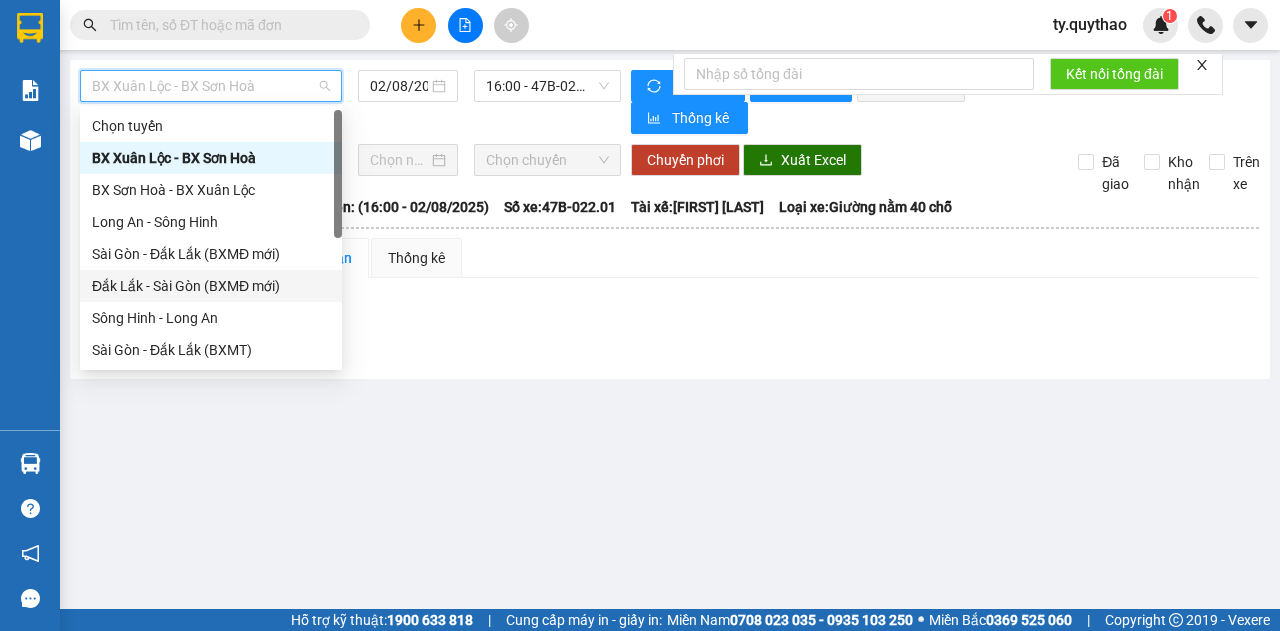 click on "Đắk Lắk - Sài Gòn (BXMĐ mới)" at bounding box center [211, 286] 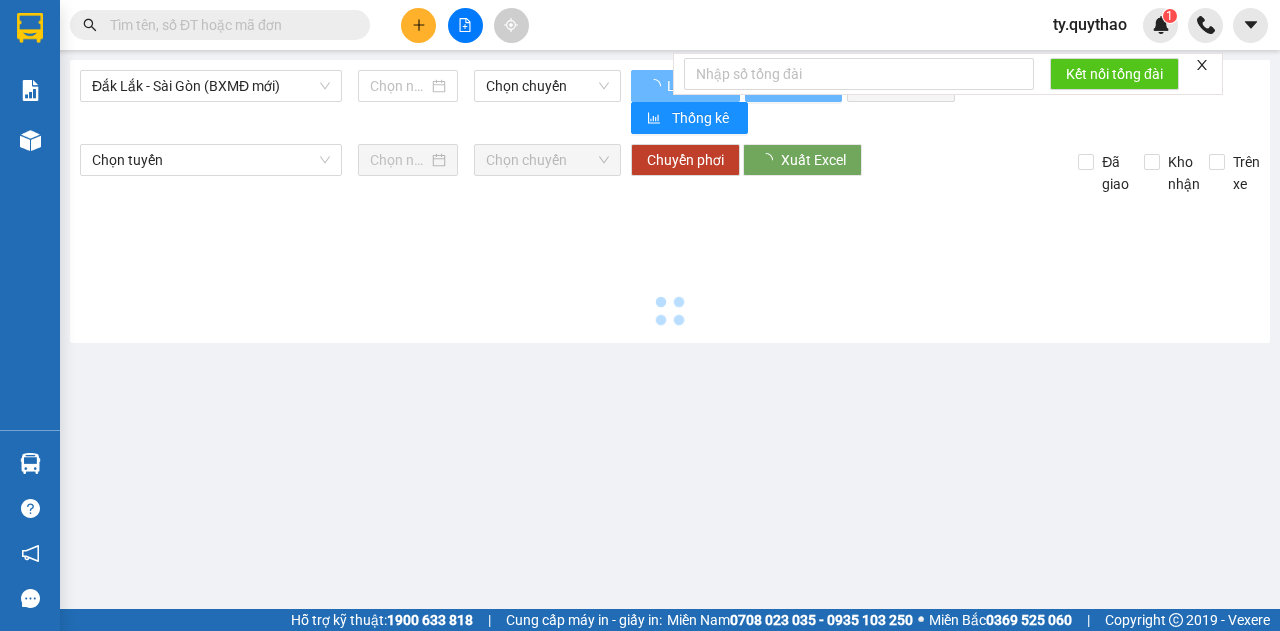 type on "02/08/2025" 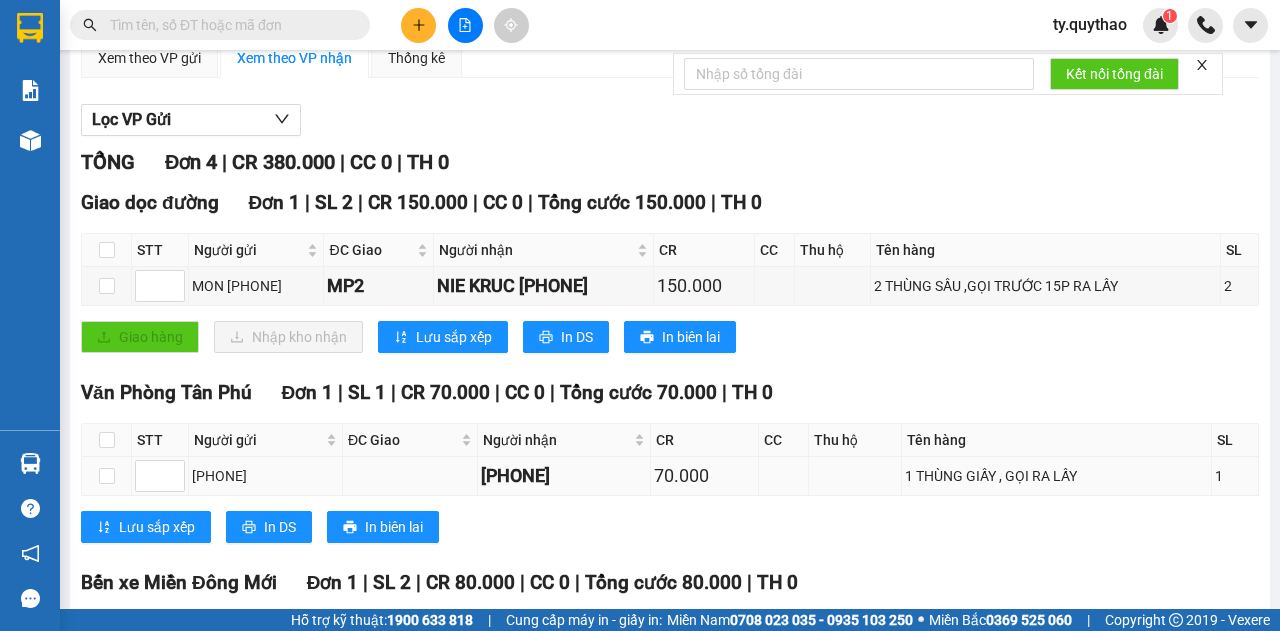 scroll, scrollTop: 333, scrollLeft: 0, axis: vertical 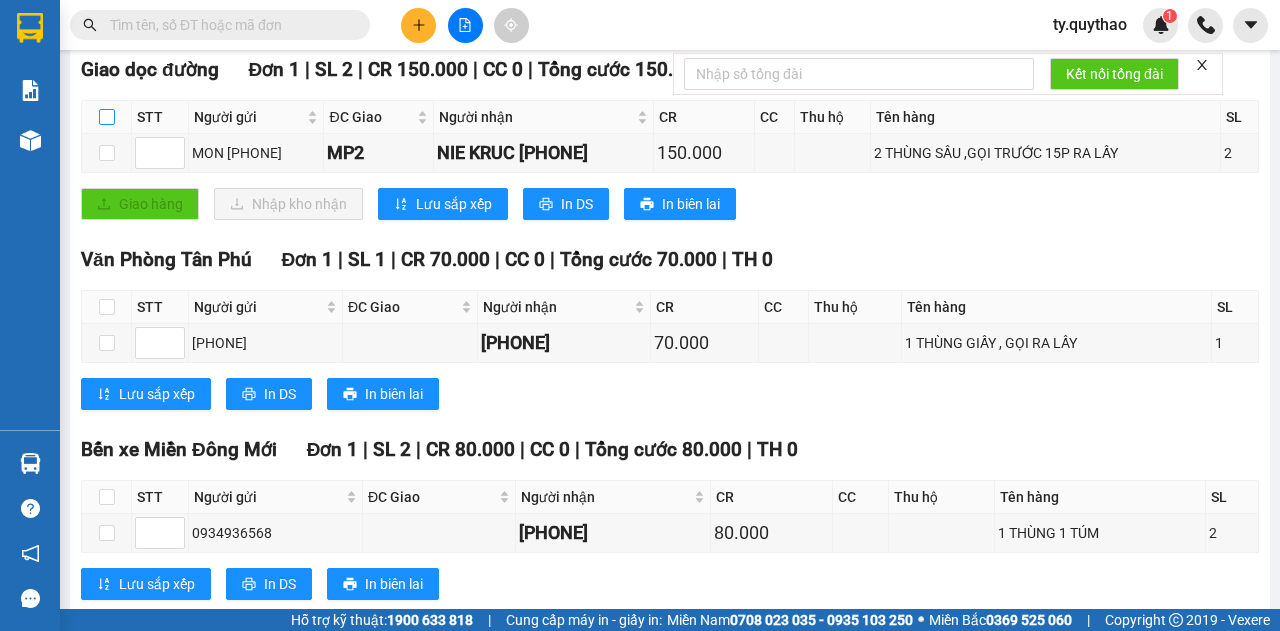 click at bounding box center (107, 117) 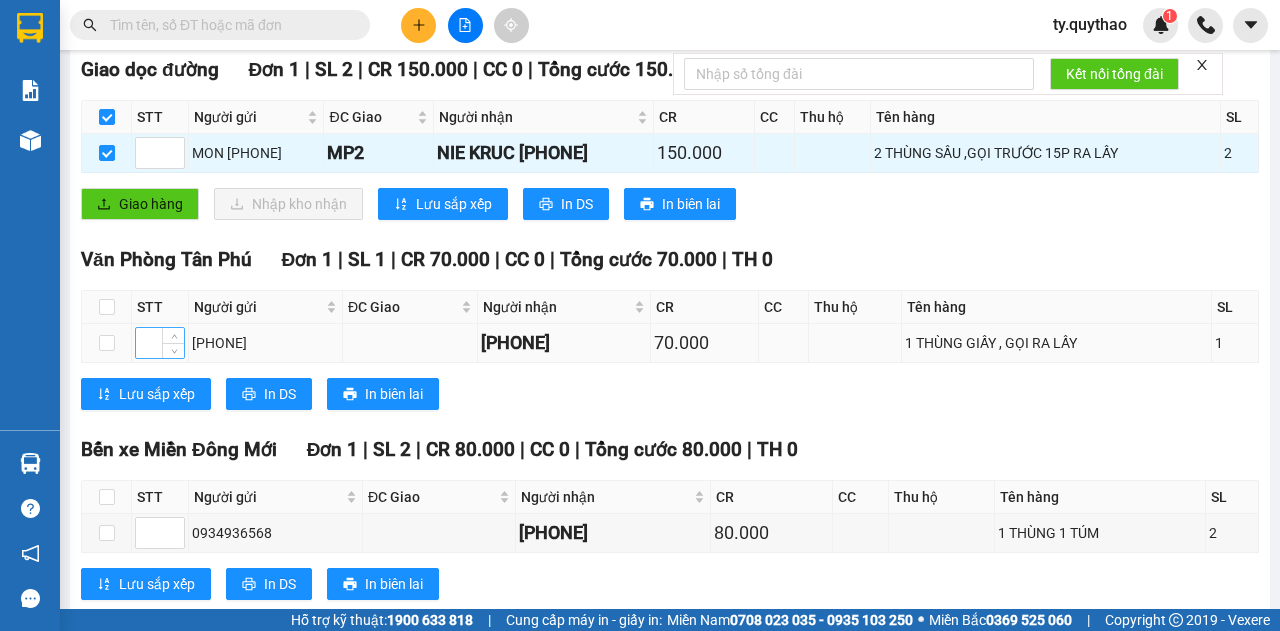 scroll, scrollTop: 400, scrollLeft: 0, axis: vertical 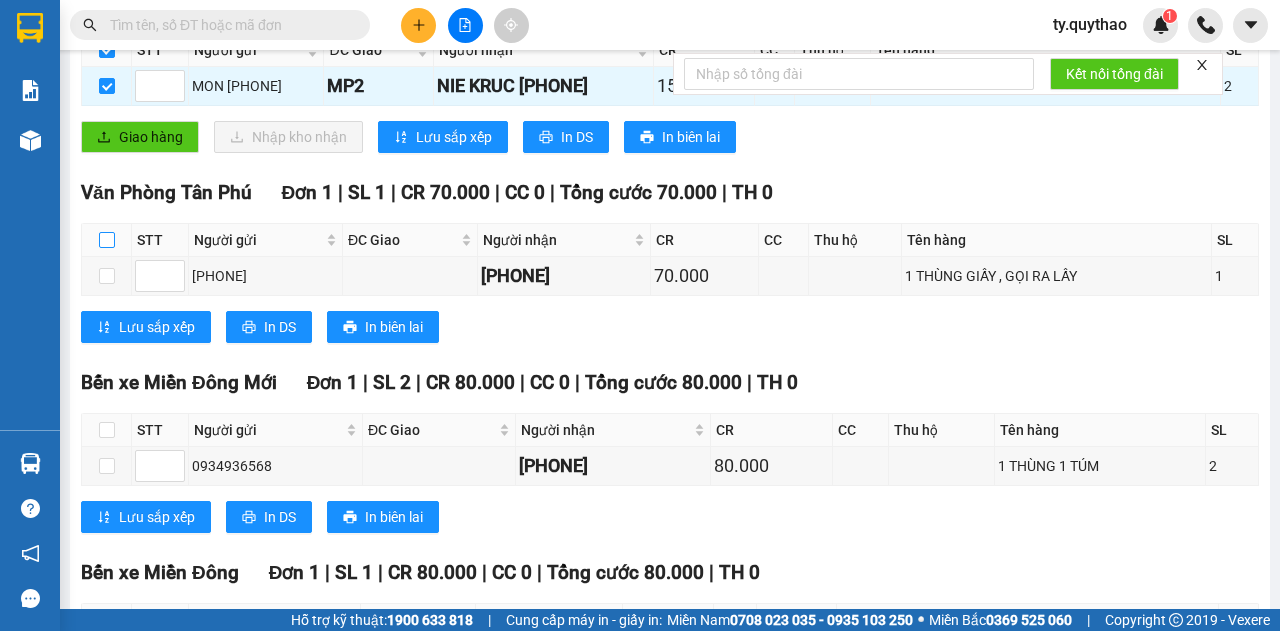 click at bounding box center (107, 240) 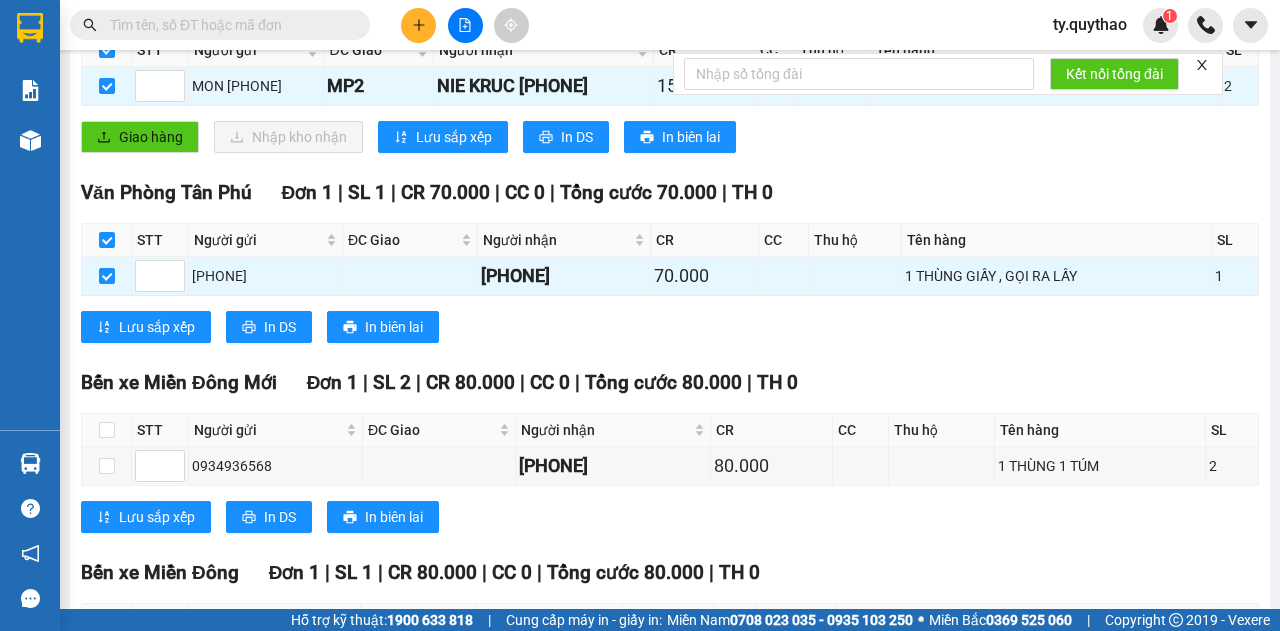 scroll, scrollTop: 561, scrollLeft: 0, axis: vertical 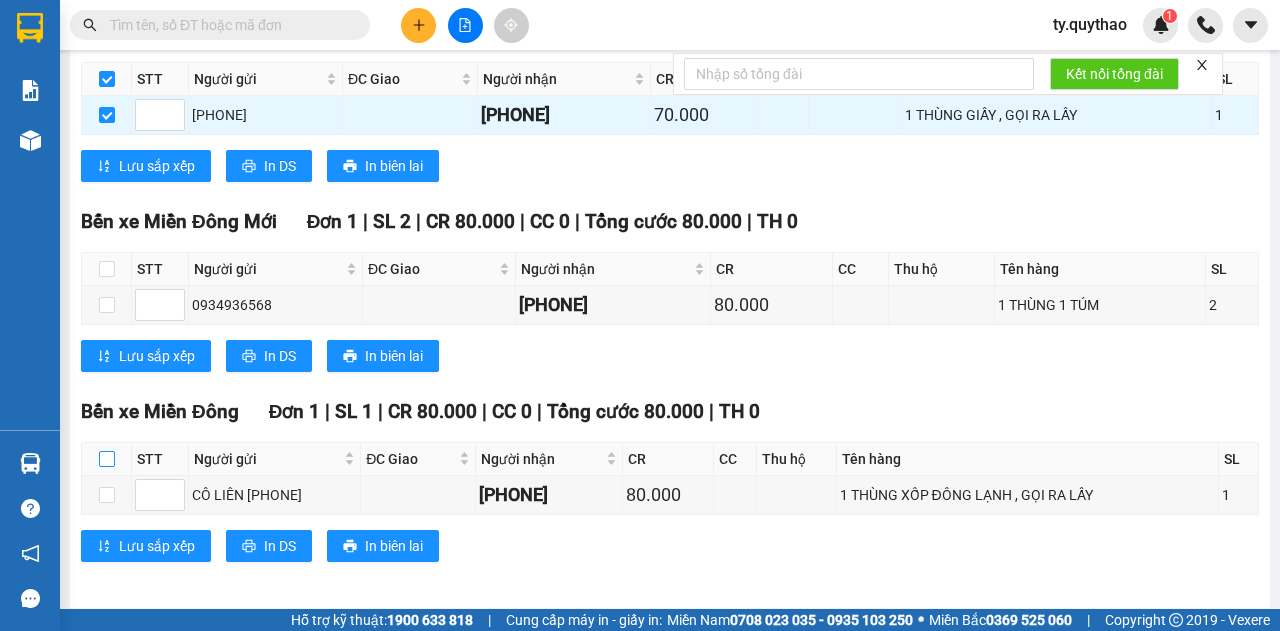 click at bounding box center (107, 459) 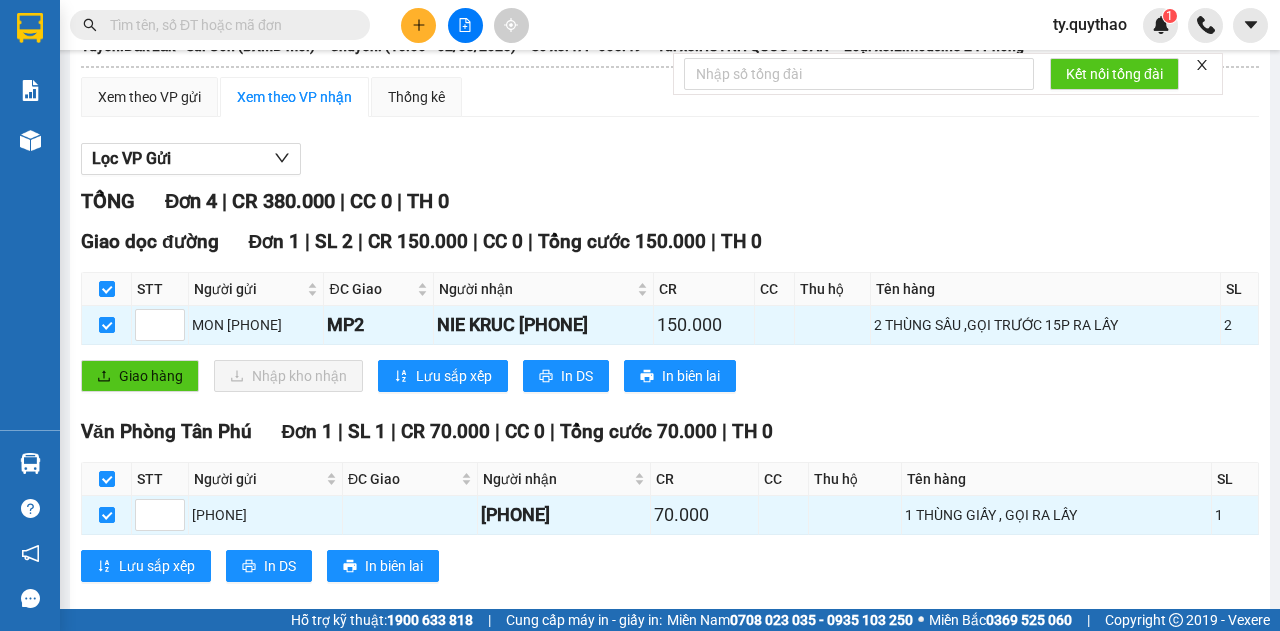 scroll, scrollTop: 0, scrollLeft: 0, axis: both 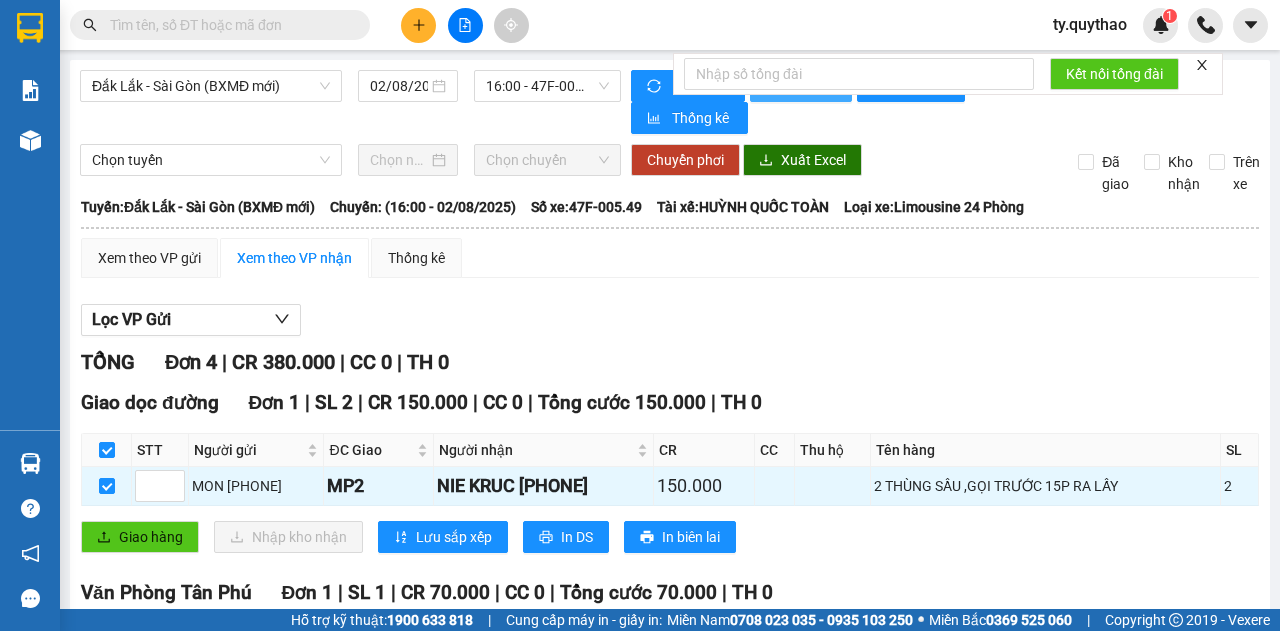 click on "In phơi" at bounding box center [801, 86] 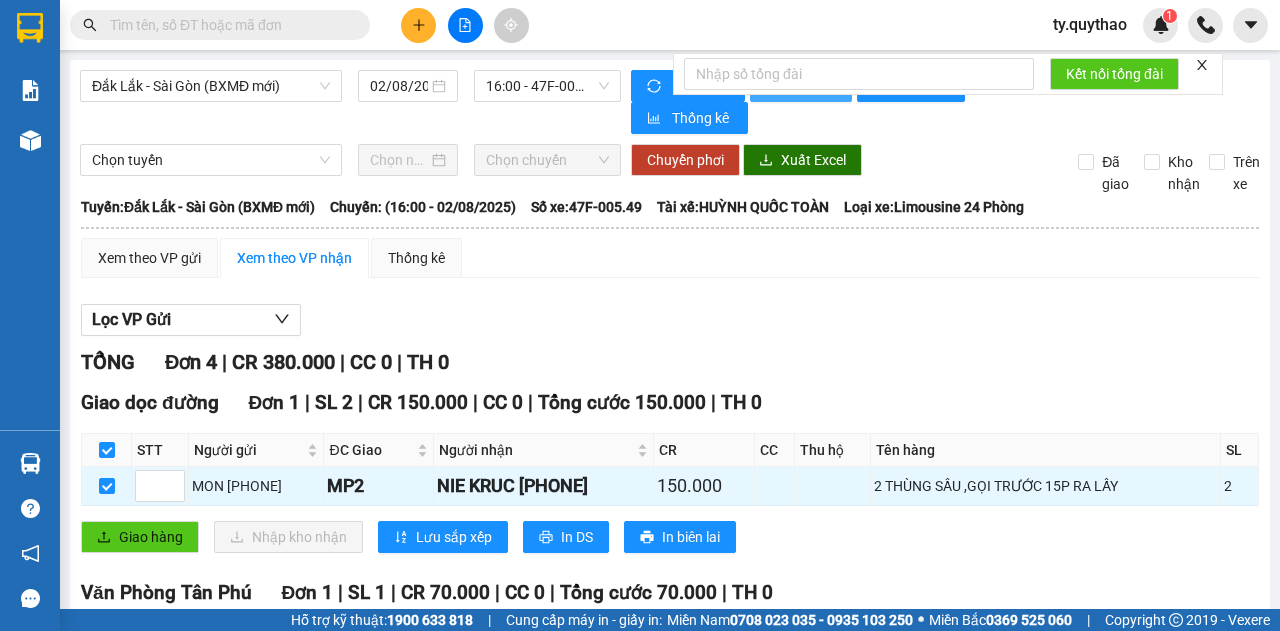 scroll, scrollTop: 0, scrollLeft: 0, axis: both 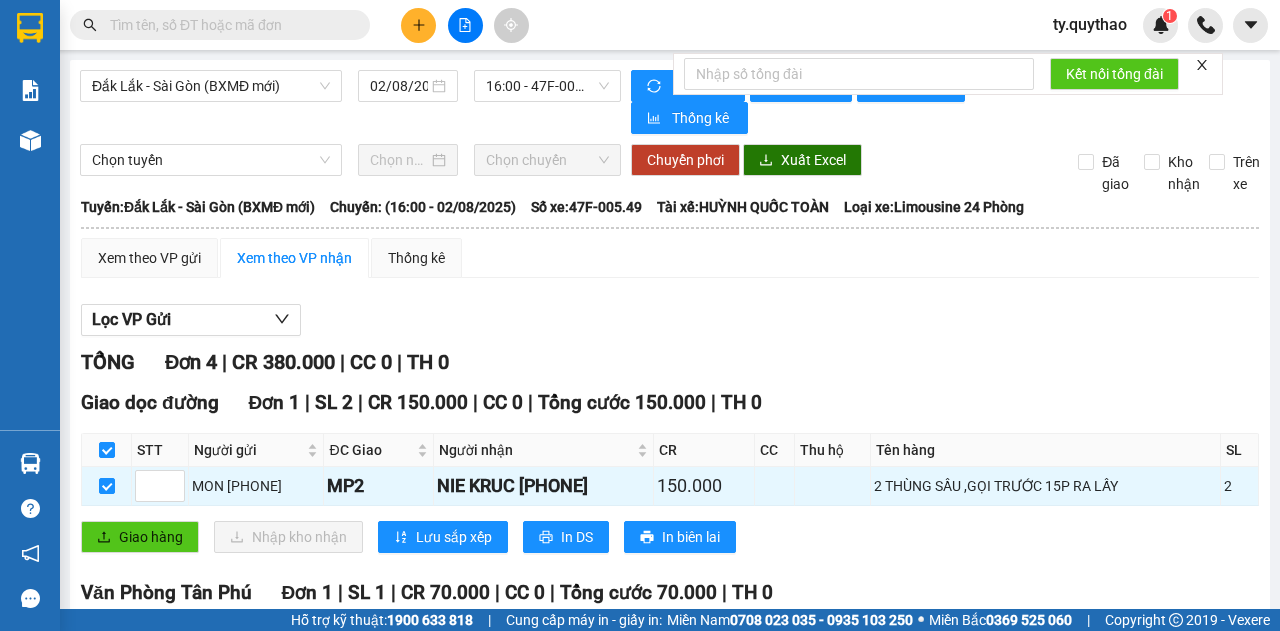 click on "Giao hàng Nhập kho nhận Lưu sắp xếp In DS In biên lai" at bounding box center [670, 537] 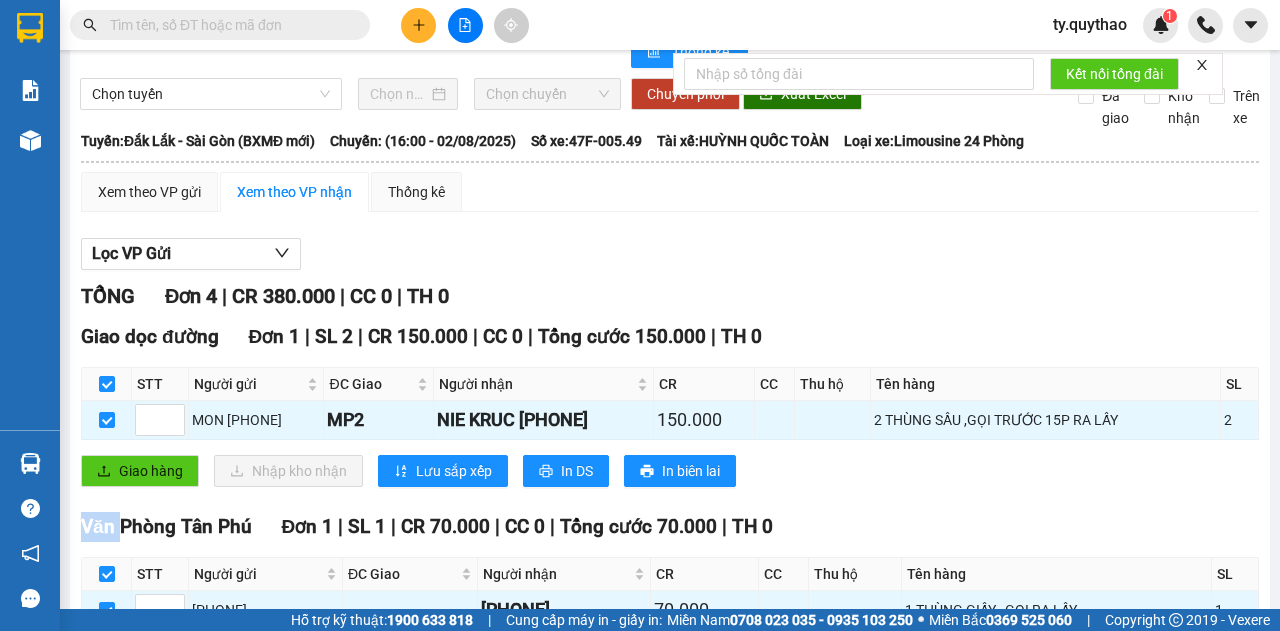 scroll, scrollTop: 0, scrollLeft: 0, axis: both 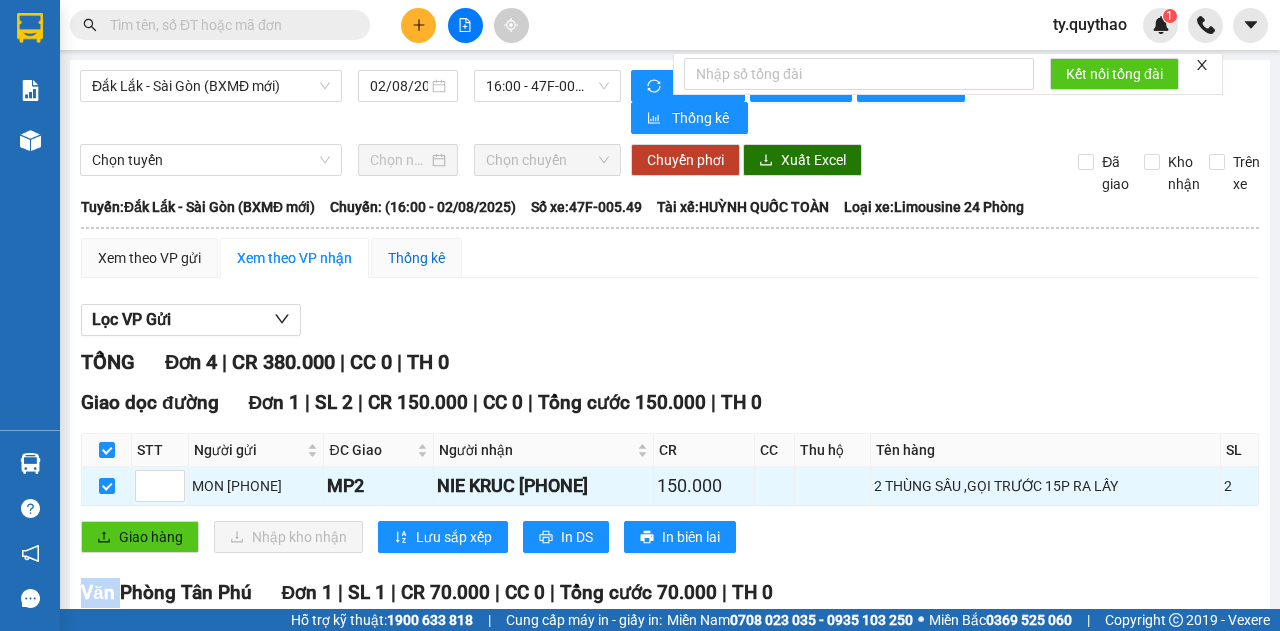 click on "Thống kê" at bounding box center (416, 258) 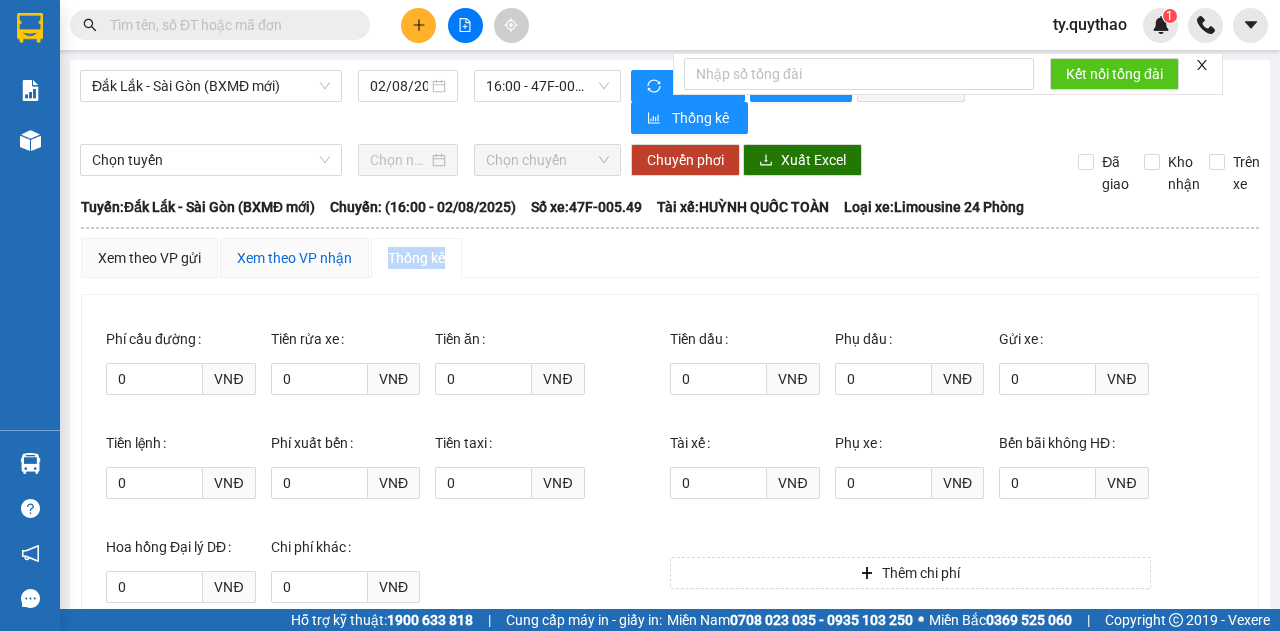 click on "Xem theo VP nhận" at bounding box center (294, 258) 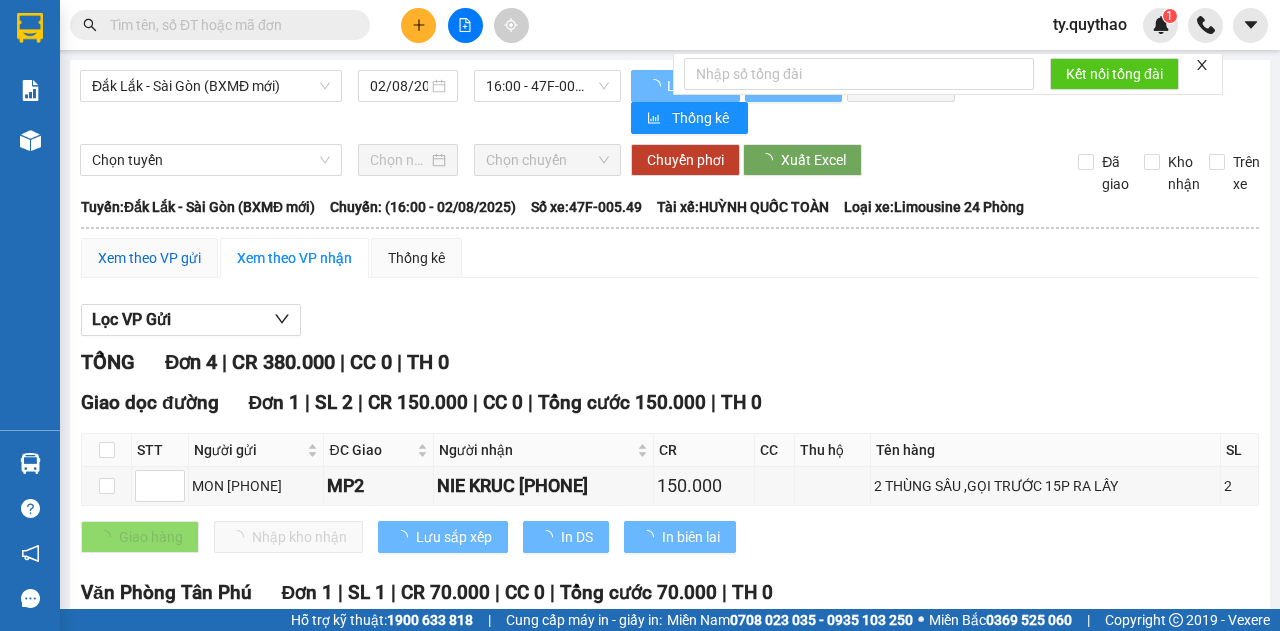 click on "Xem theo VP gửi" at bounding box center [149, 258] 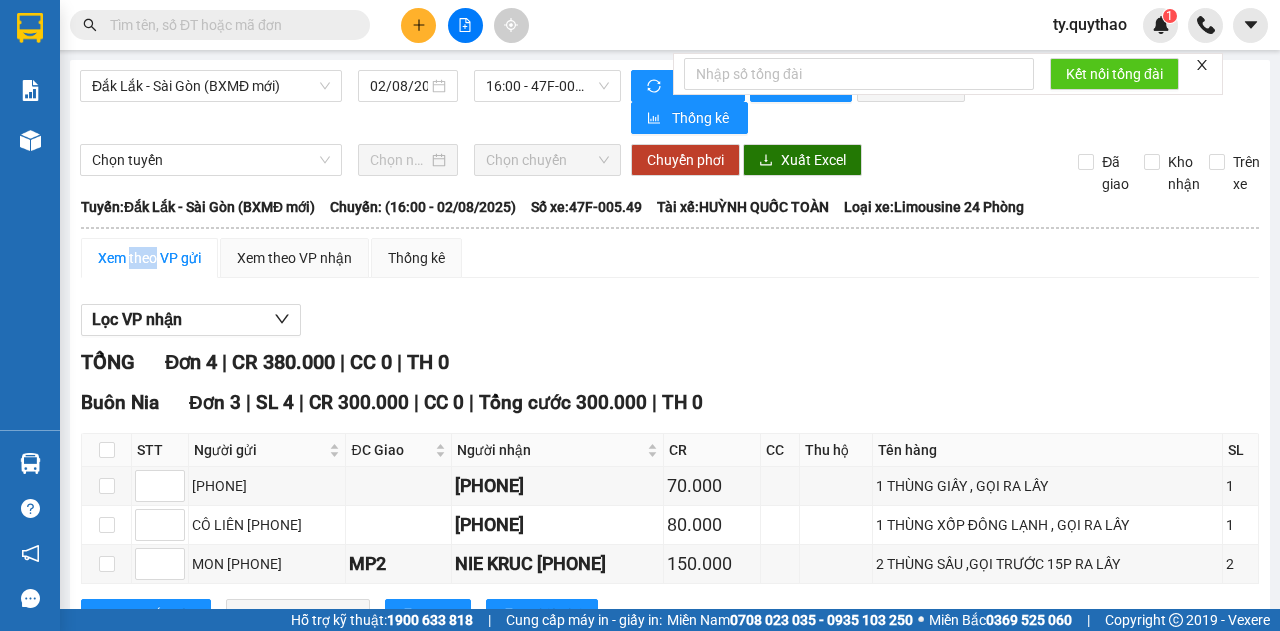 scroll, scrollTop: 133, scrollLeft: 0, axis: vertical 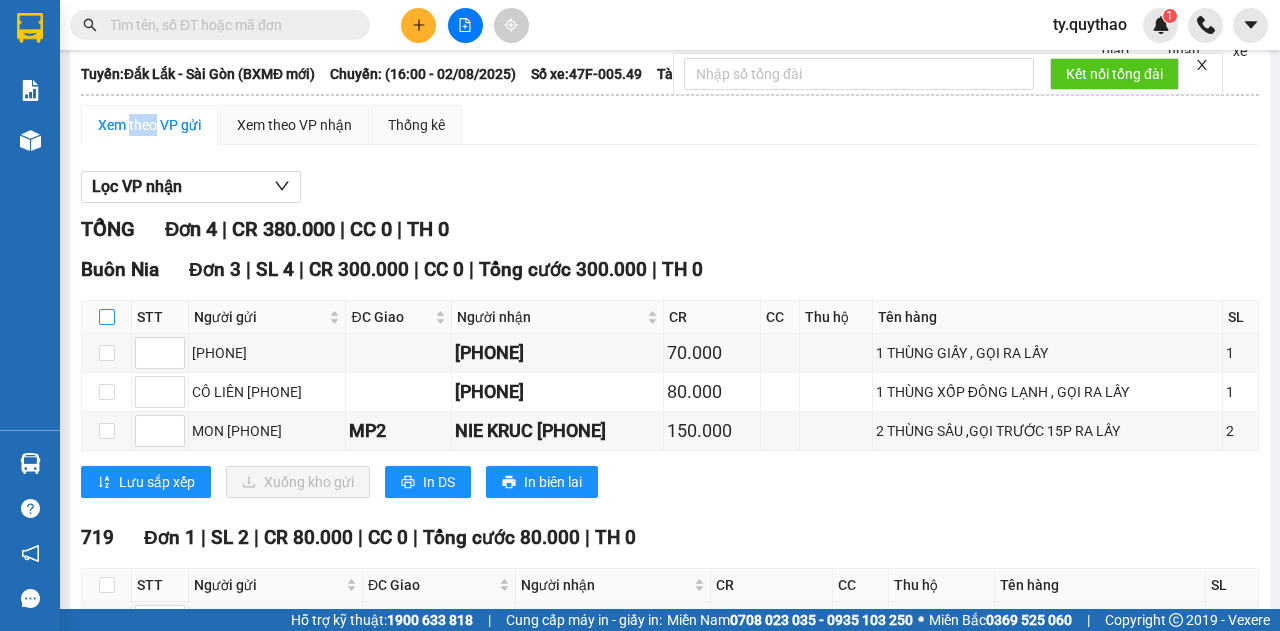 click at bounding box center [107, 317] 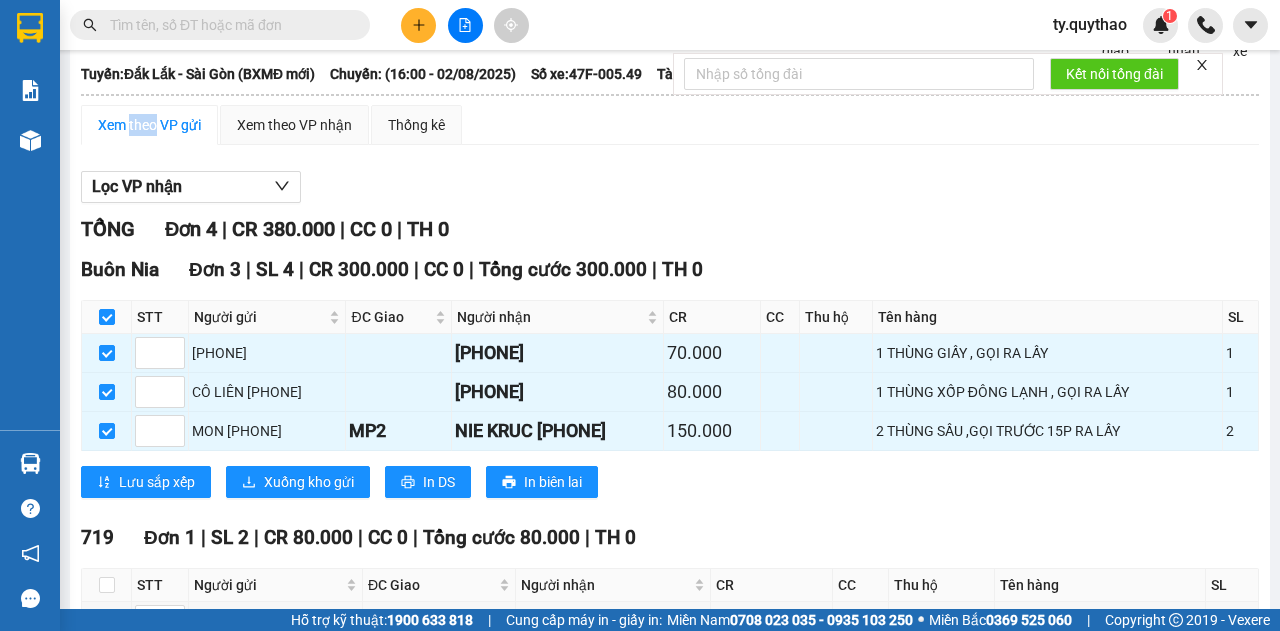 scroll, scrollTop: 0, scrollLeft: 0, axis: both 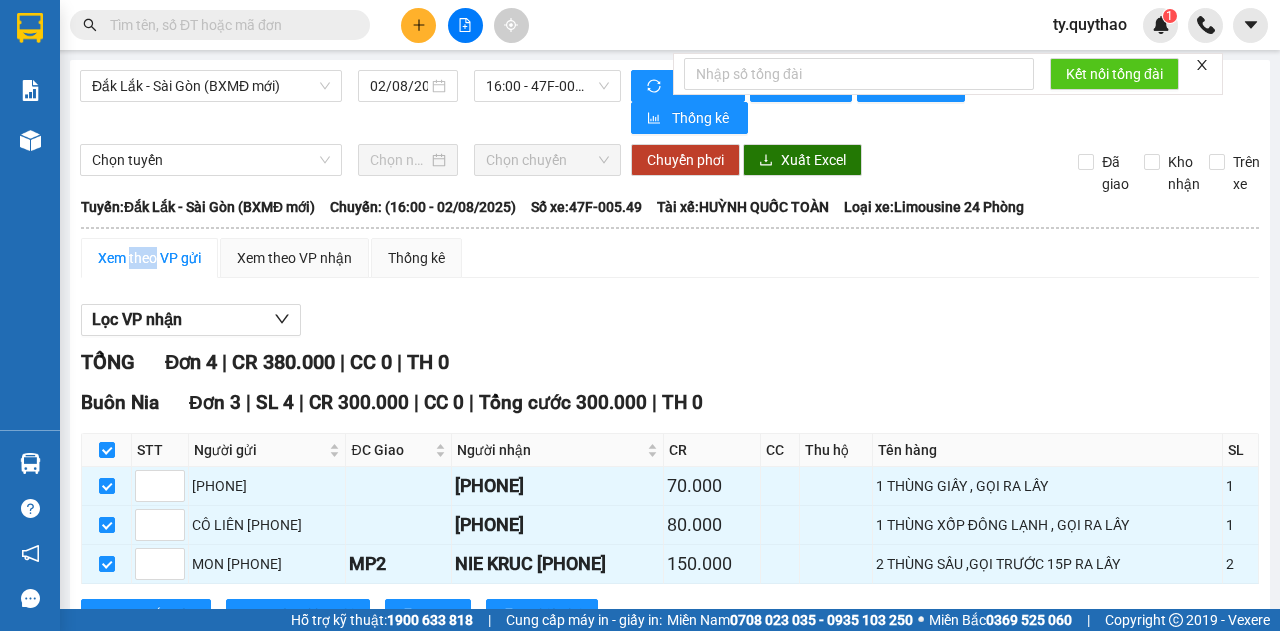 click on "Làm mới In phơi In đơn chọn Thống kê" at bounding box center (854, 102) 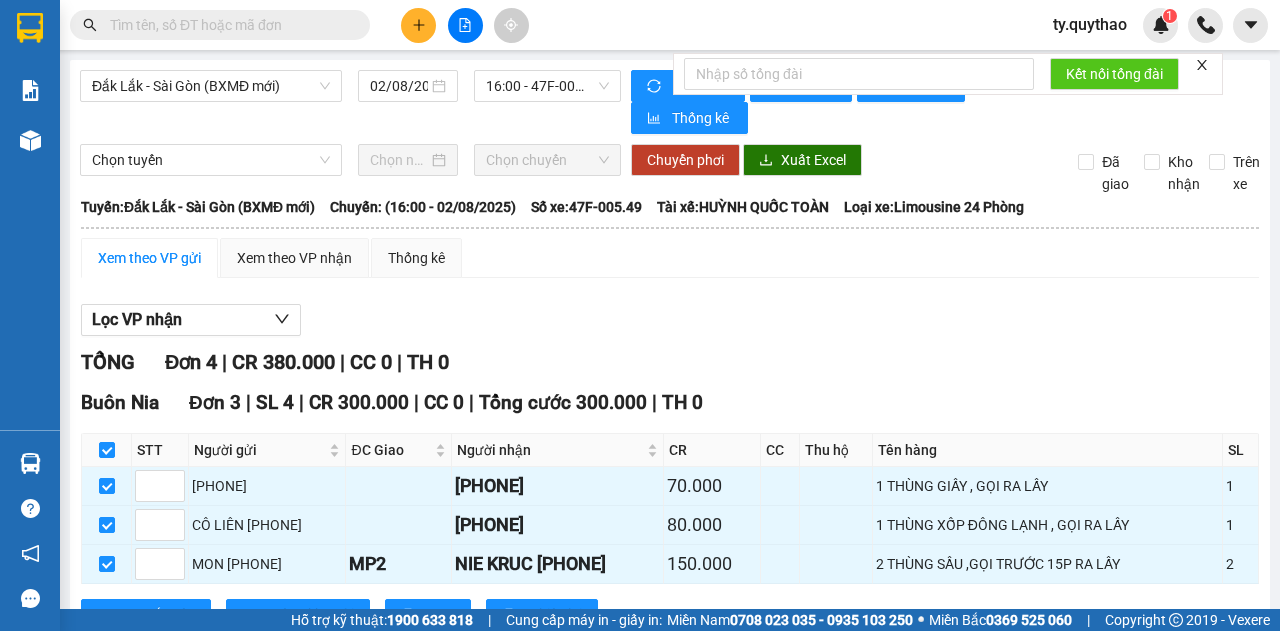 click on "Kết nối tổng đài" at bounding box center (948, 74) 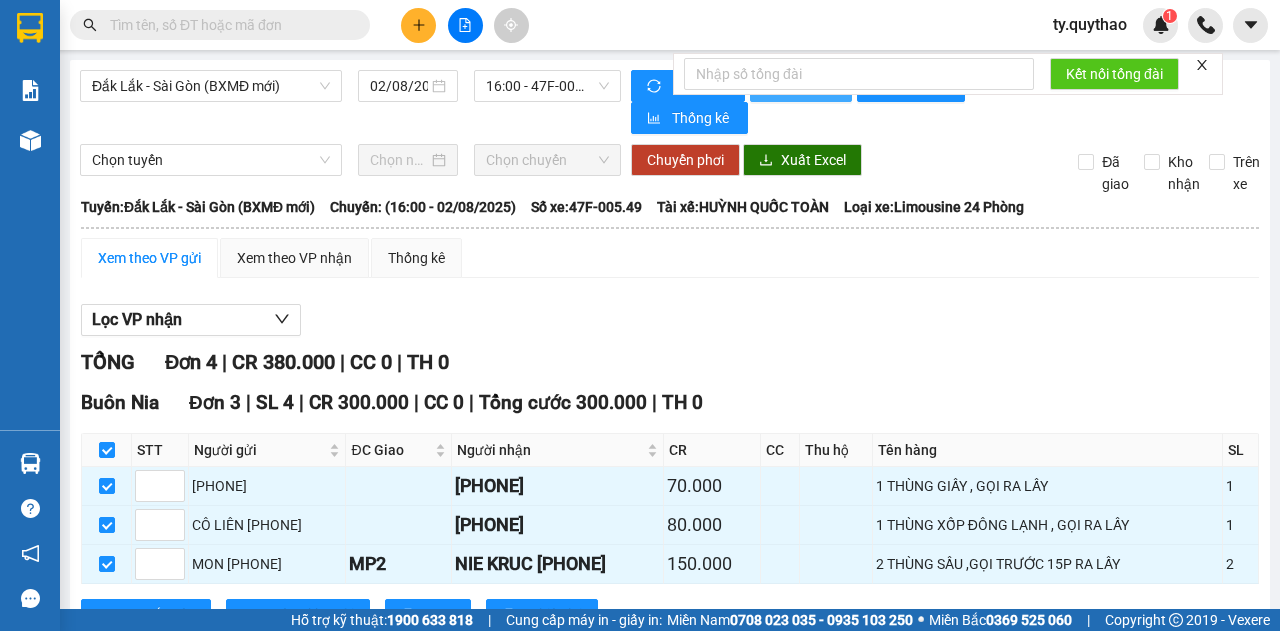 click on "In phơi" at bounding box center [801, 86] 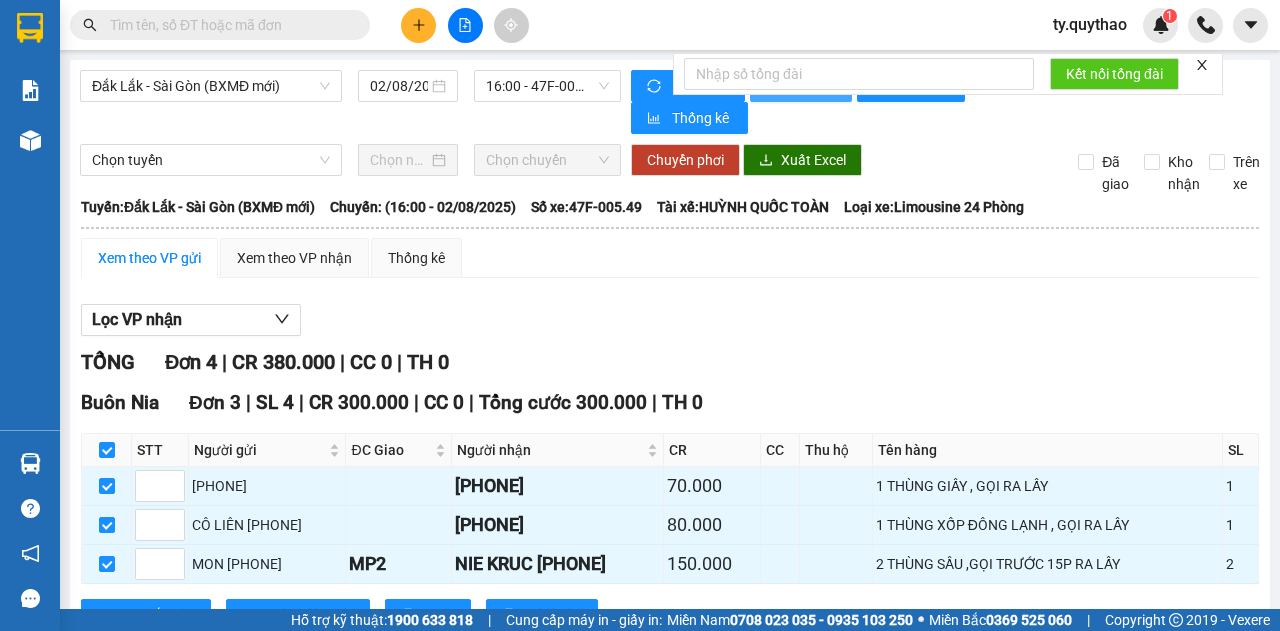 scroll, scrollTop: 0, scrollLeft: 0, axis: both 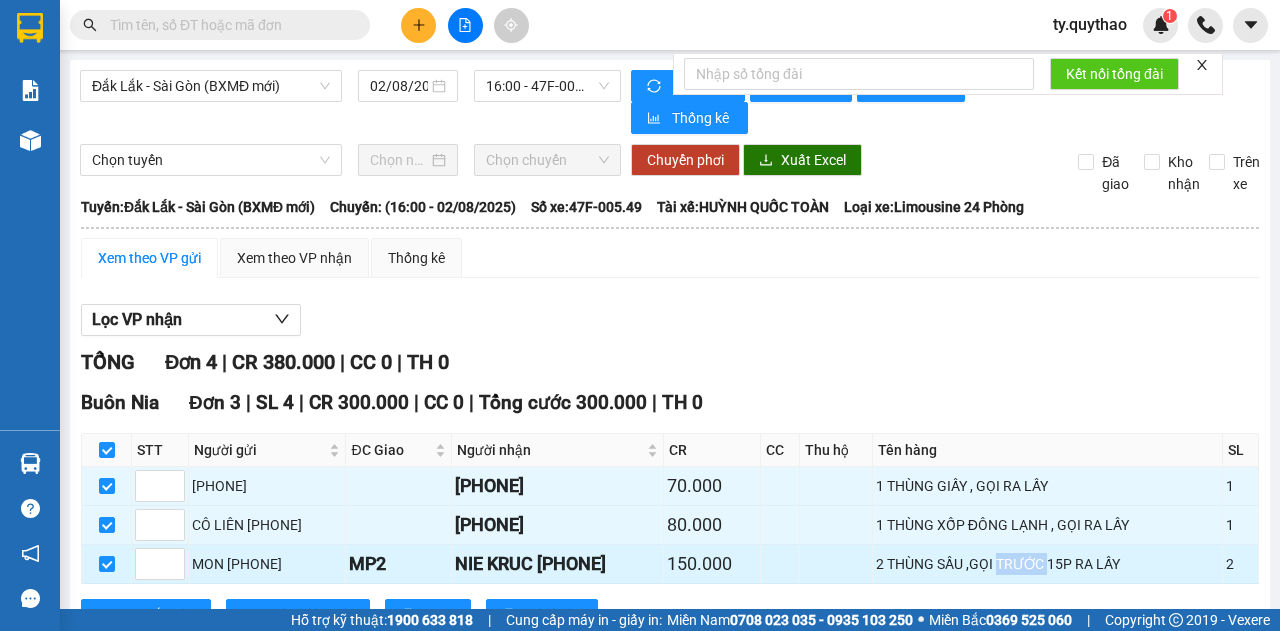 click on "2 THÙNG SẦU ,GỌI TRƯỚC 15P RA LẤY" at bounding box center (1047, 564) 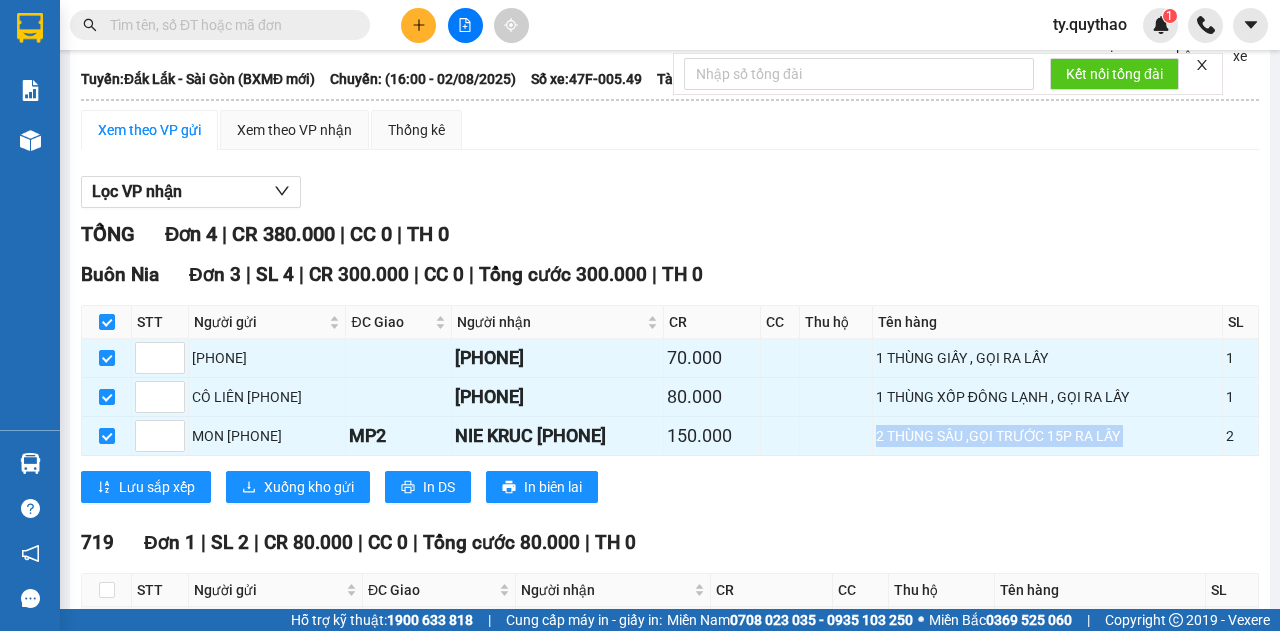 scroll, scrollTop: 61, scrollLeft: 0, axis: vertical 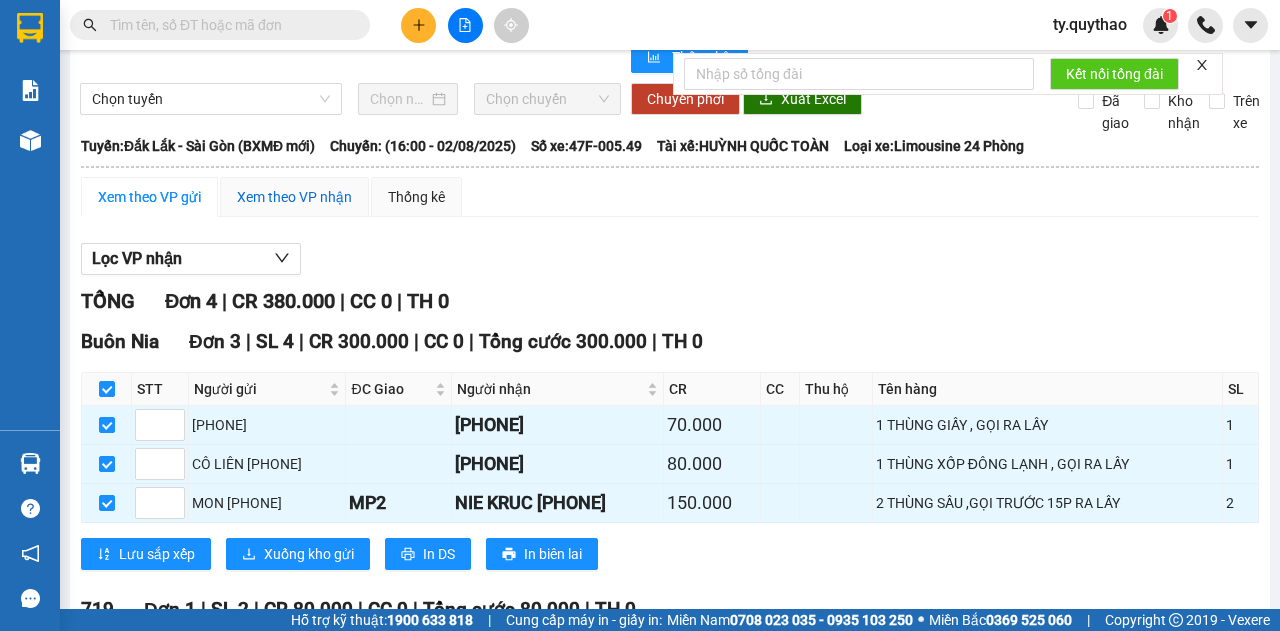 click on "Xem theo VP nhận" at bounding box center [294, 197] 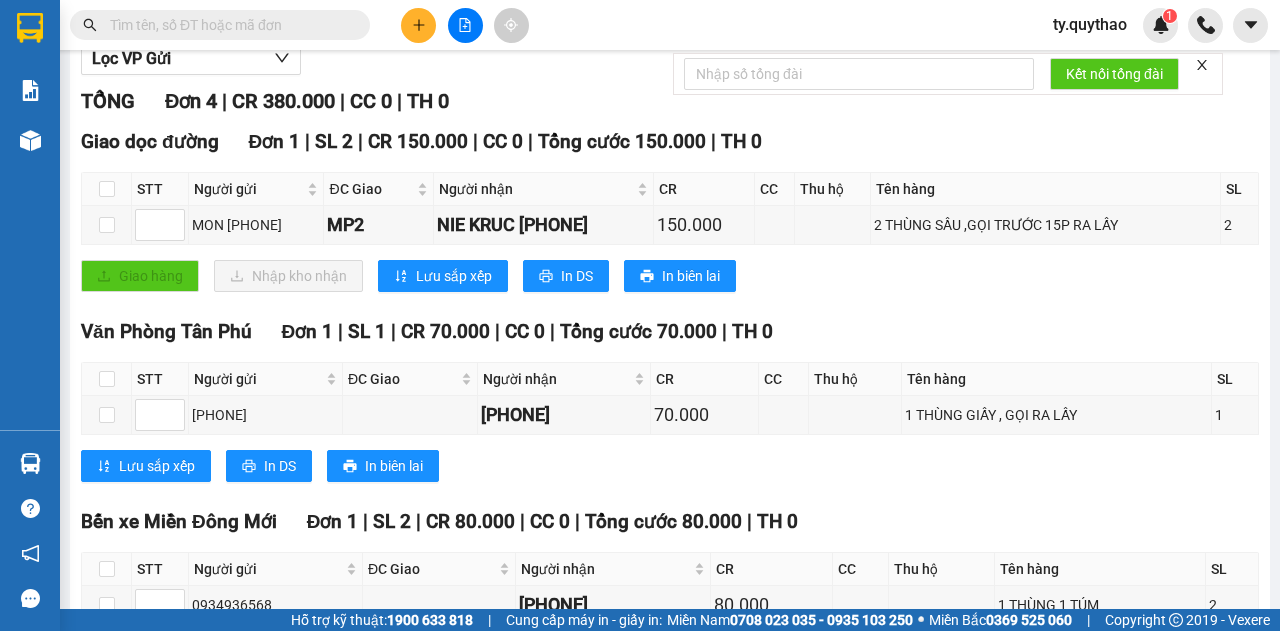 scroll, scrollTop: 128, scrollLeft: 0, axis: vertical 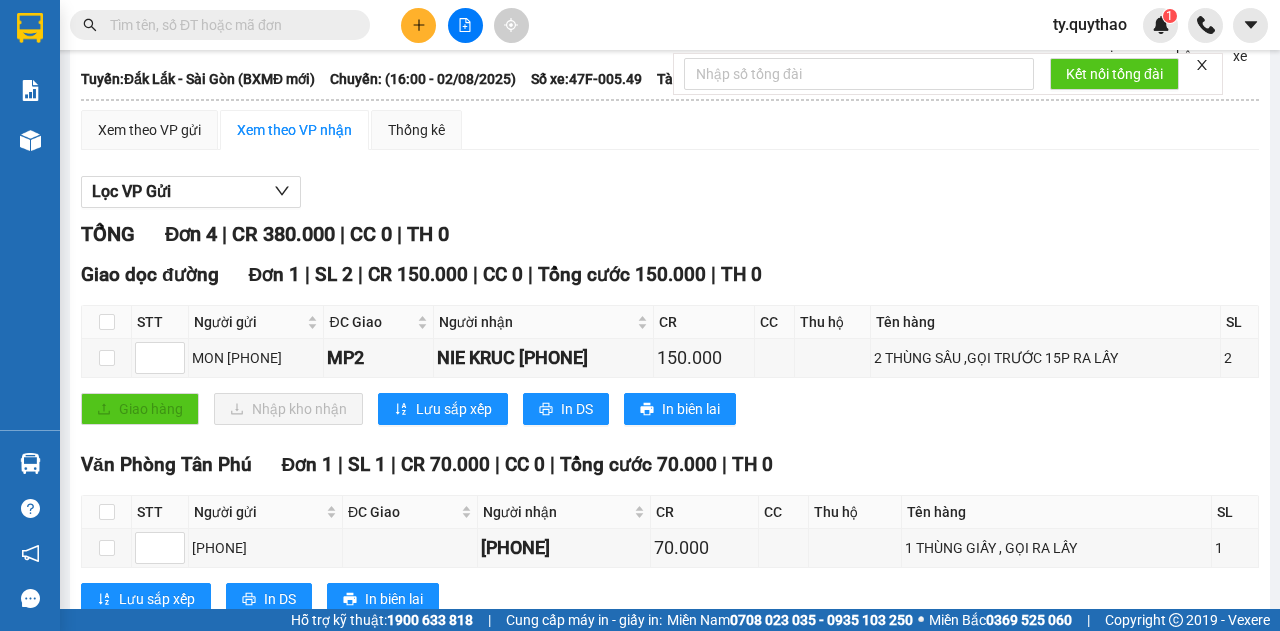 click on "Xem theo VP nhận" at bounding box center (294, 130) 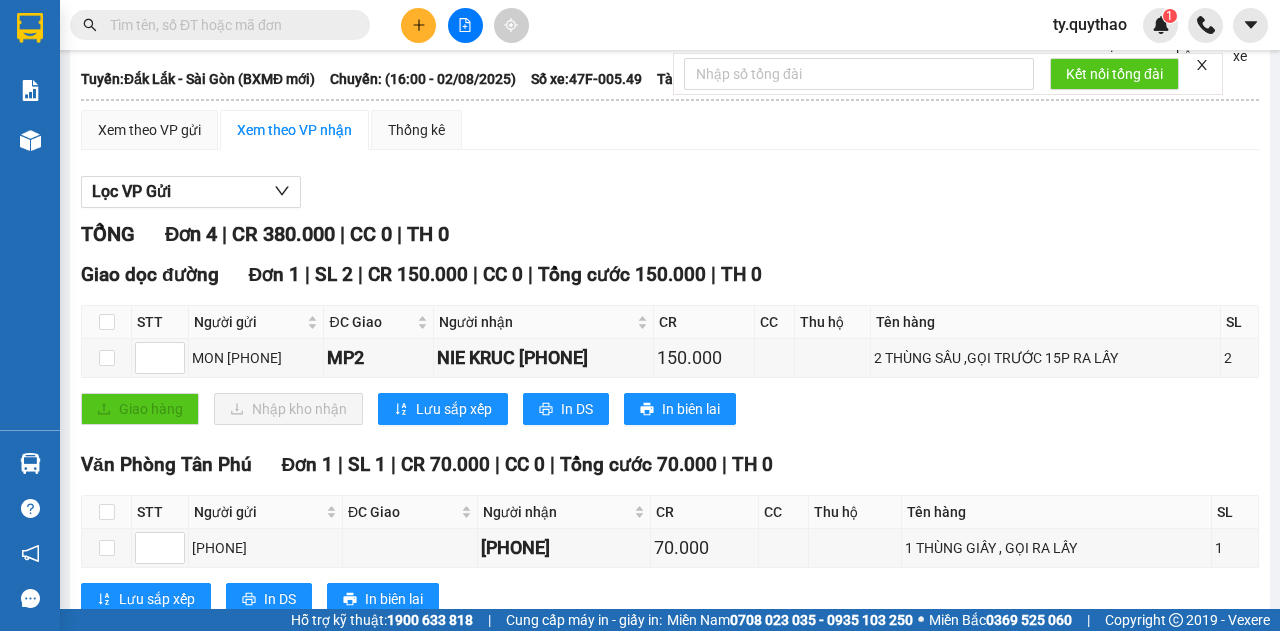click on "Xem theo VP nhận" at bounding box center [294, 130] 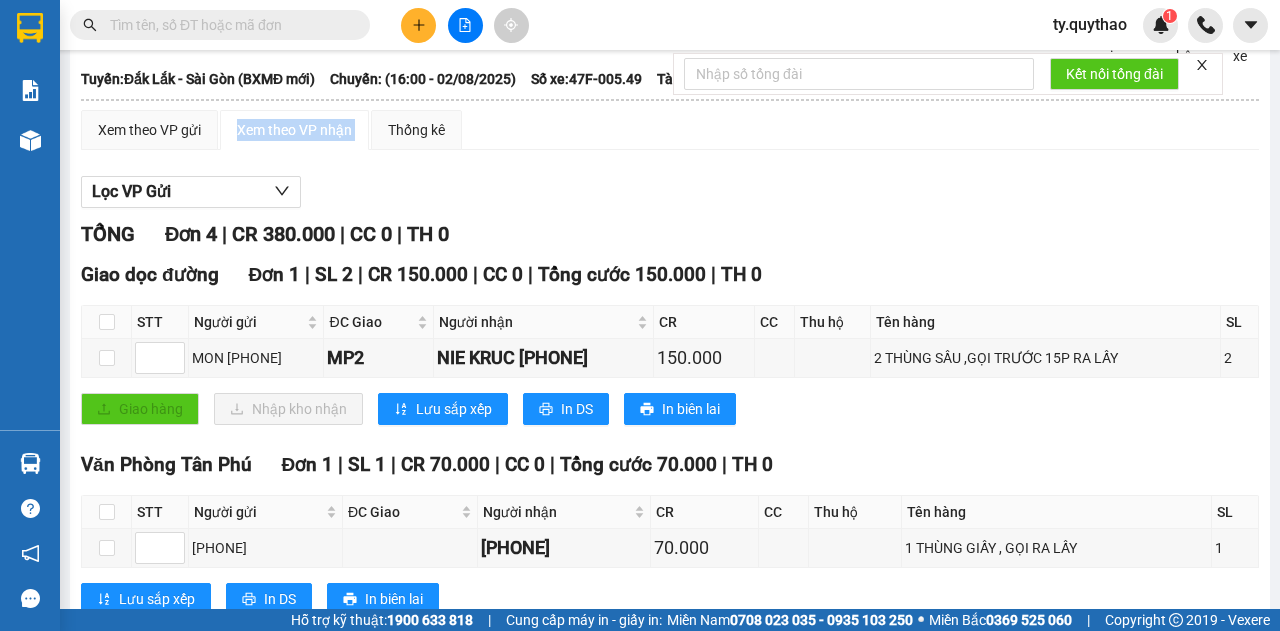 click on "Xem theo VP nhận" at bounding box center (294, 130) 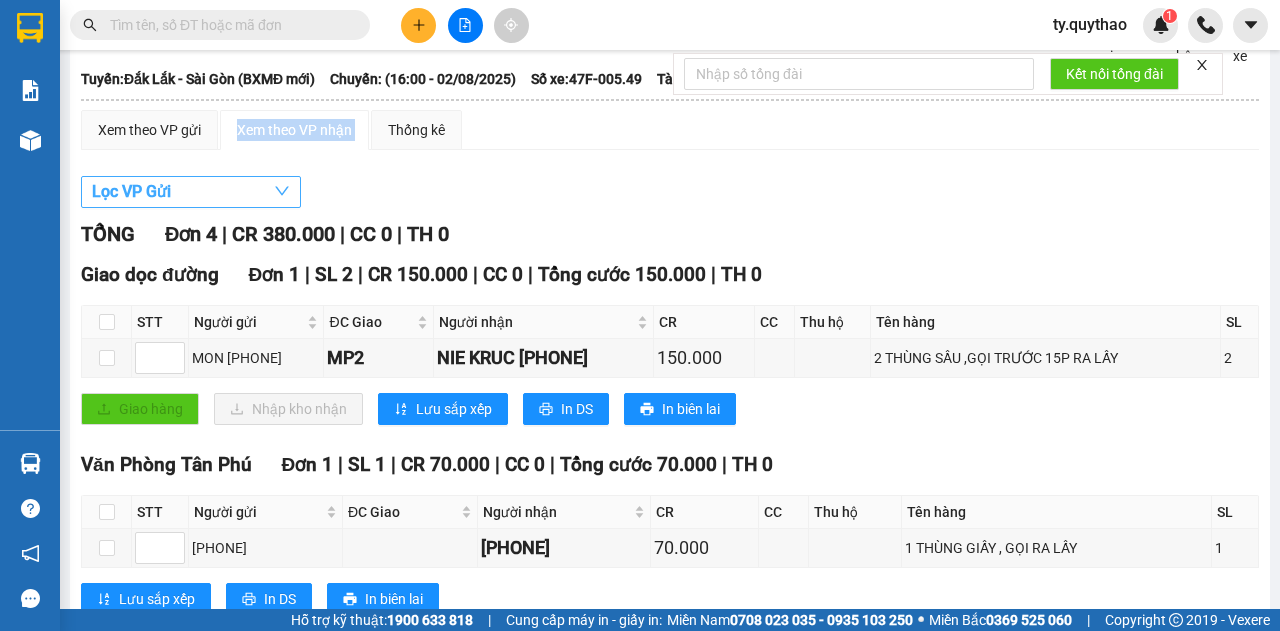 click on "Lọc VP Gửi" at bounding box center (191, 192) 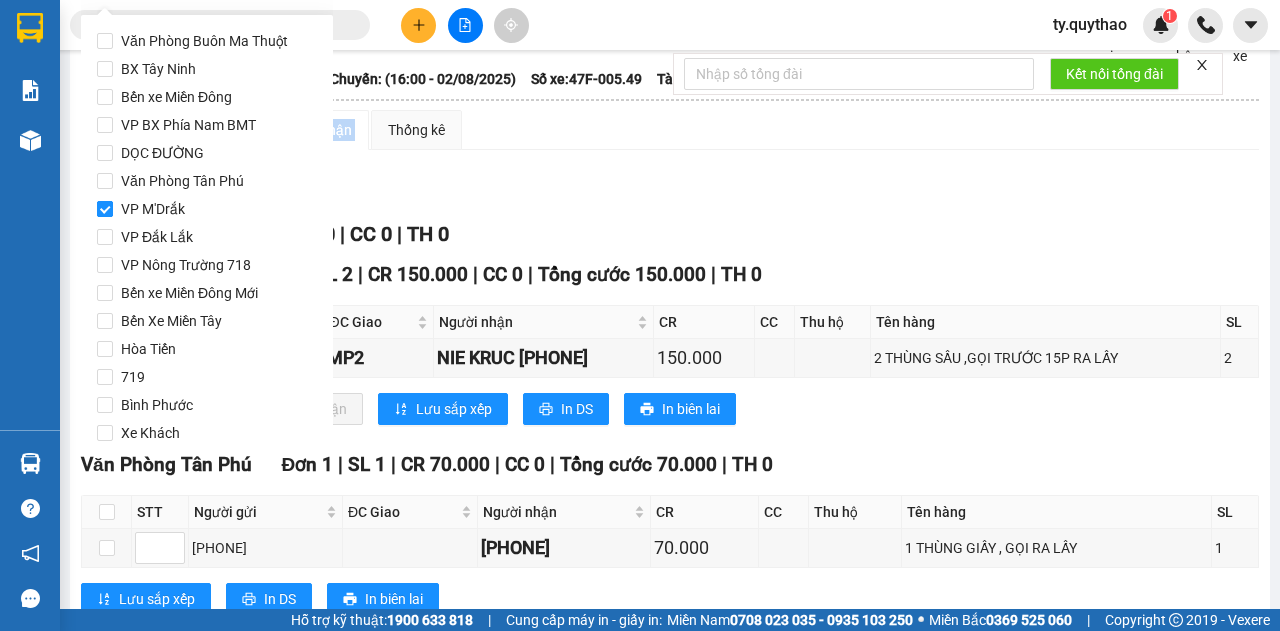 click on "VP M'Drắk" at bounding box center (207, 209) 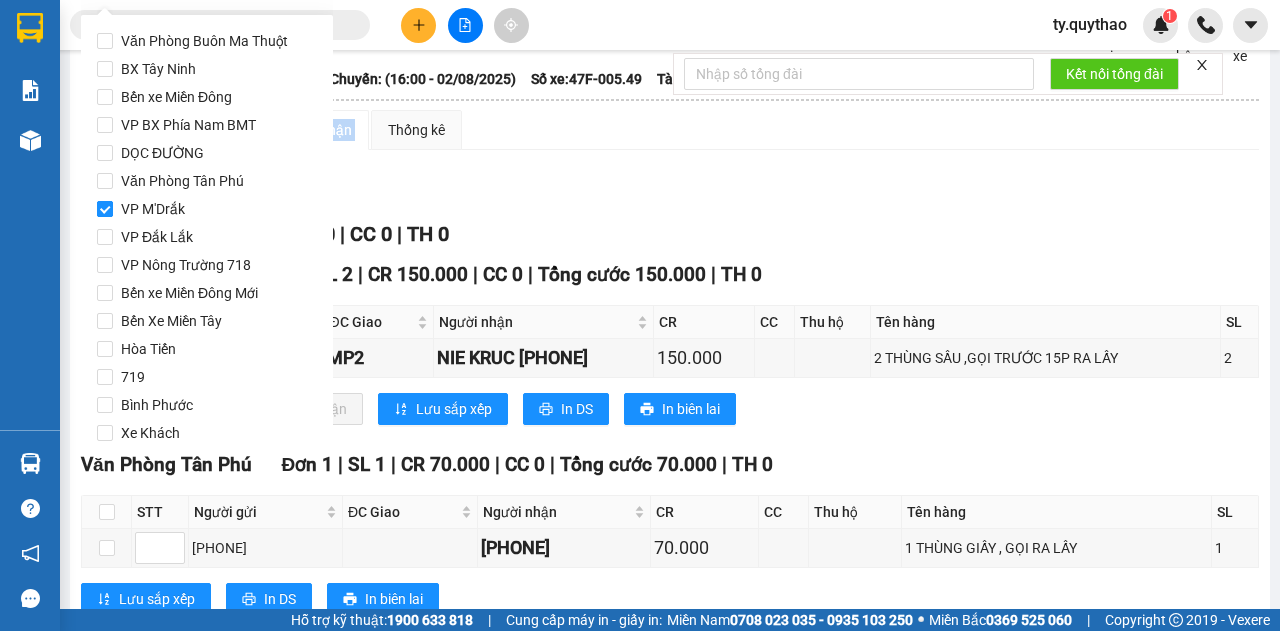 click on "VP M'Drắk" at bounding box center (105, 209) 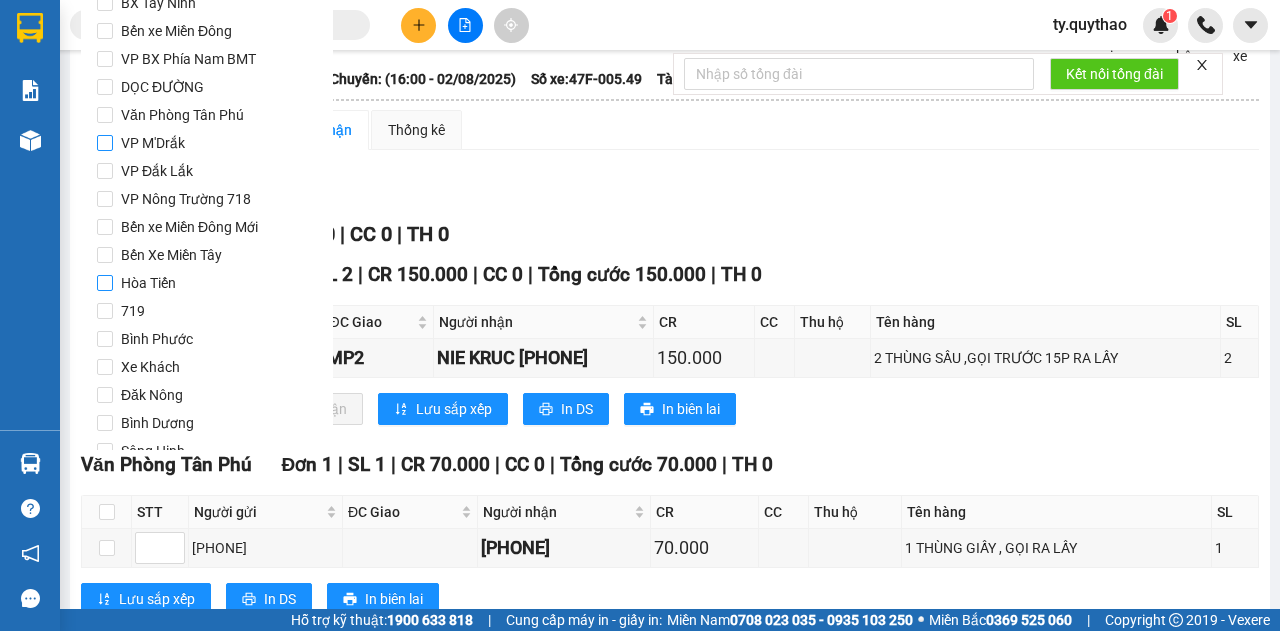 scroll, scrollTop: 209, scrollLeft: 0, axis: vertical 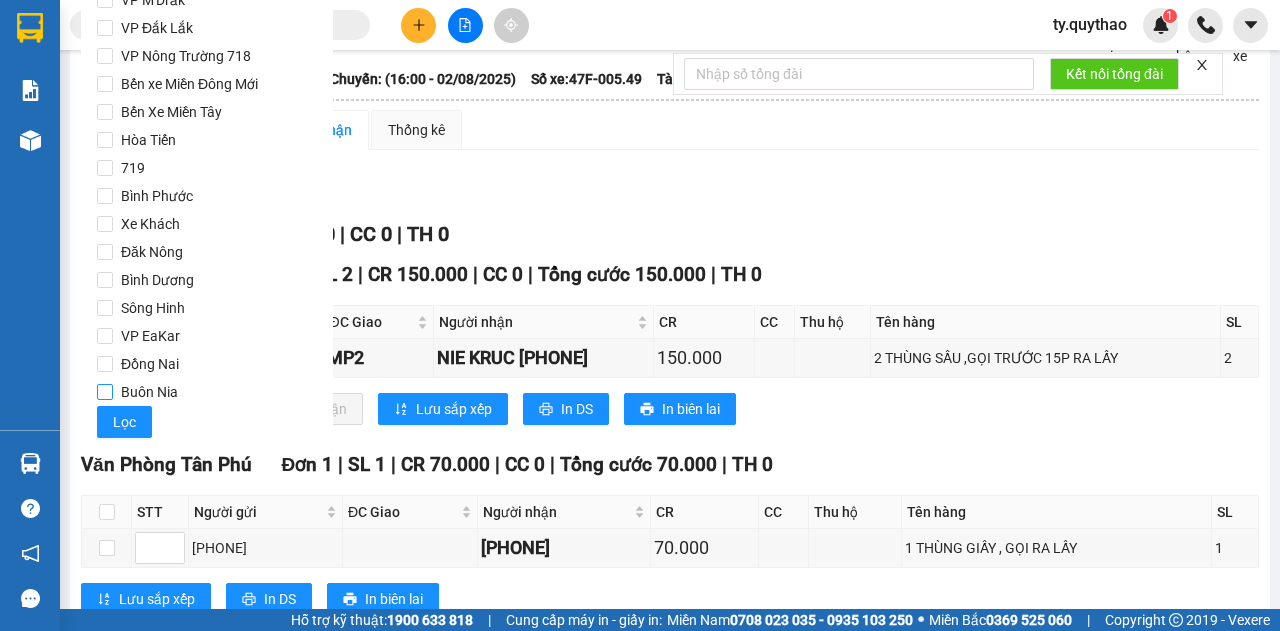 click on "Buôn Nia" at bounding box center [207, 392] 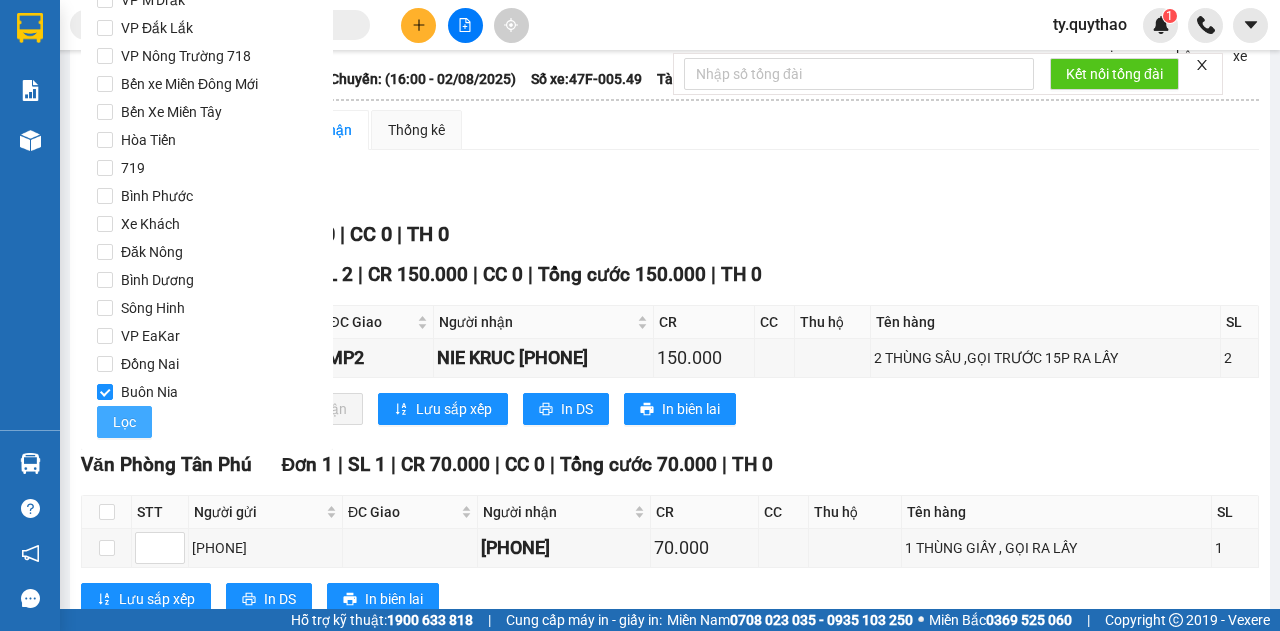 click on "Lọc" at bounding box center [124, 422] 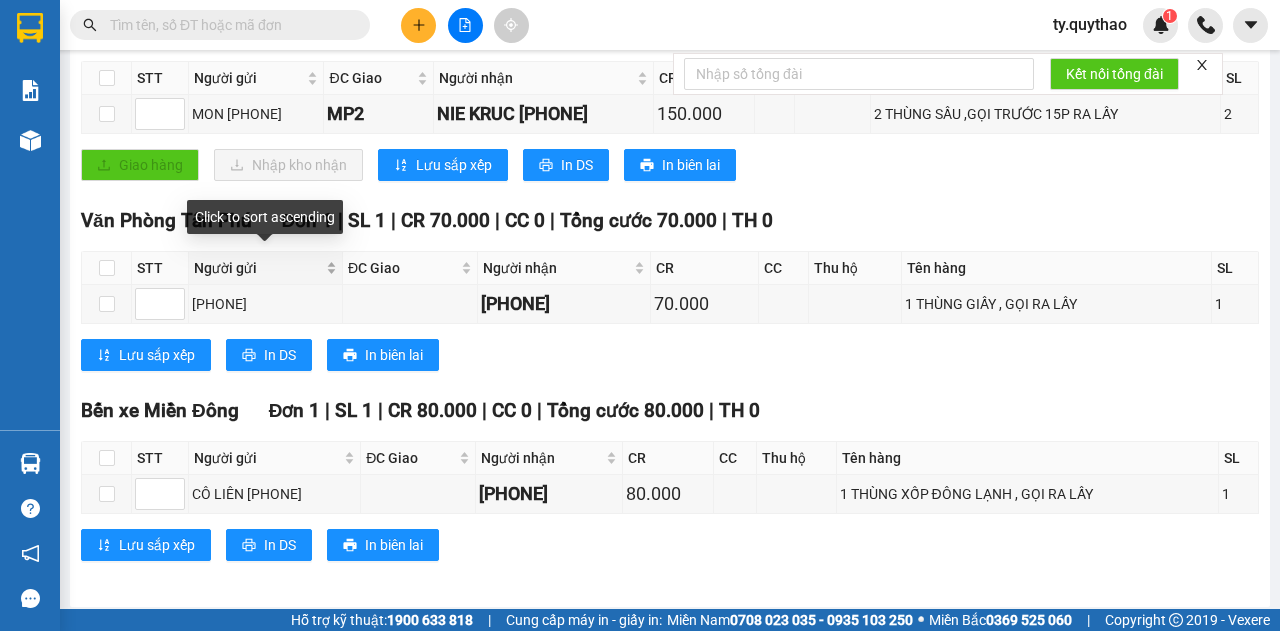 scroll, scrollTop: 81, scrollLeft: 0, axis: vertical 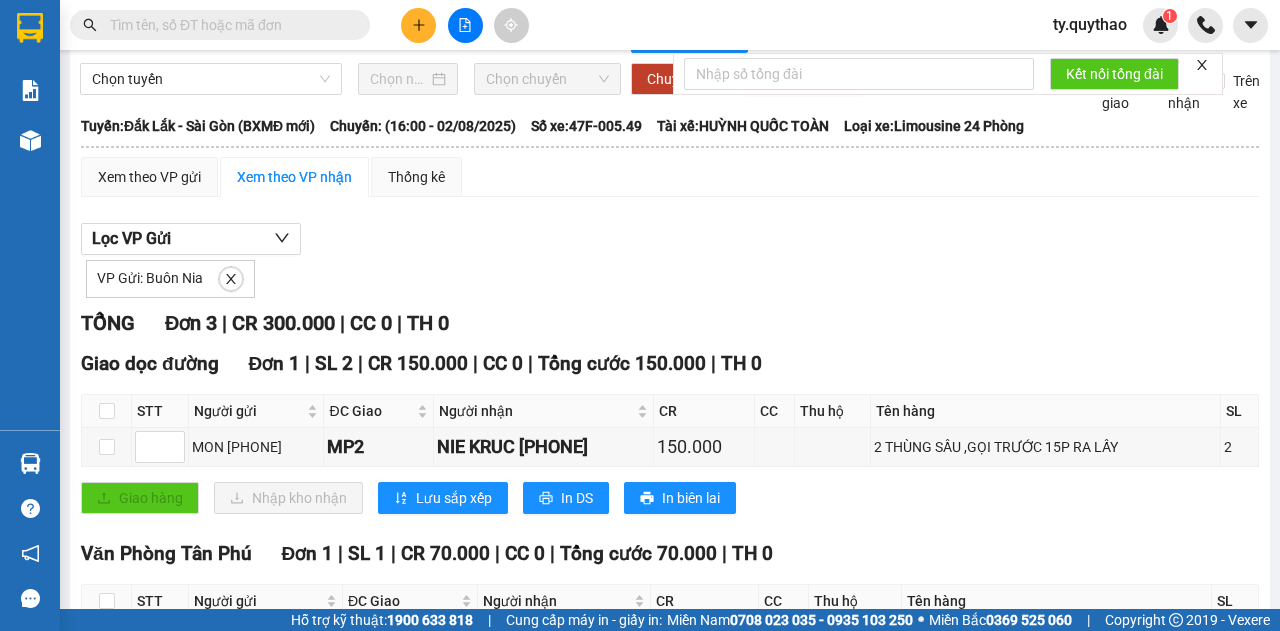 drag, startPoint x: 105, startPoint y: 390, endPoint x: 107, endPoint y: 420, distance: 30.066593 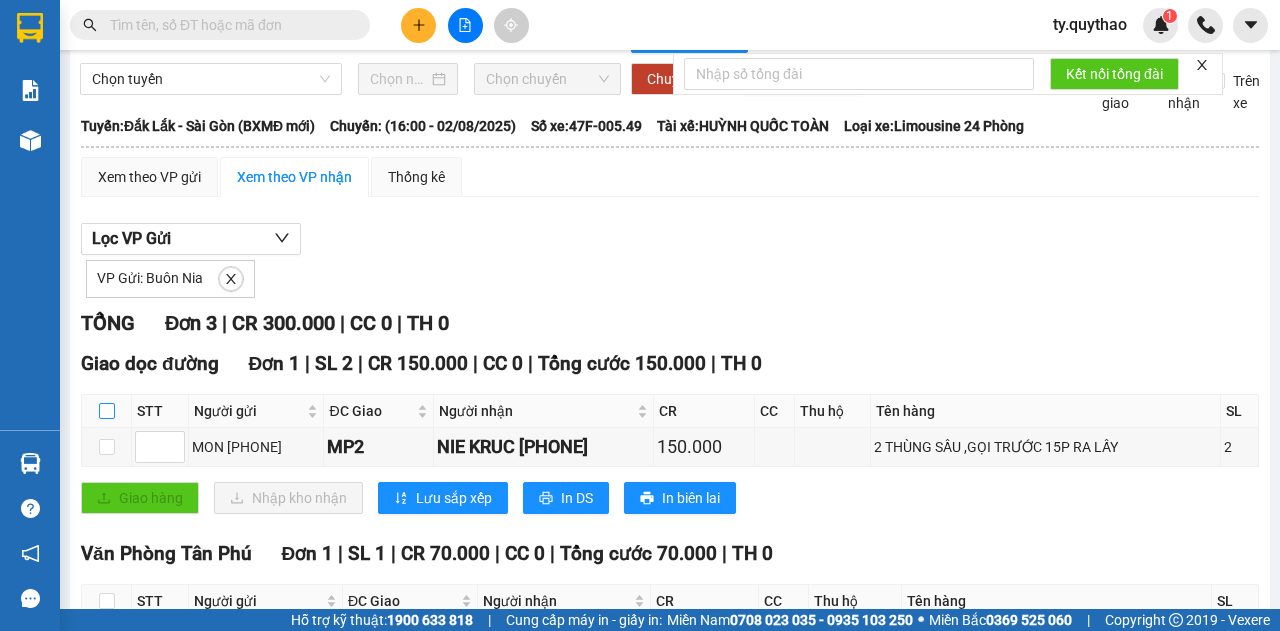 click at bounding box center (107, 411) 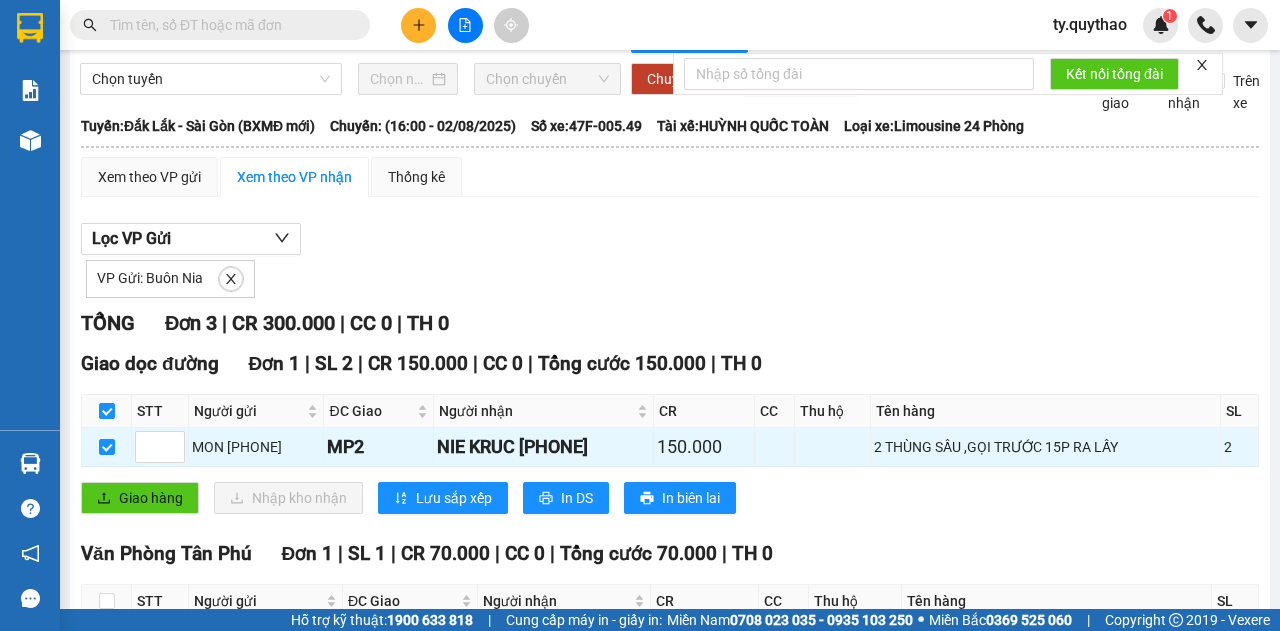 scroll, scrollTop: 281, scrollLeft: 0, axis: vertical 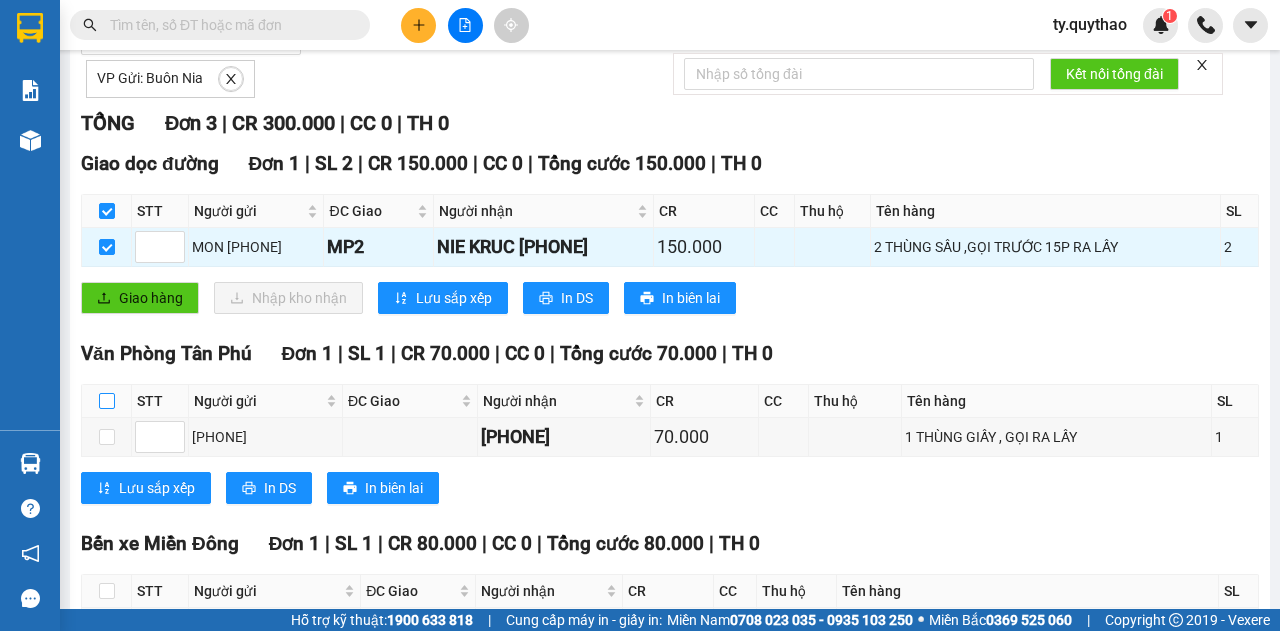 click at bounding box center [107, 401] 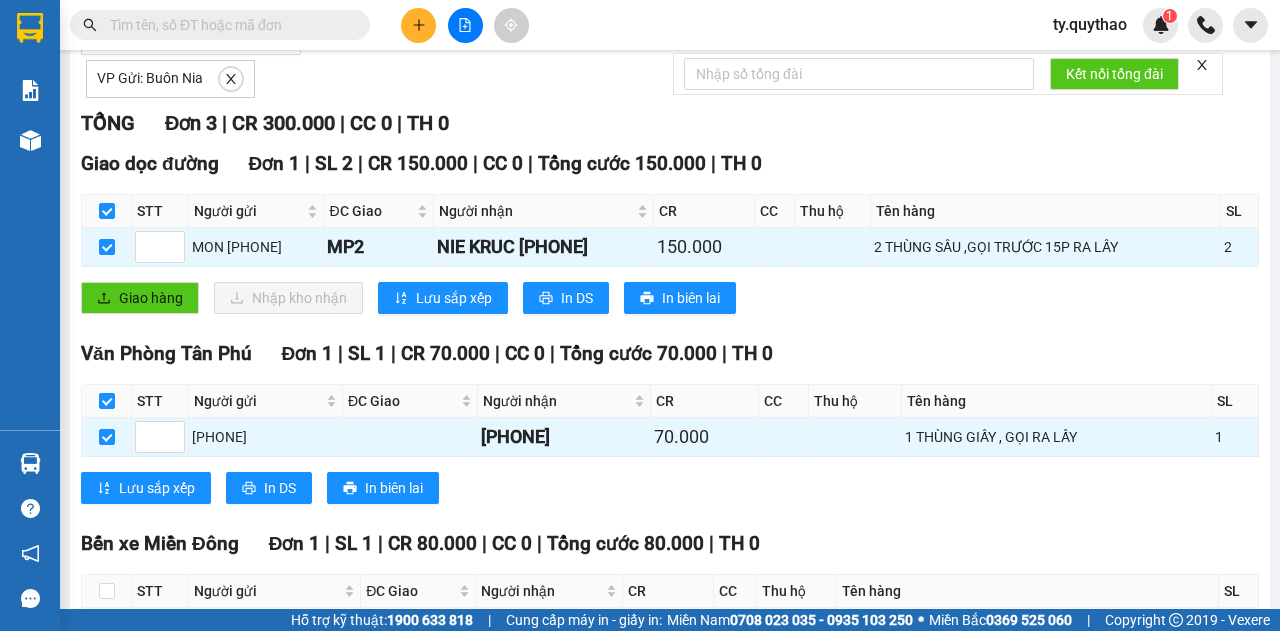 scroll, scrollTop: 414, scrollLeft: 0, axis: vertical 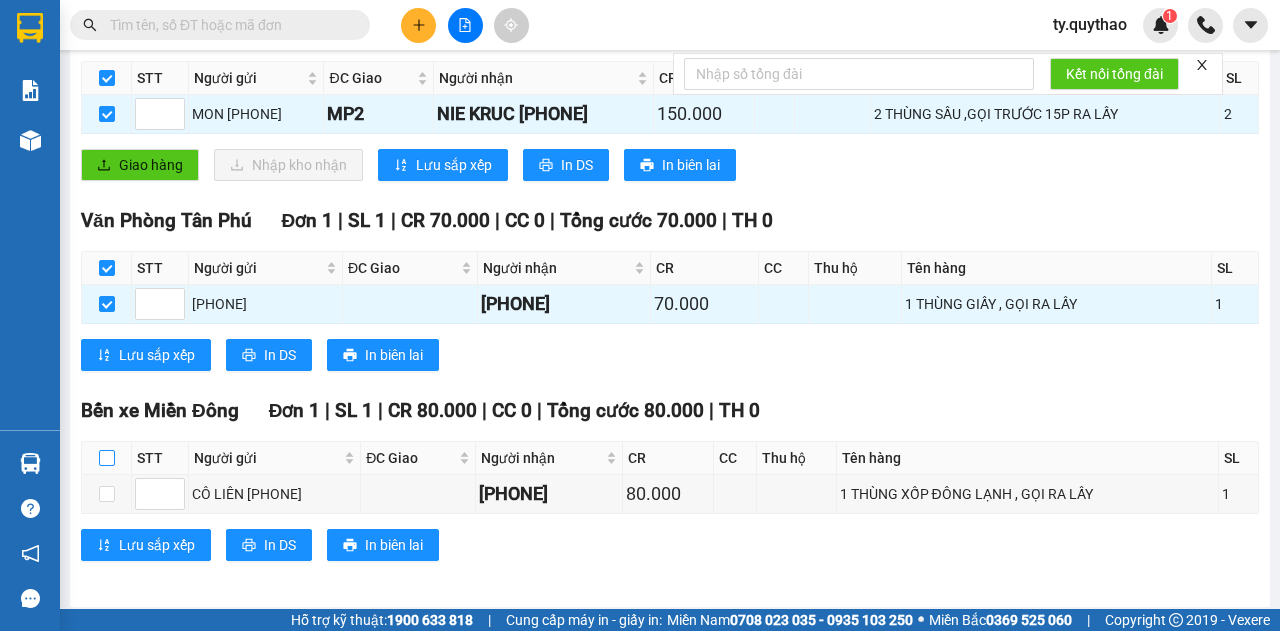click at bounding box center [107, 458] 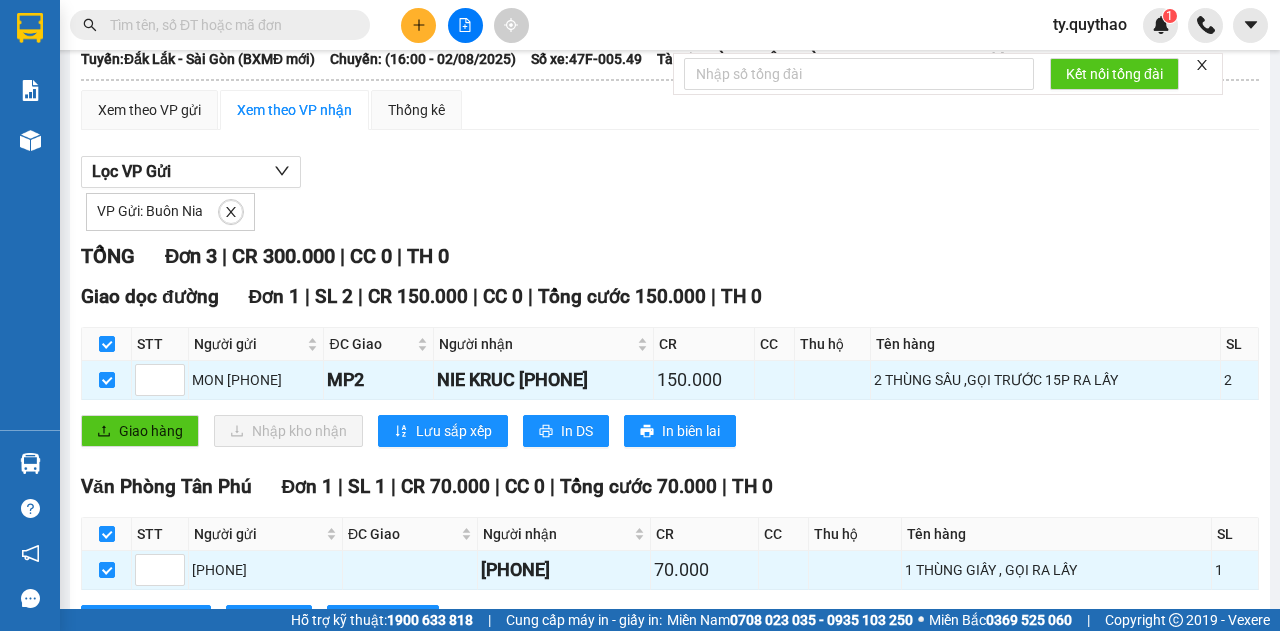 scroll, scrollTop: 0, scrollLeft: 0, axis: both 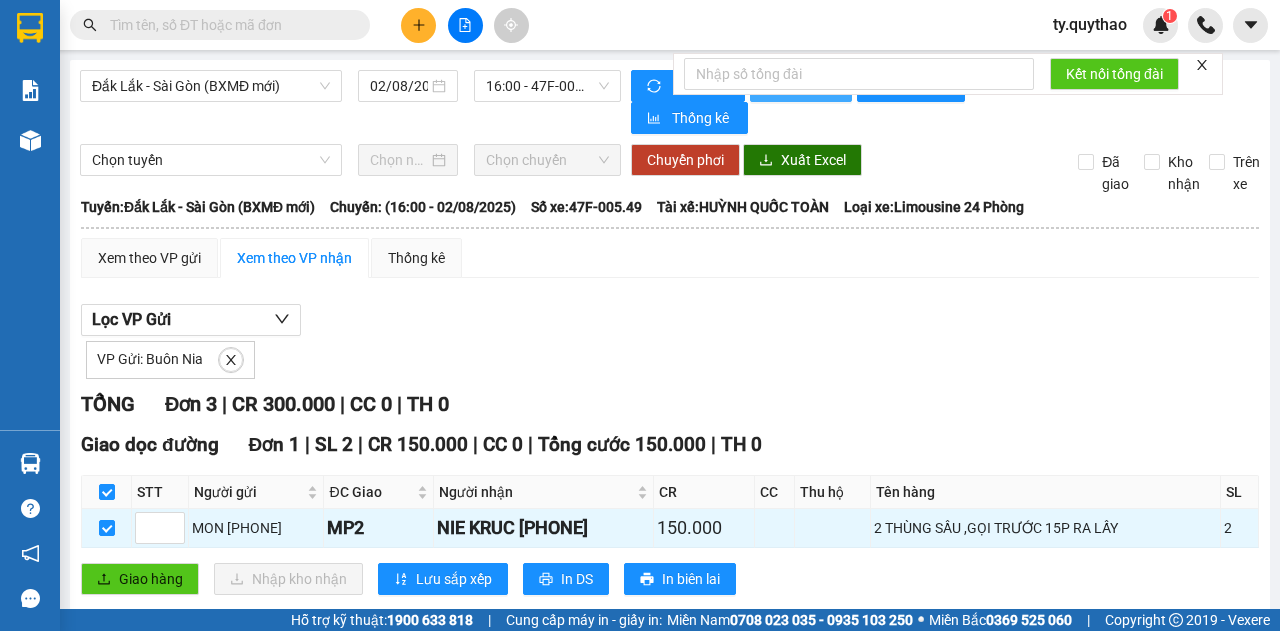 click on "In phơi" at bounding box center [801, 86] 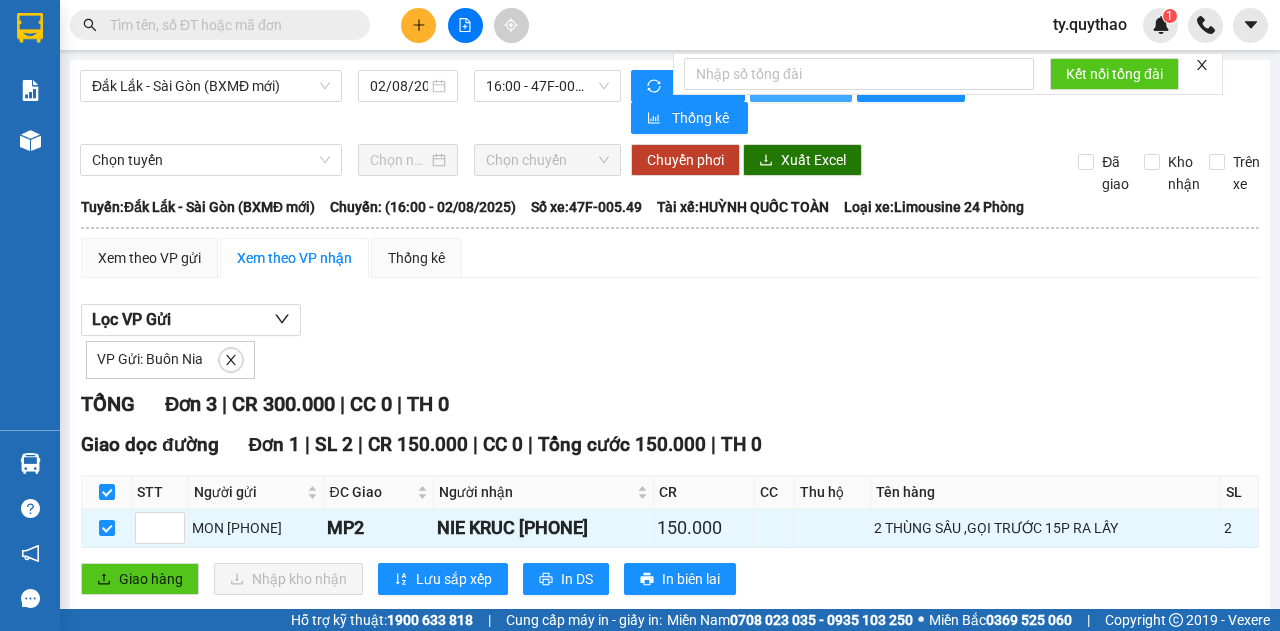 scroll, scrollTop: 0, scrollLeft: 0, axis: both 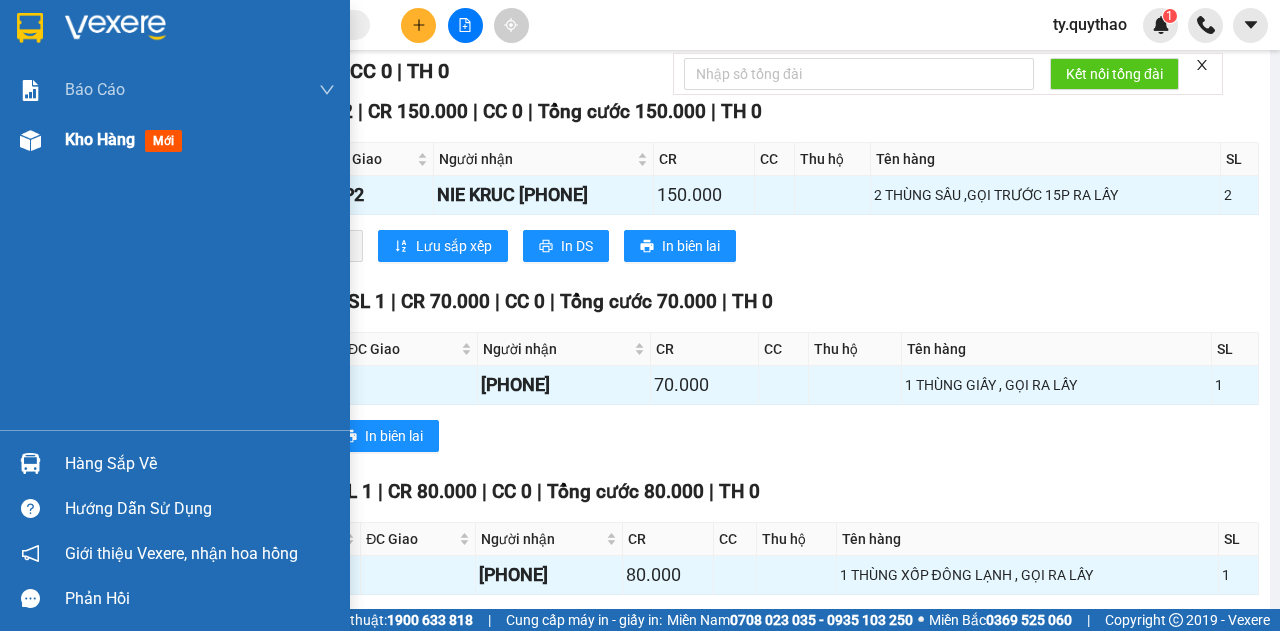 click on "Kho hàng" at bounding box center (100, 139) 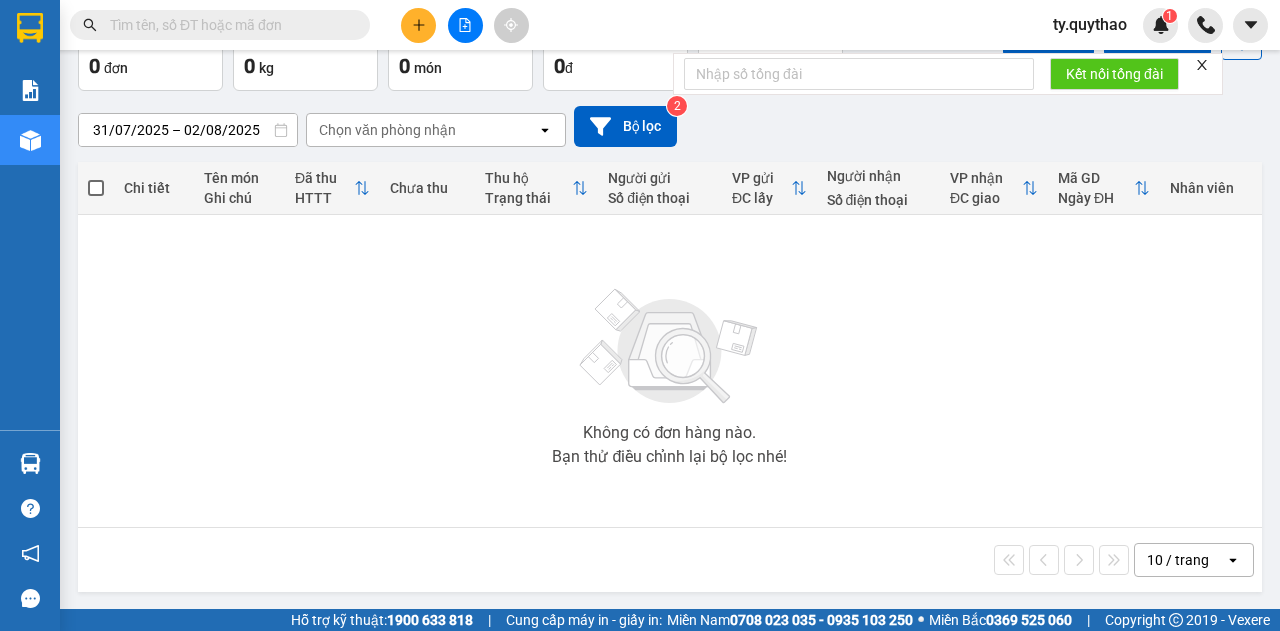 scroll, scrollTop: 0, scrollLeft: 0, axis: both 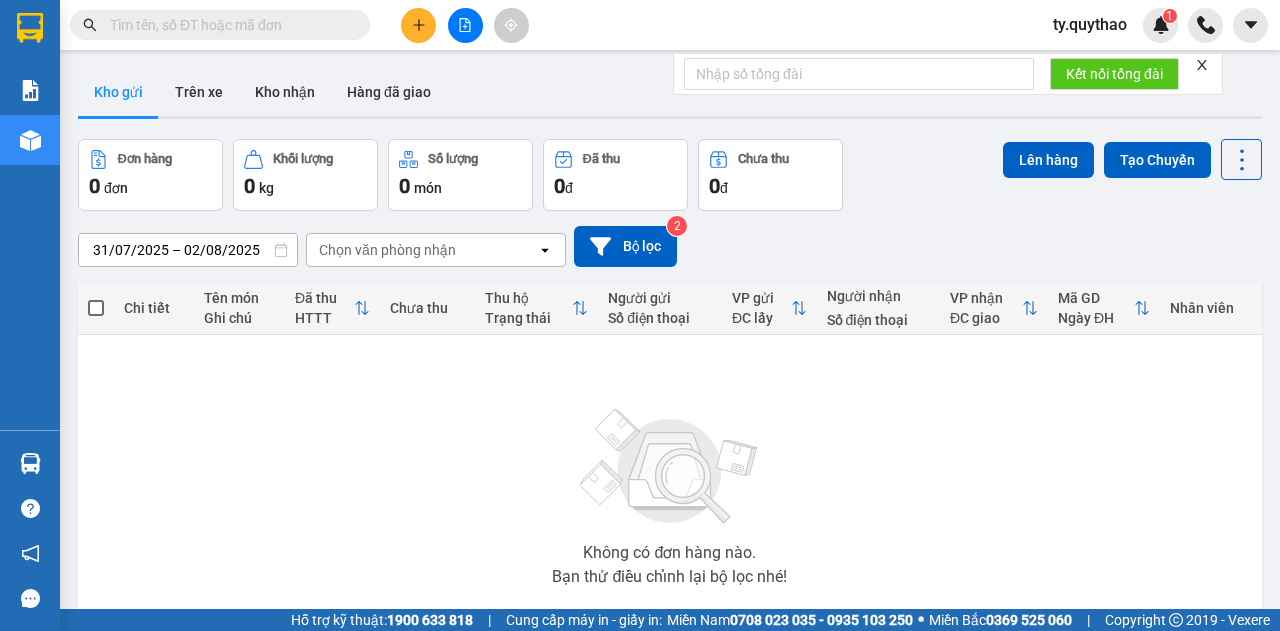 click 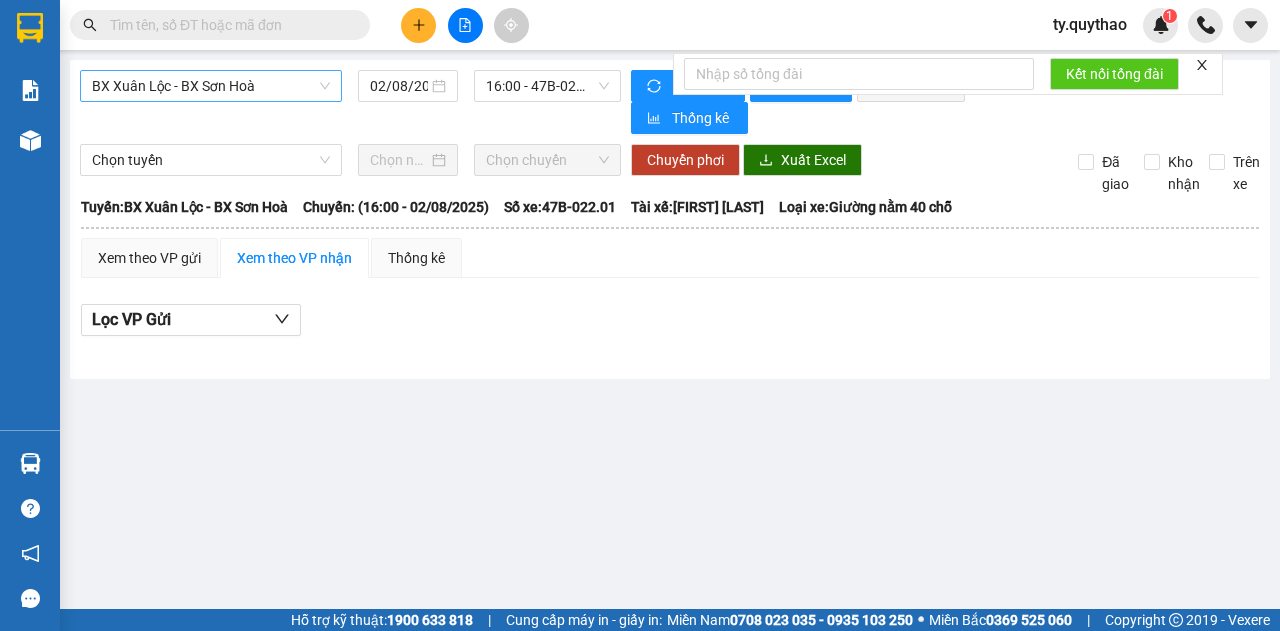 click on "BX Xuân Lộc - BX Sơn Hoà" at bounding box center [211, 86] 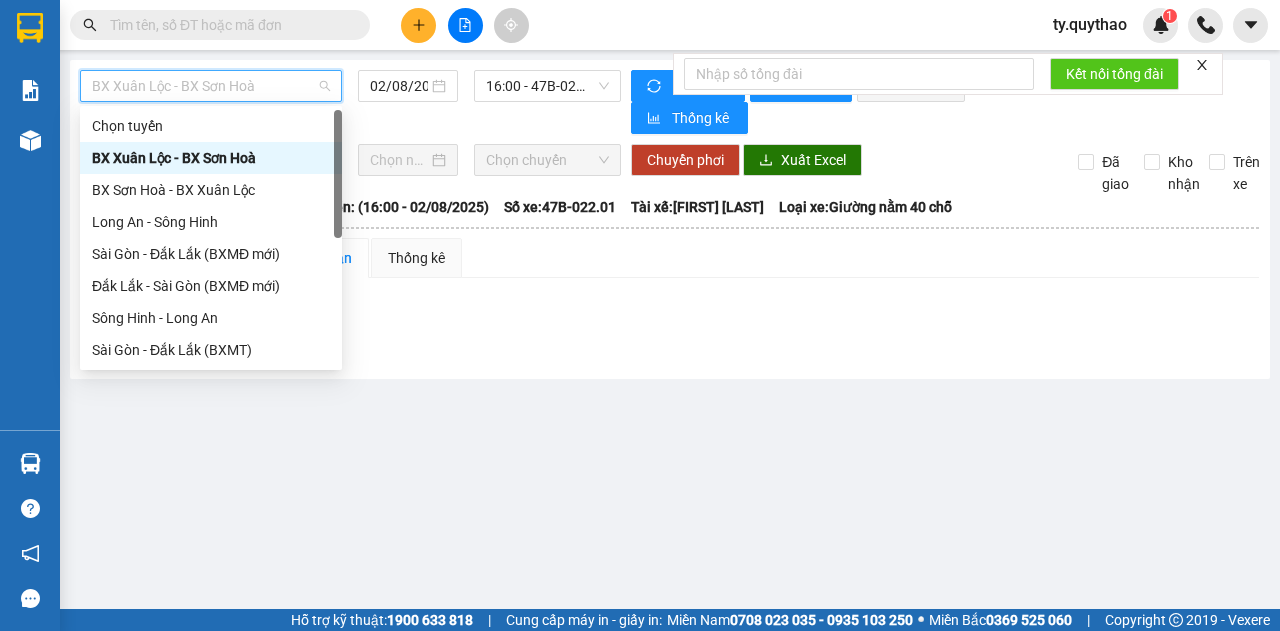 scroll, scrollTop: 224, scrollLeft: 0, axis: vertical 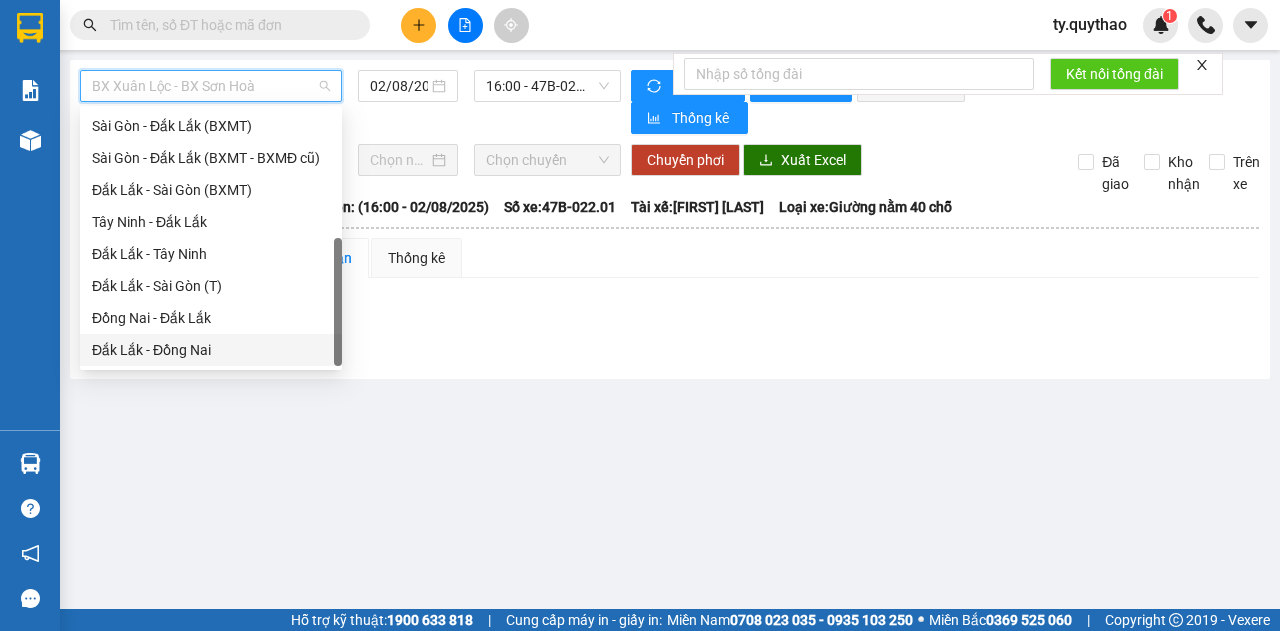 click on "Đắk Lắk - Đồng Nai" at bounding box center (211, 350) 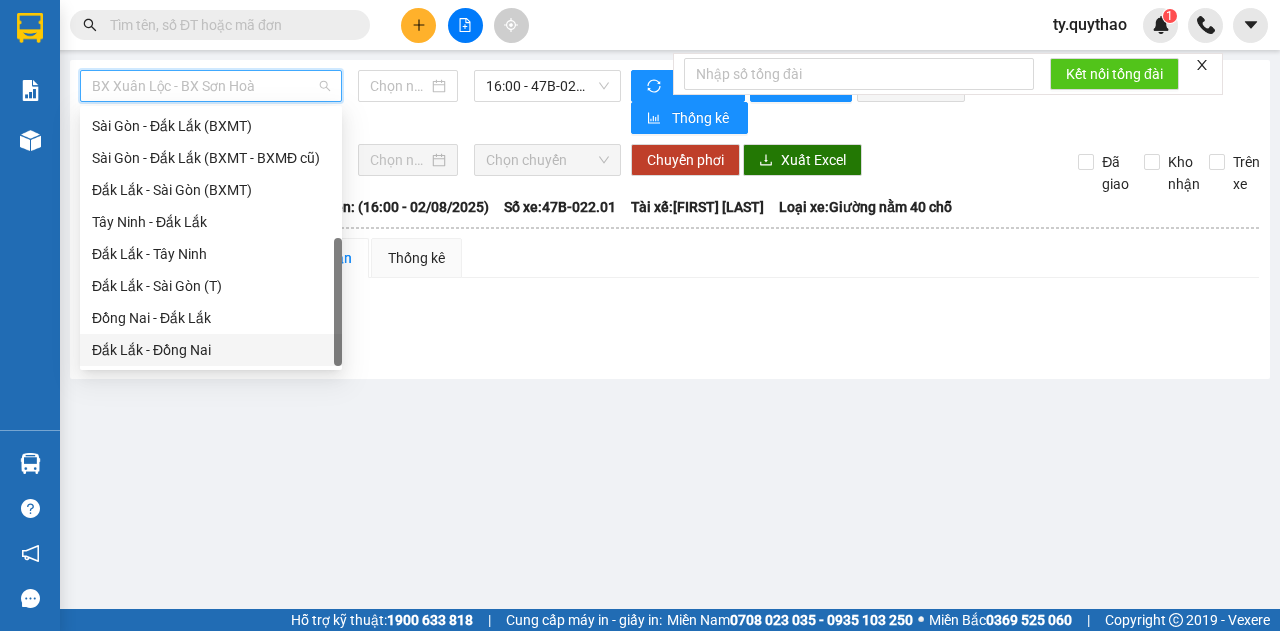 type on "02/08/2025" 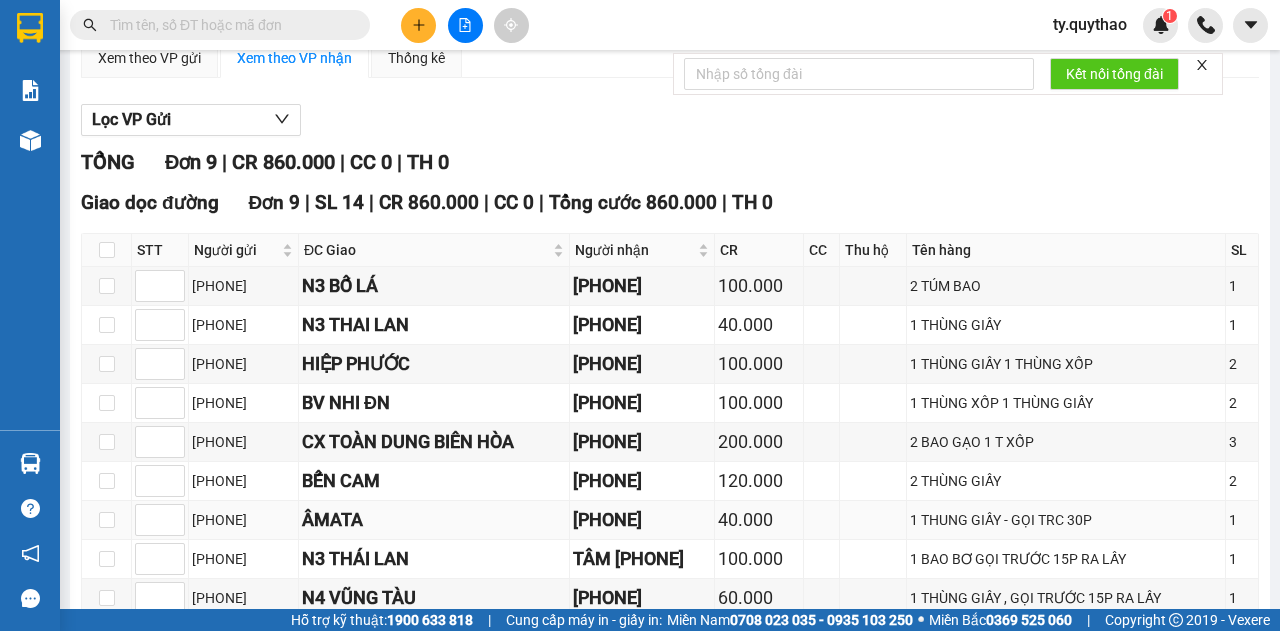 scroll, scrollTop: 266, scrollLeft: 0, axis: vertical 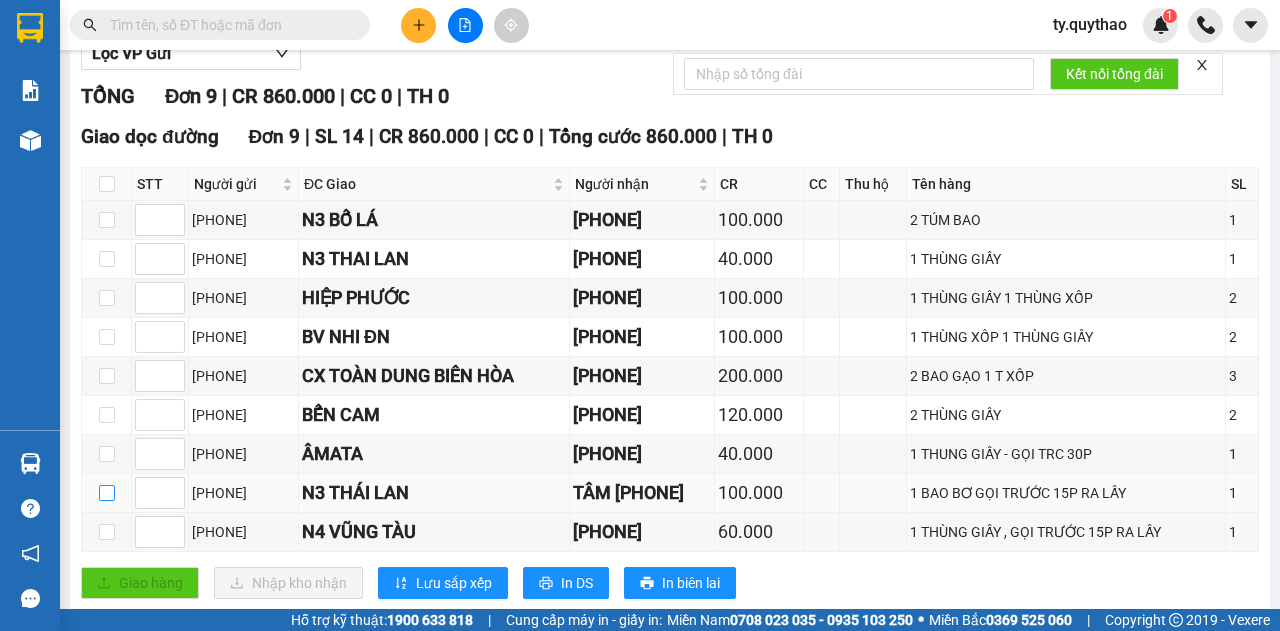 click at bounding box center [107, 493] 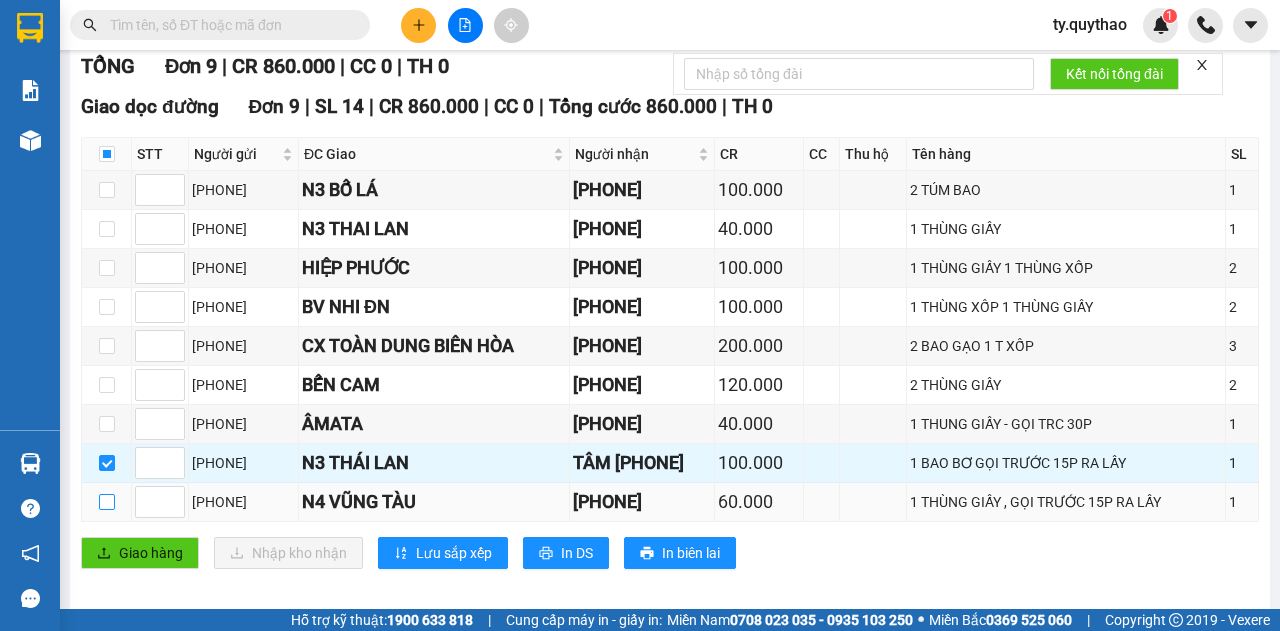 scroll, scrollTop: 300, scrollLeft: 0, axis: vertical 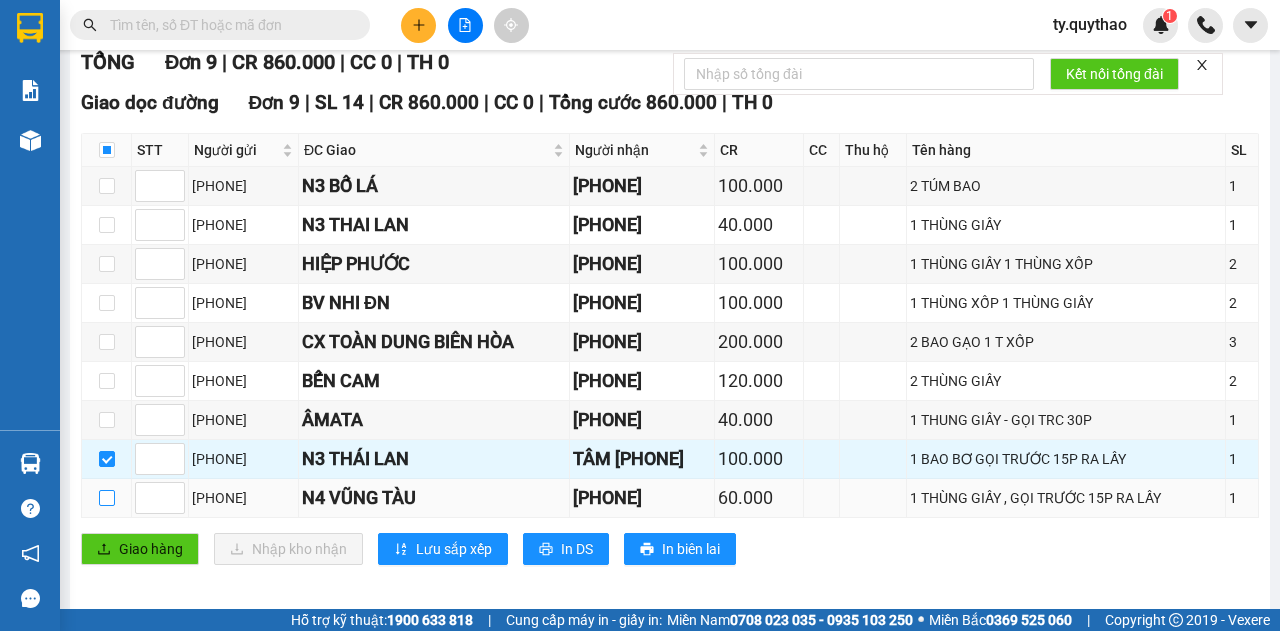 click at bounding box center [107, 498] 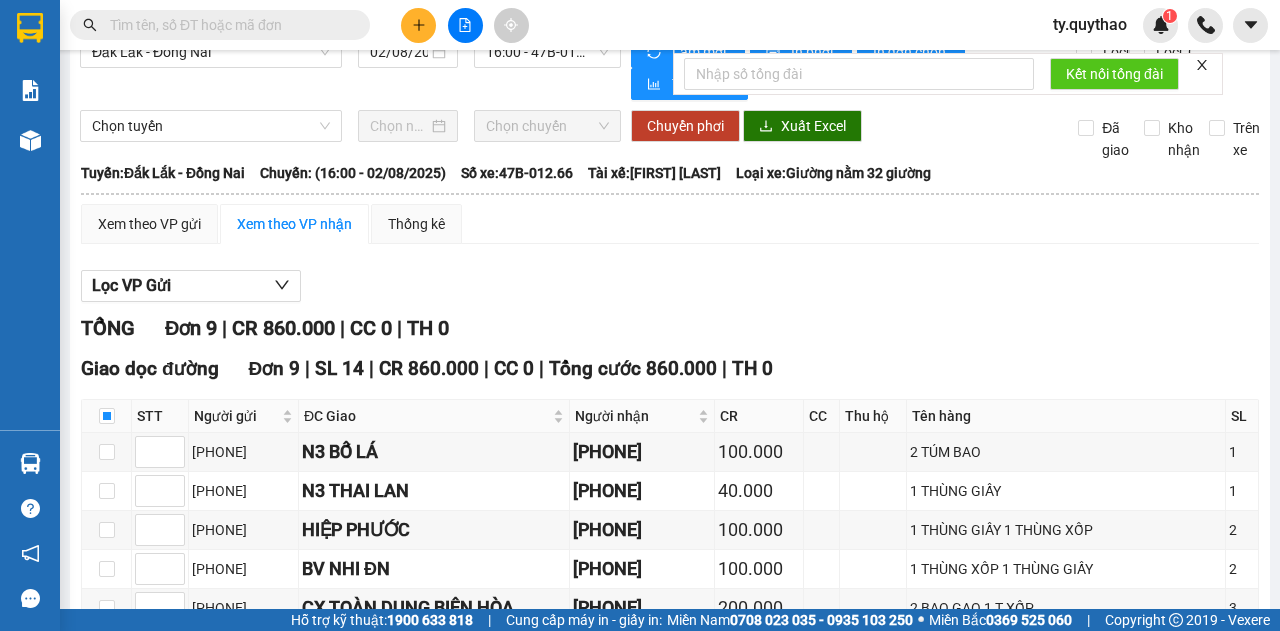 scroll, scrollTop: 0, scrollLeft: 0, axis: both 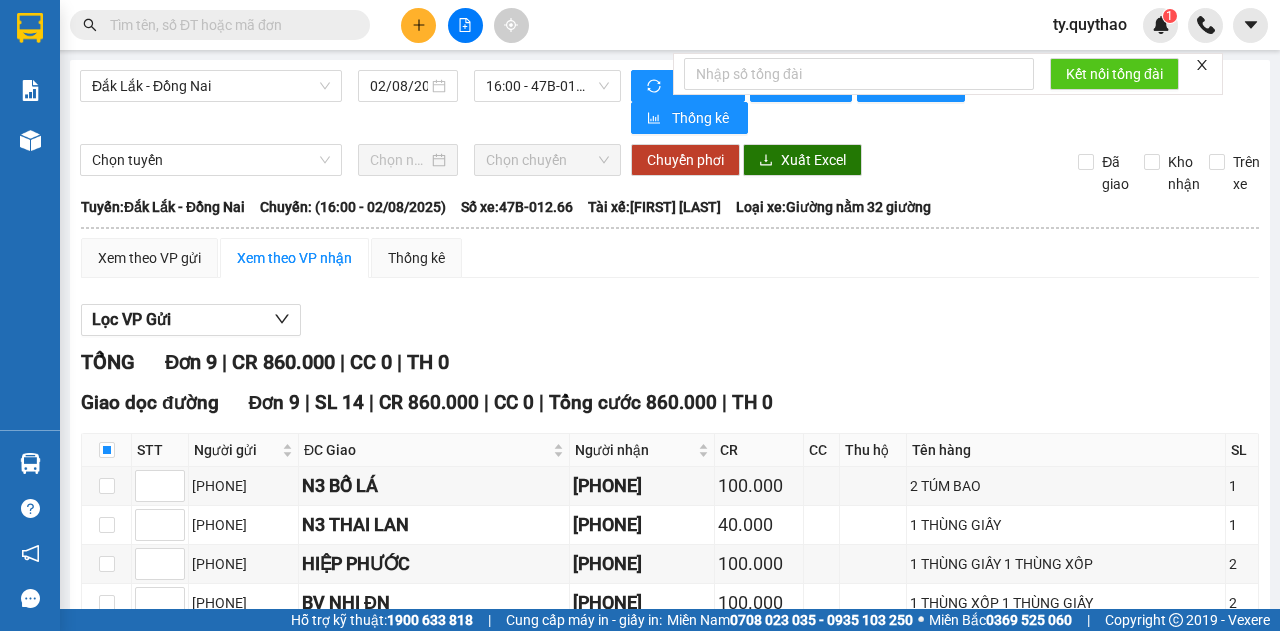 click on "Kết nối tổng đài" at bounding box center (948, 74) 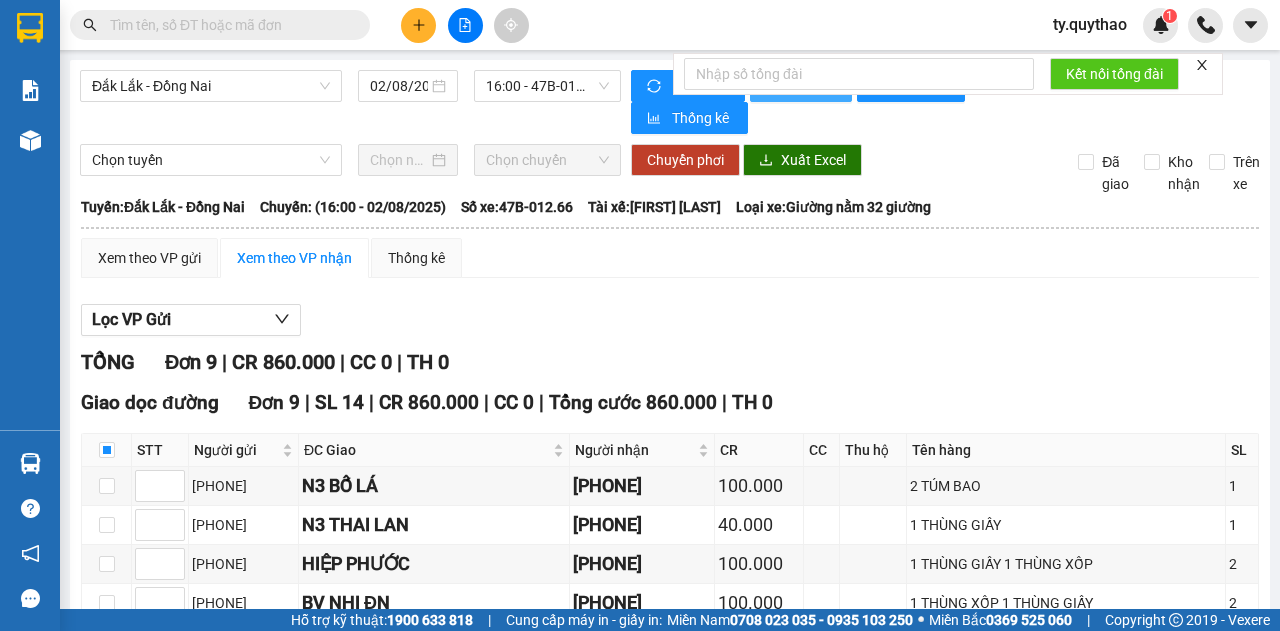 click on "In phơi" at bounding box center [801, 86] 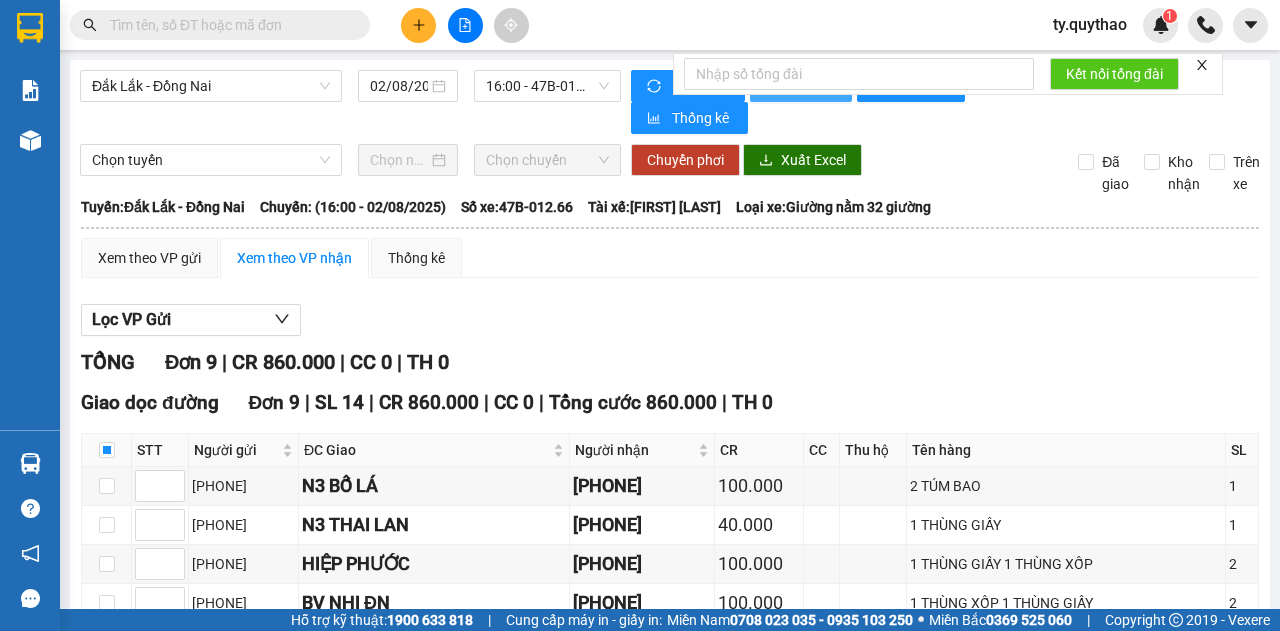 scroll, scrollTop: 0, scrollLeft: 0, axis: both 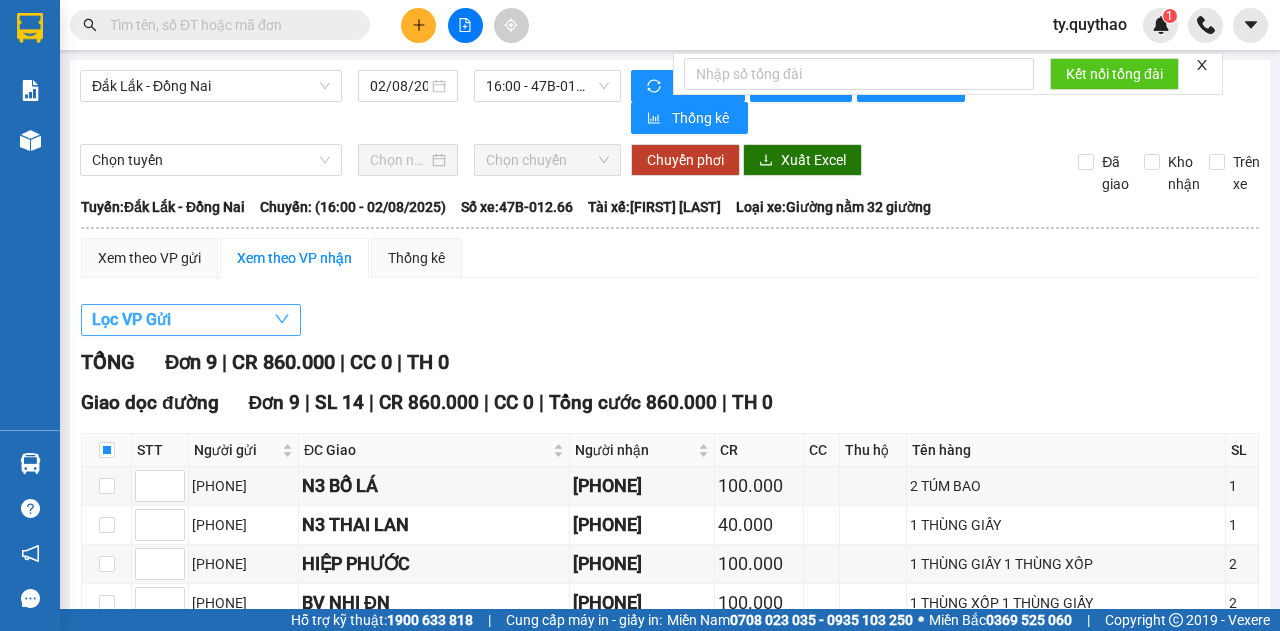 click on "Lọc VP Gửi" at bounding box center [191, 320] 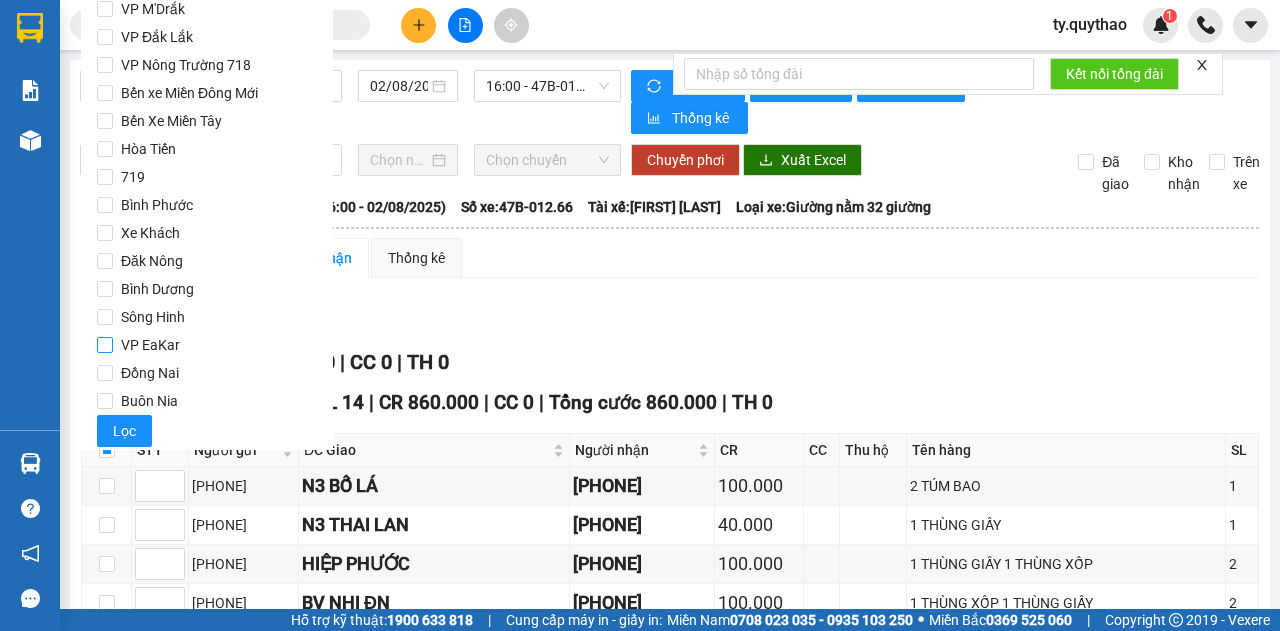 scroll, scrollTop: 209, scrollLeft: 0, axis: vertical 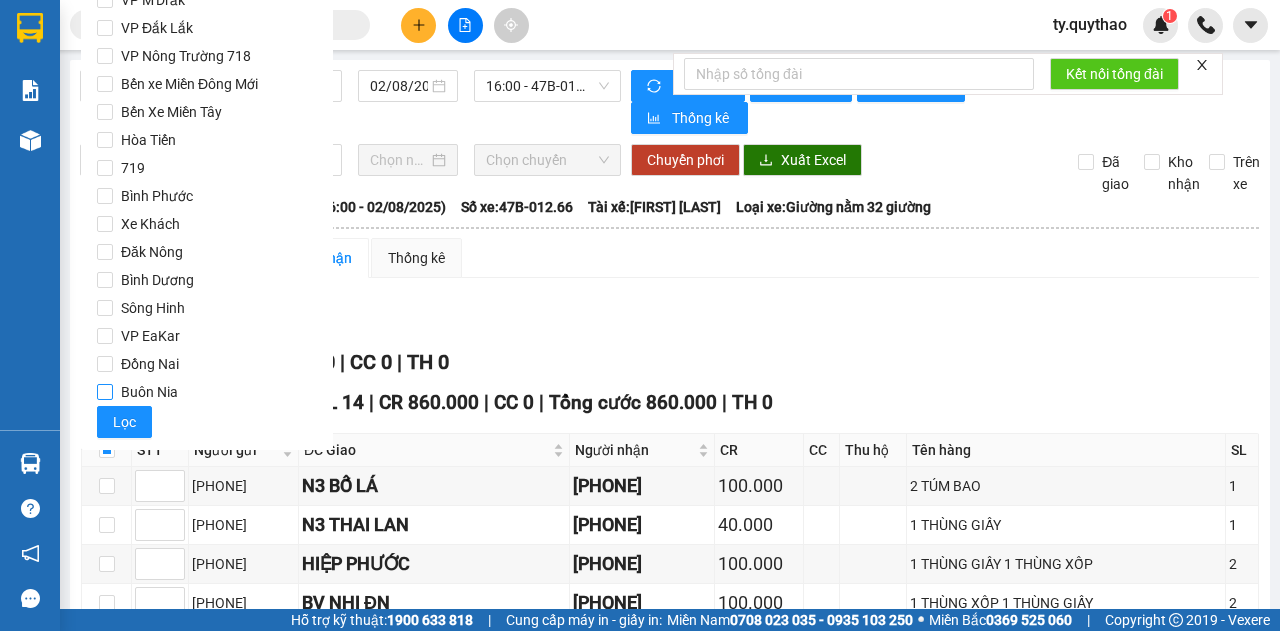 click on "Buôn Nia" at bounding box center (149, 392) 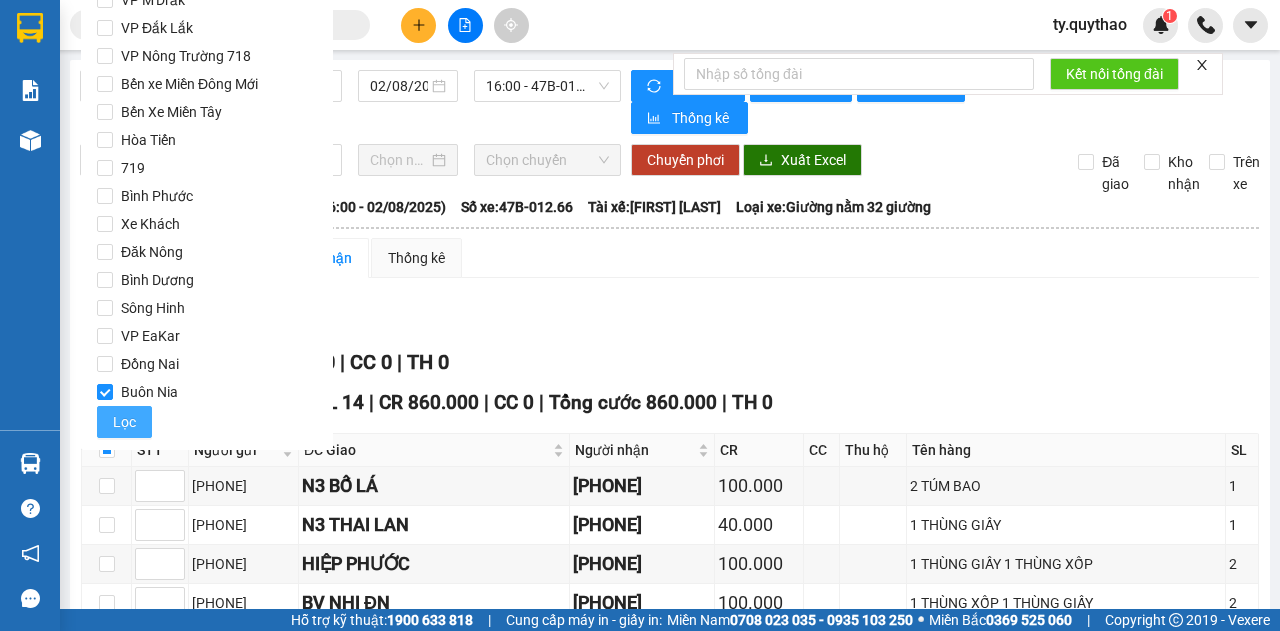 click on "Lọc" at bounding box center [124, 422] 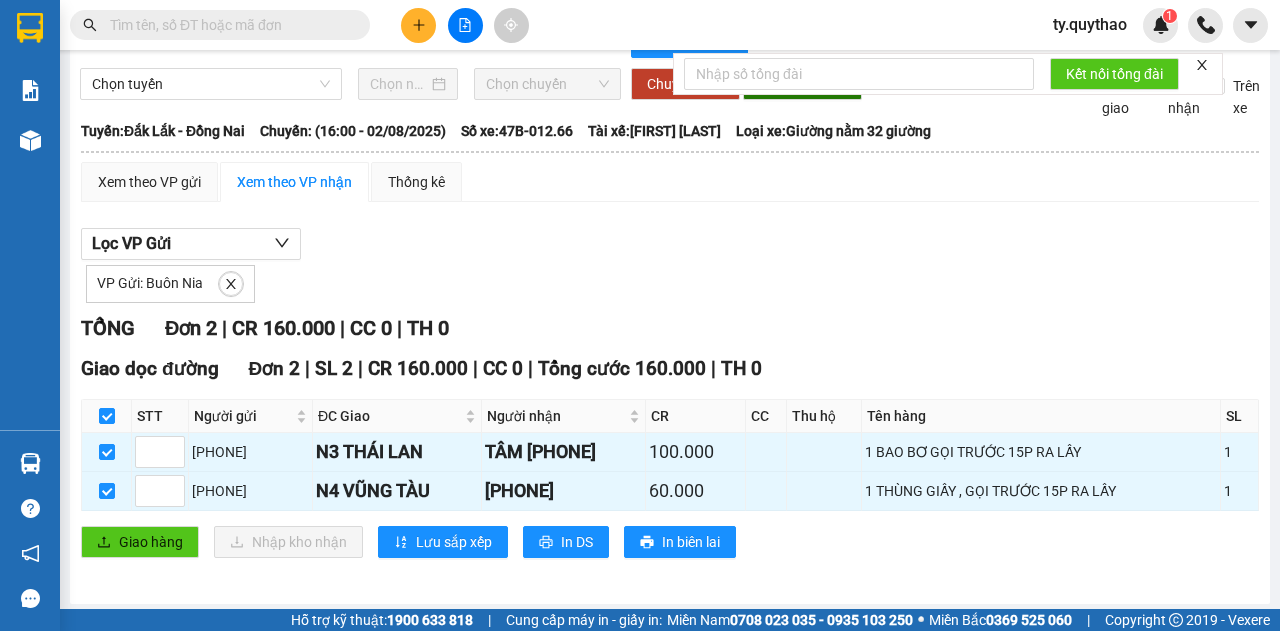 scroll, scrollTop: 0, scrollLeft: 0, axis: both 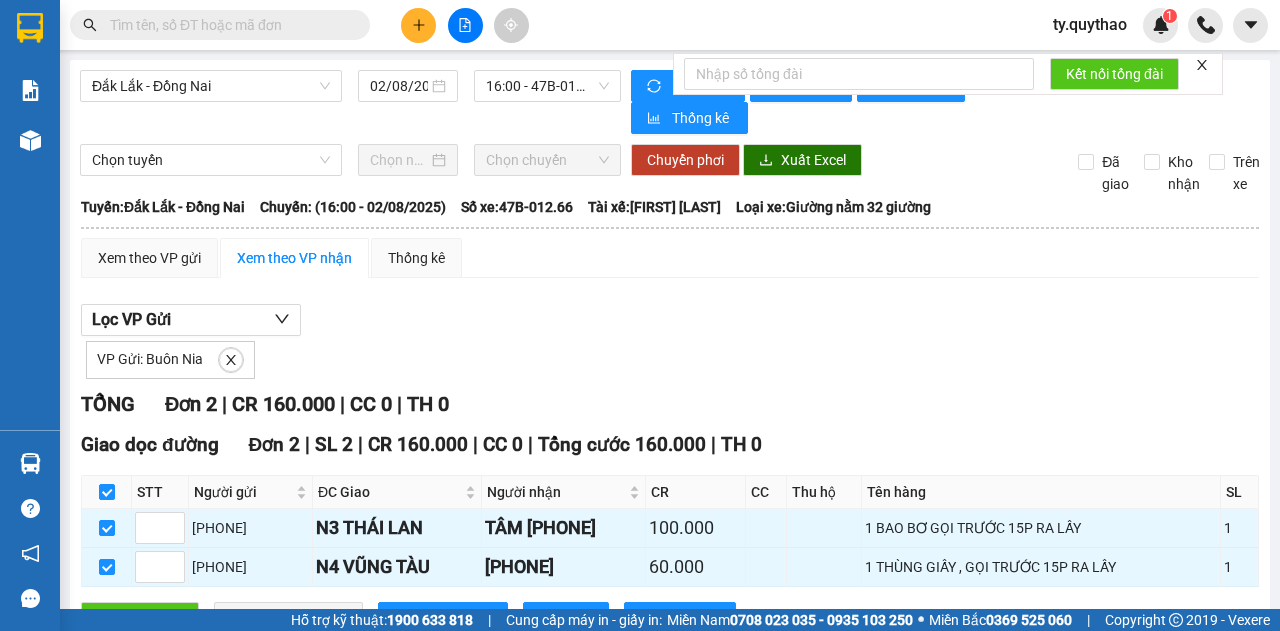 click on "Kết nối tổng đài" at bounding box center [948, 74] 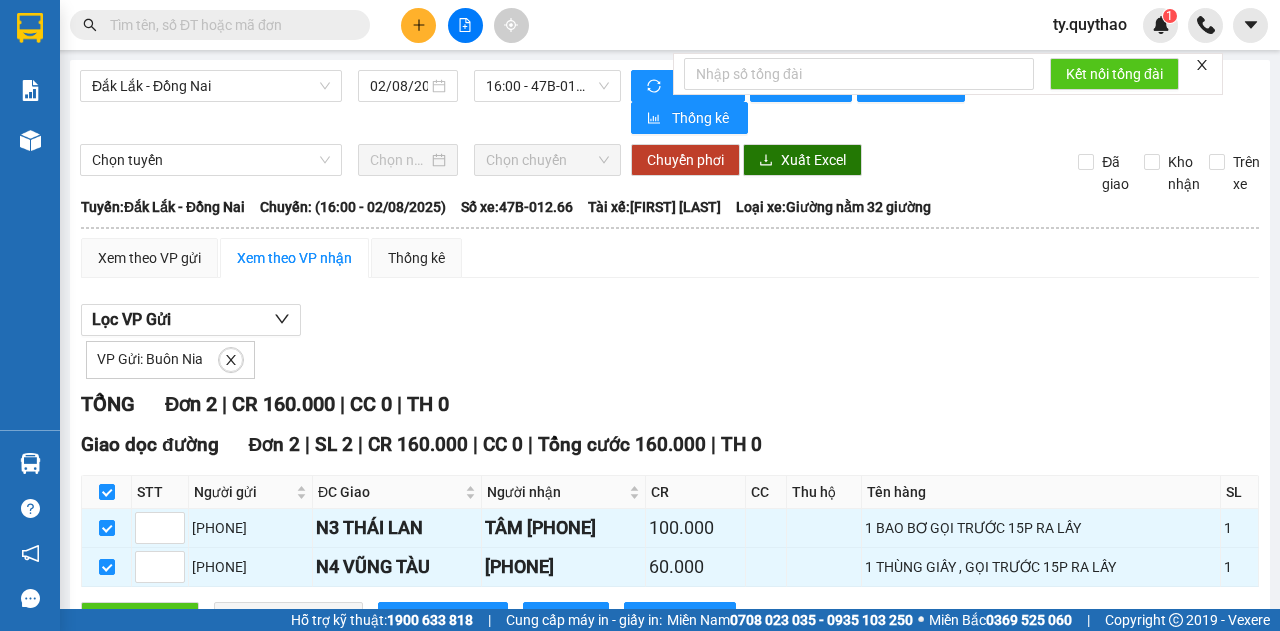 click on "Kết nối tổng đài" at bounding box center (948, 74) 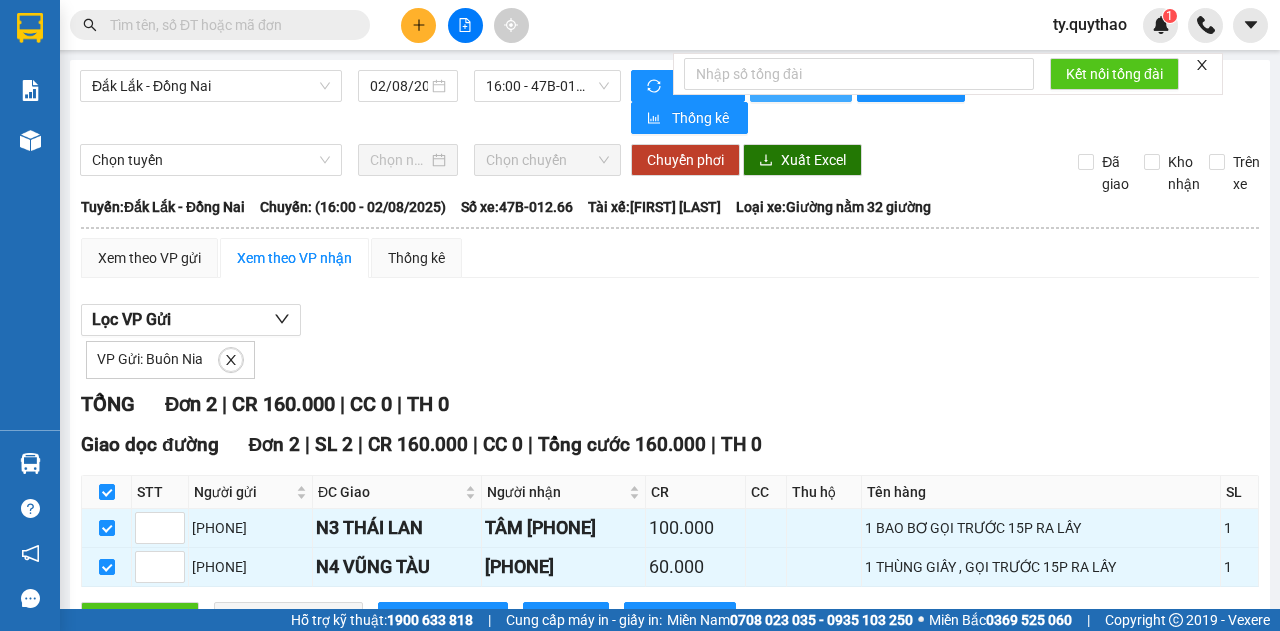 click on "In phơi" at bounding box center [801, 86] 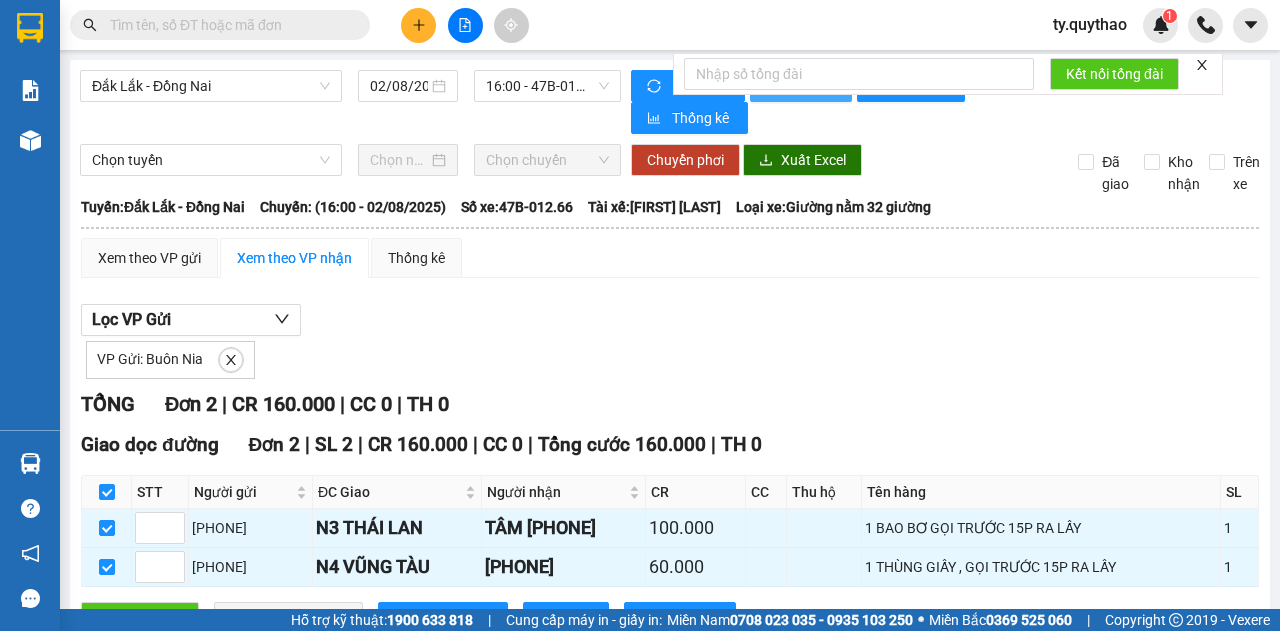 scroll, scrollTop: 0, scrollLeft: 0, axis: both 